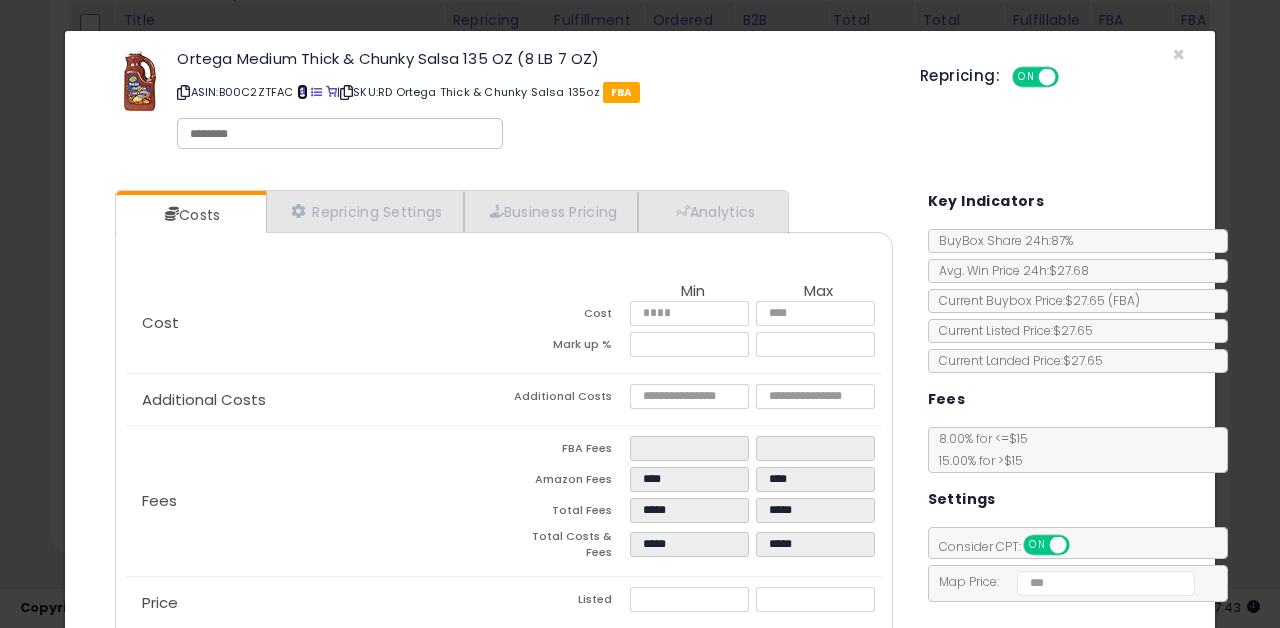 scroll, scrollTop: 5139, scrollLeft: 0, axis: vertical 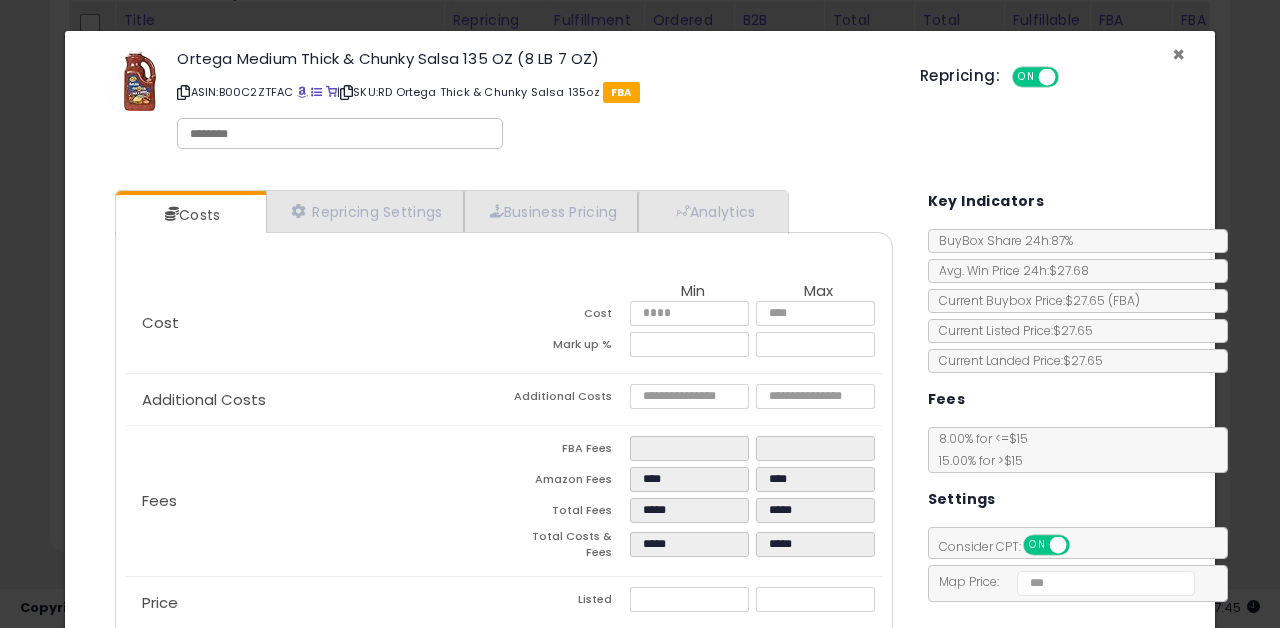 click on "×" at bounding box center [1178, 54] 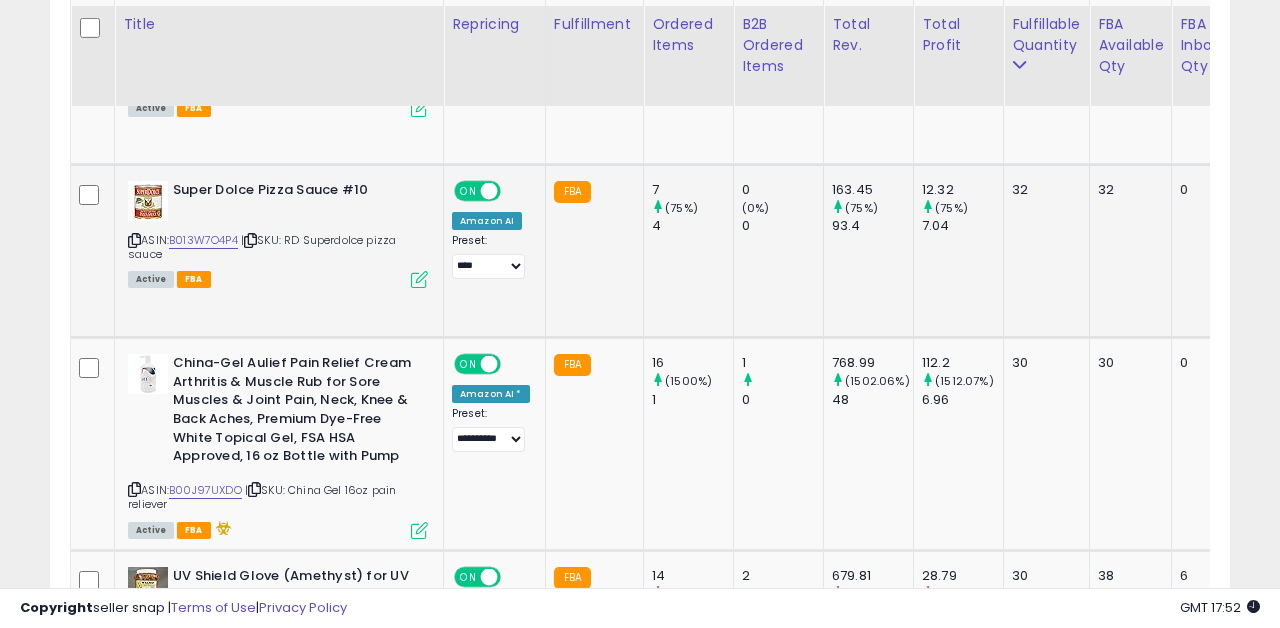 scroll, scrollTop: 4703, scrollLeft: 0, axis: vertical 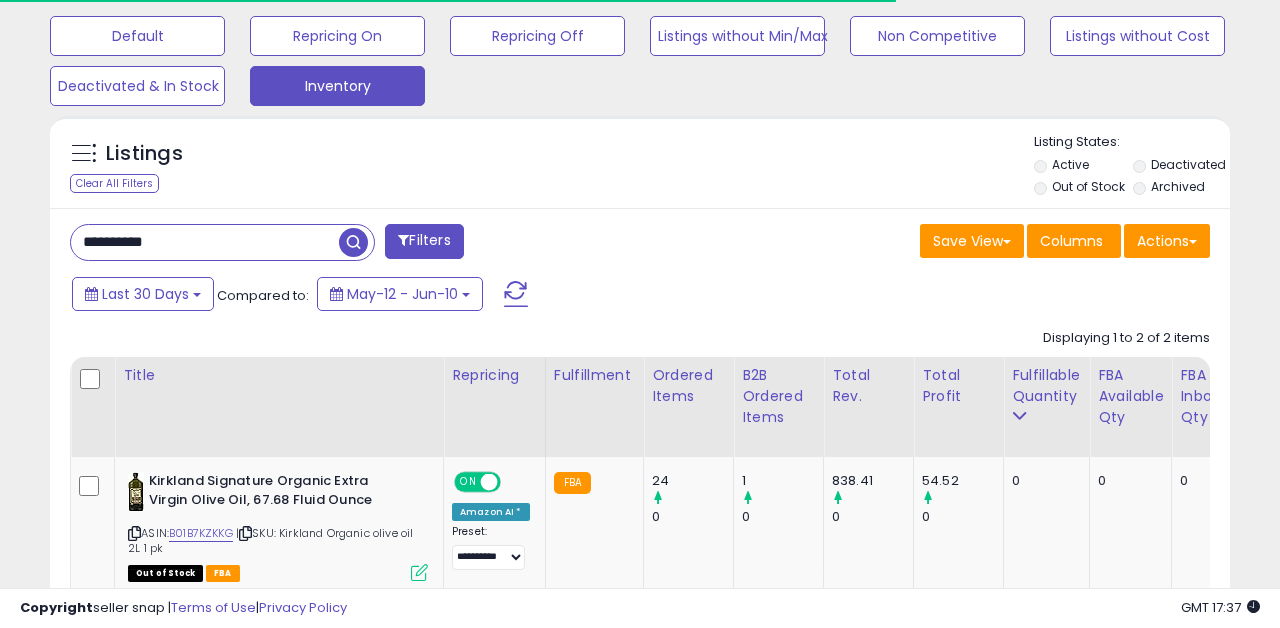 click on "**********" at bounding box center (205, 242) 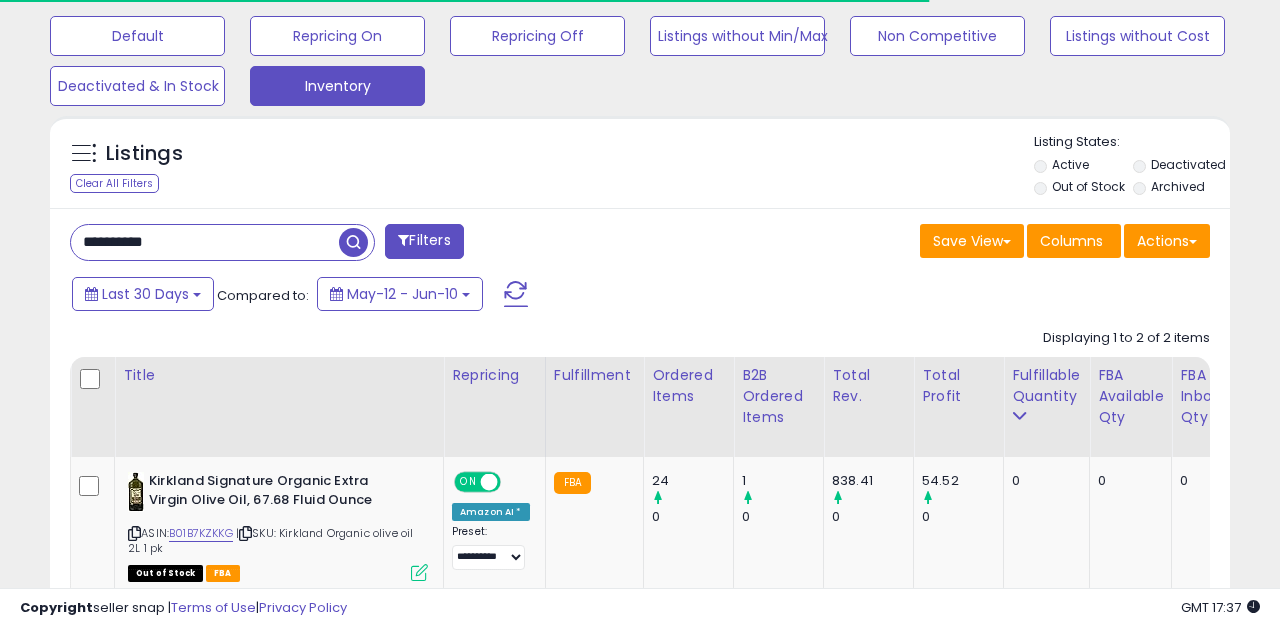 click on "**********" at bounding box center [205, 242] 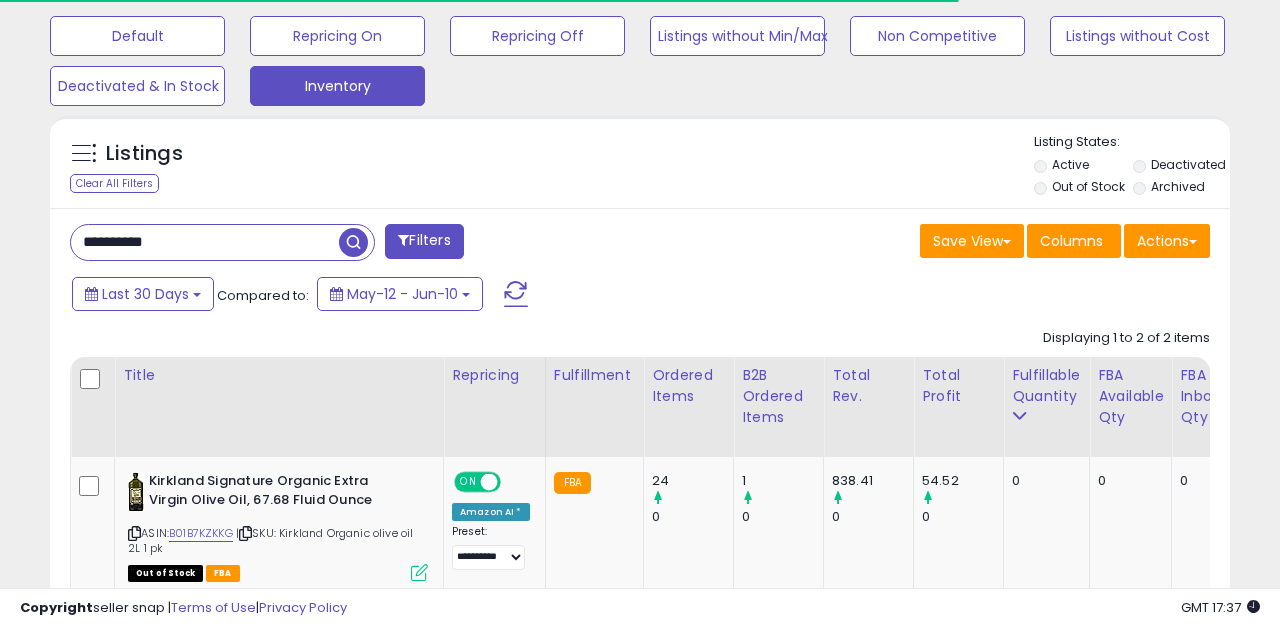 paste 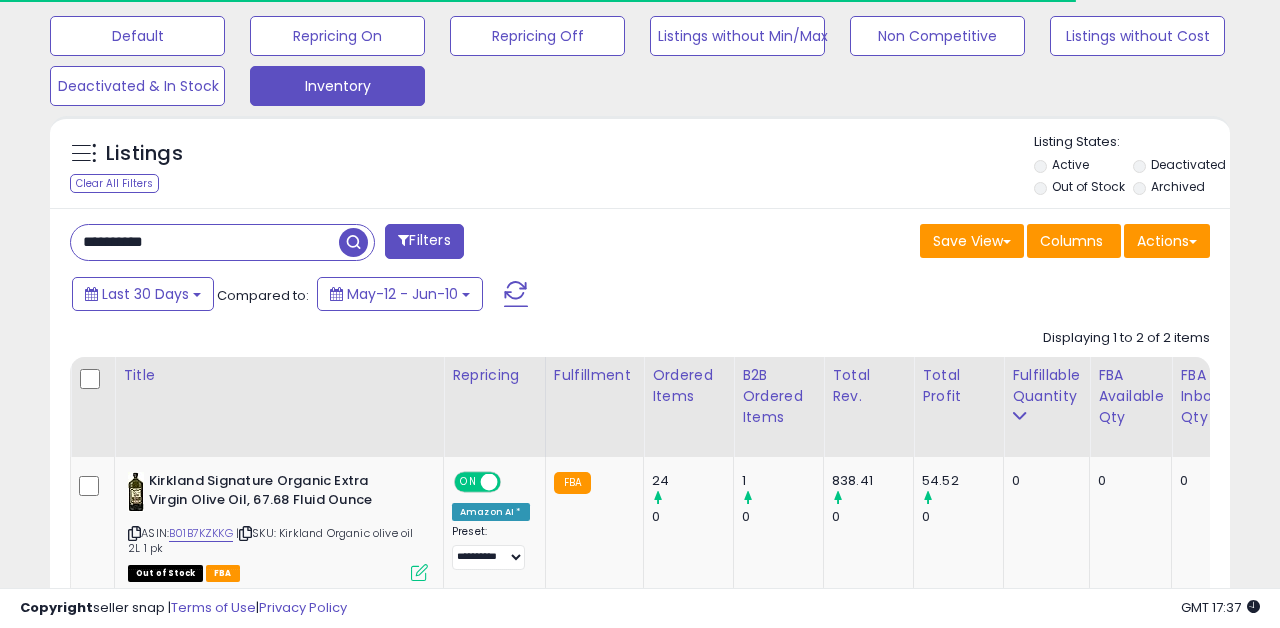 click at bounding box center (353, 242) 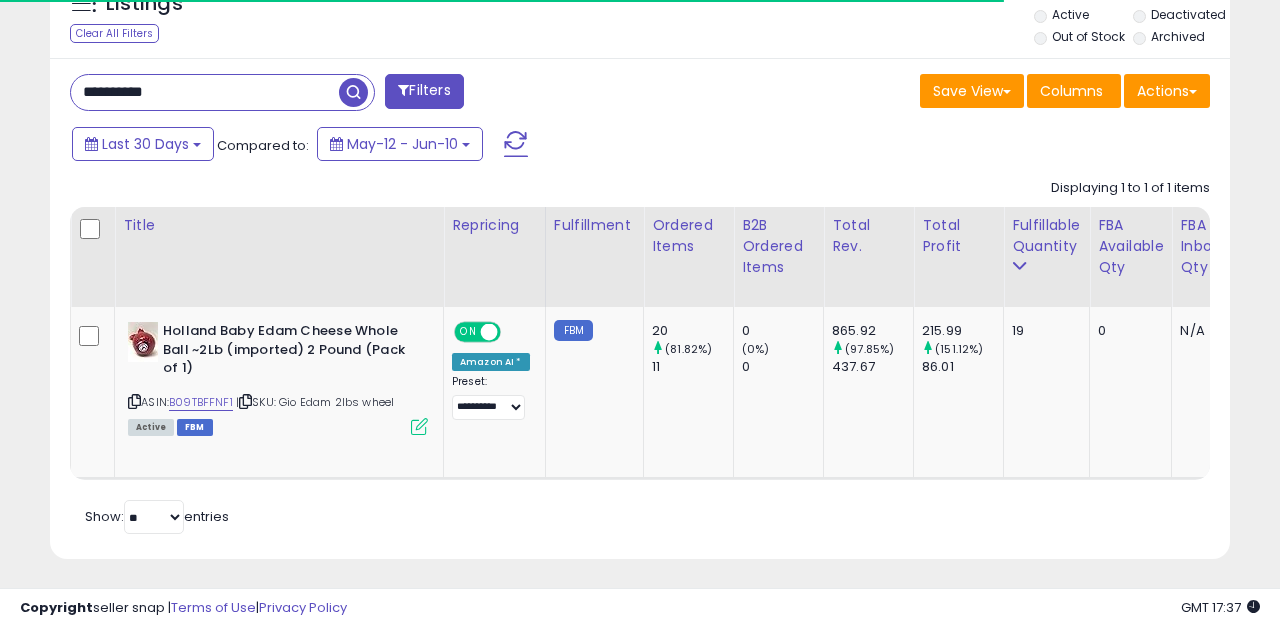 scroll, scrollTop: 765, scrollLeft: 0, axis: vertical 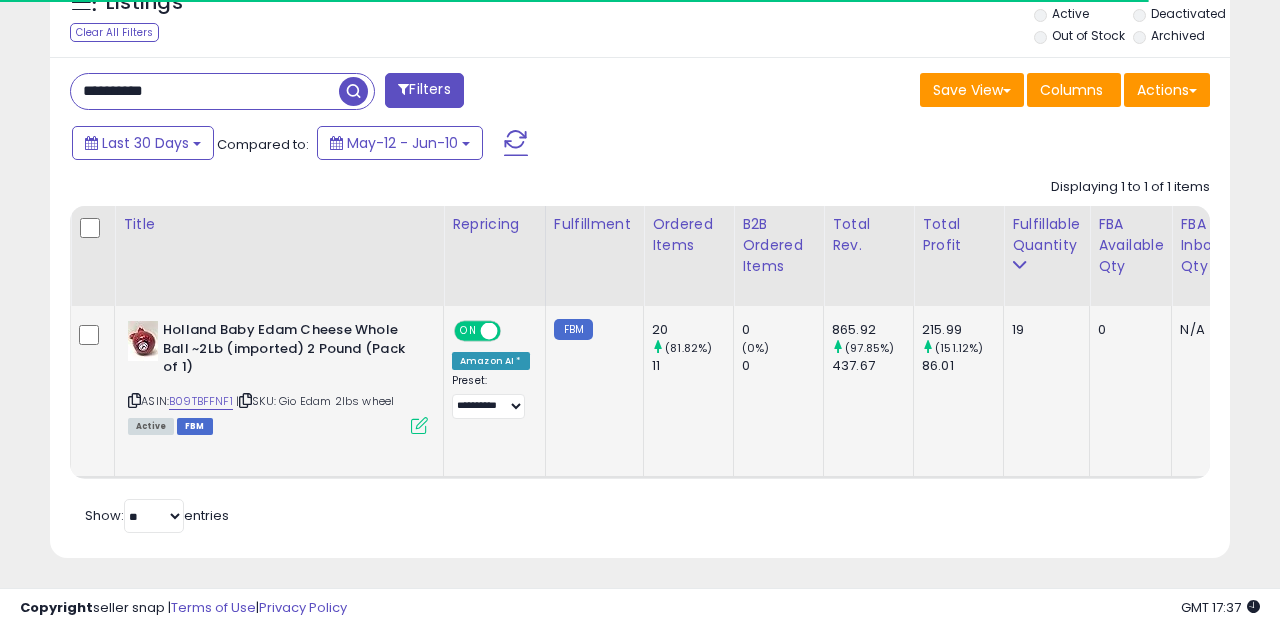 click at bounding box center [419, 425] 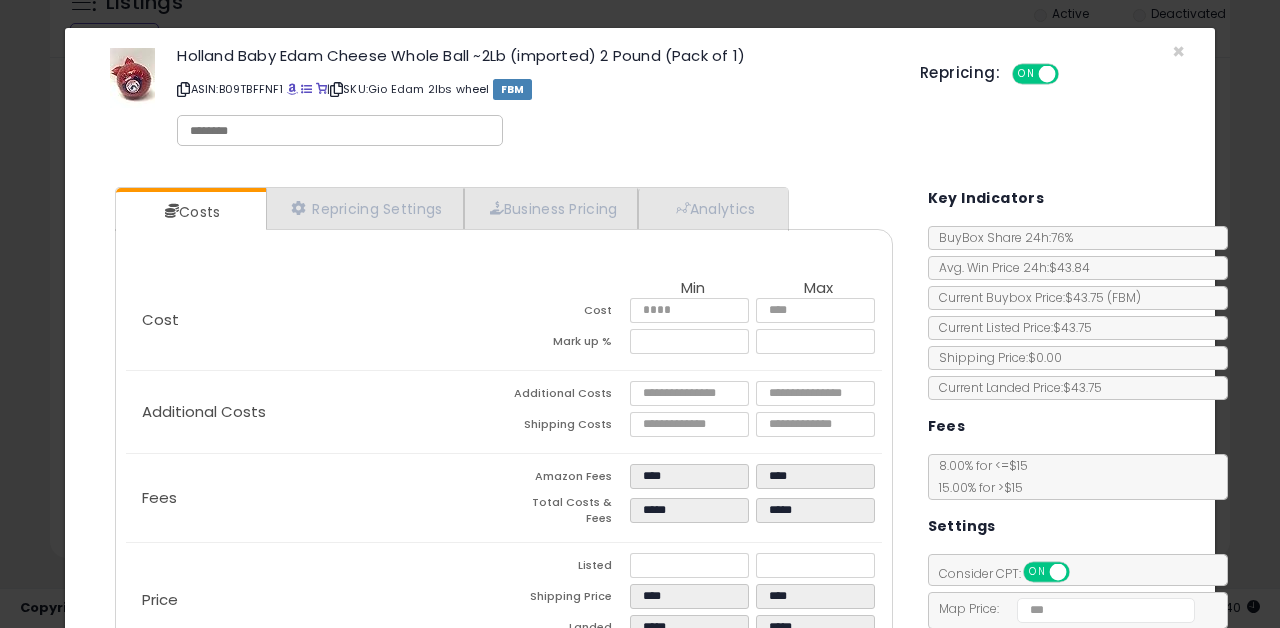 scroll, scrollTop: 0, scrollLeft: 0, axis: both 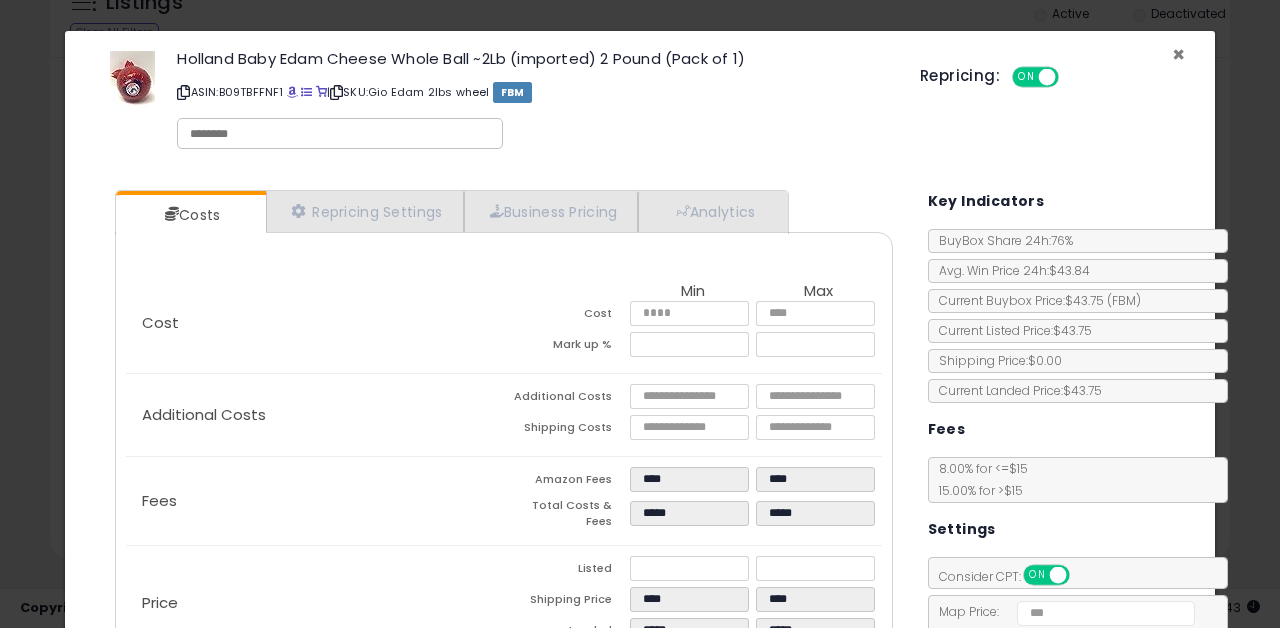 click on "×" at bounding box center (1178, 54) 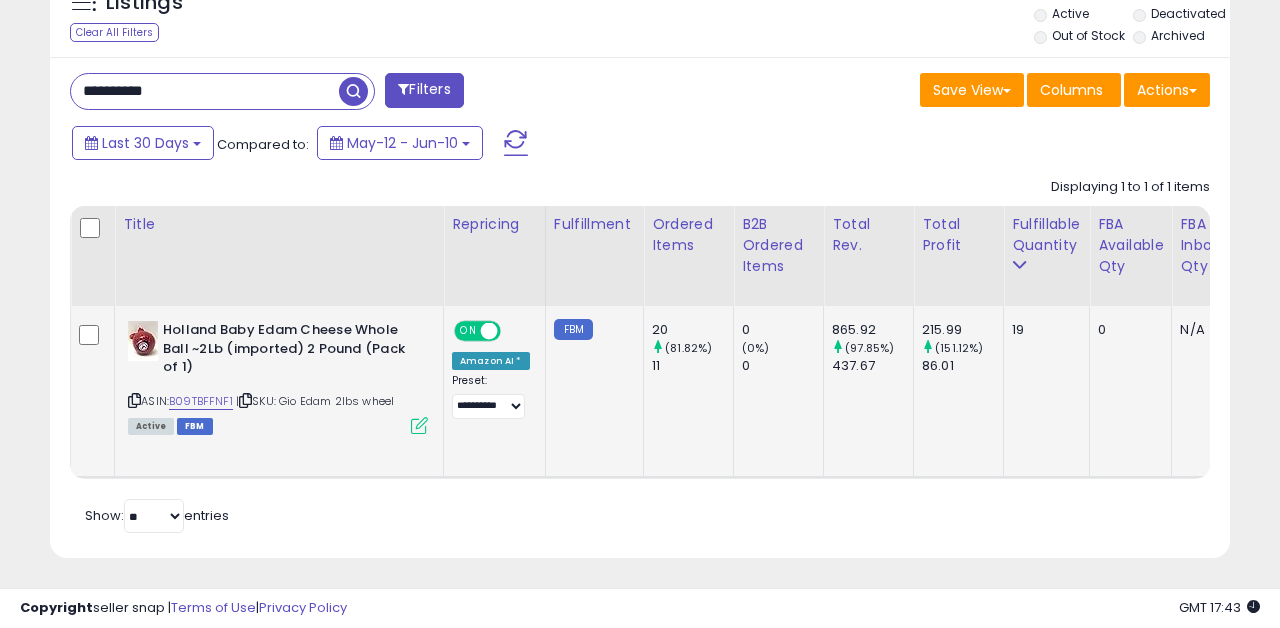 scroll, scrollTop: 0, scrollLeft: 34, axis: horizontal 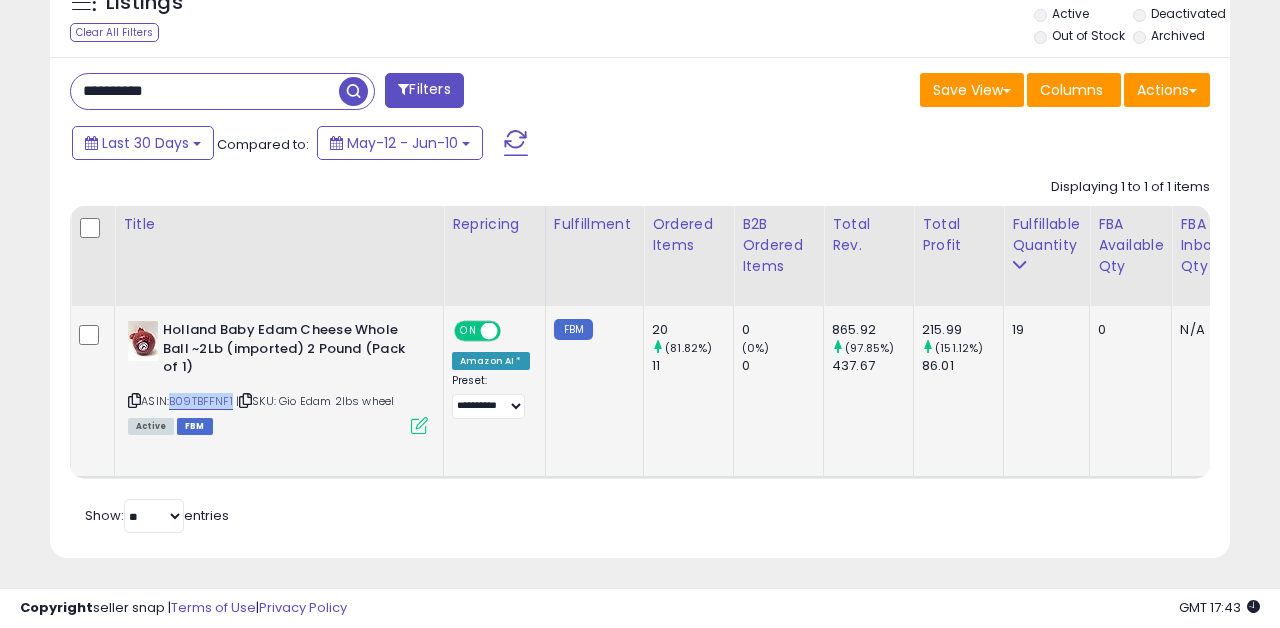 copy on "B09TBFFNF1" 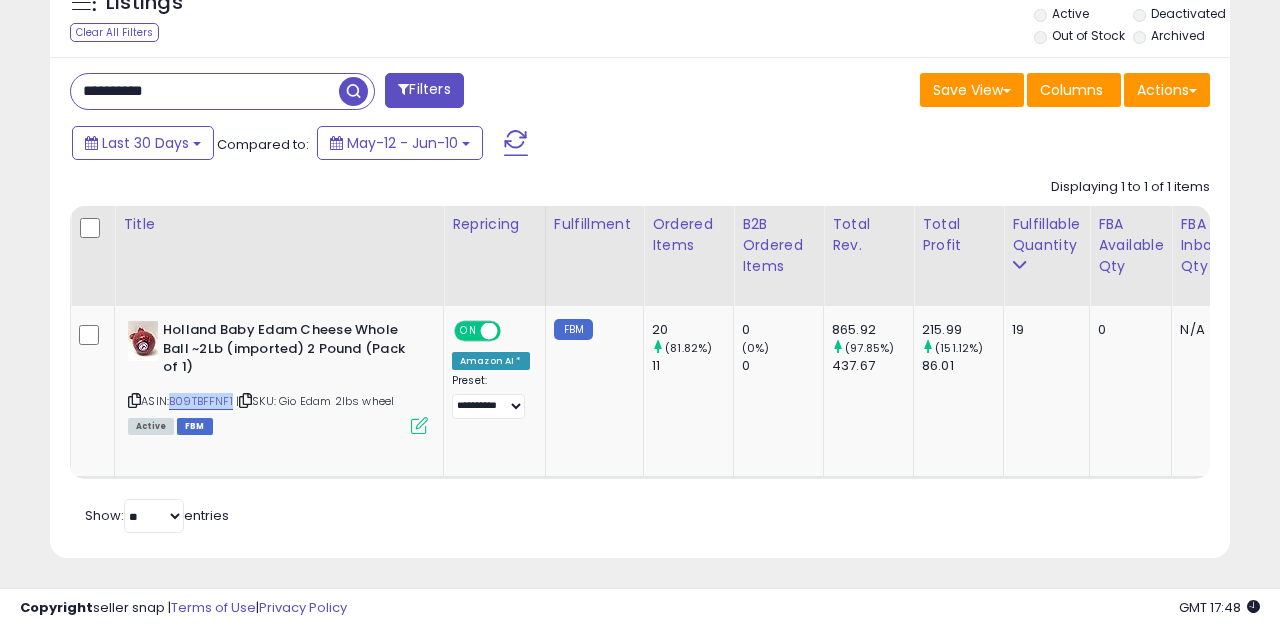 click on "**********" at bounding box center [205, 91] 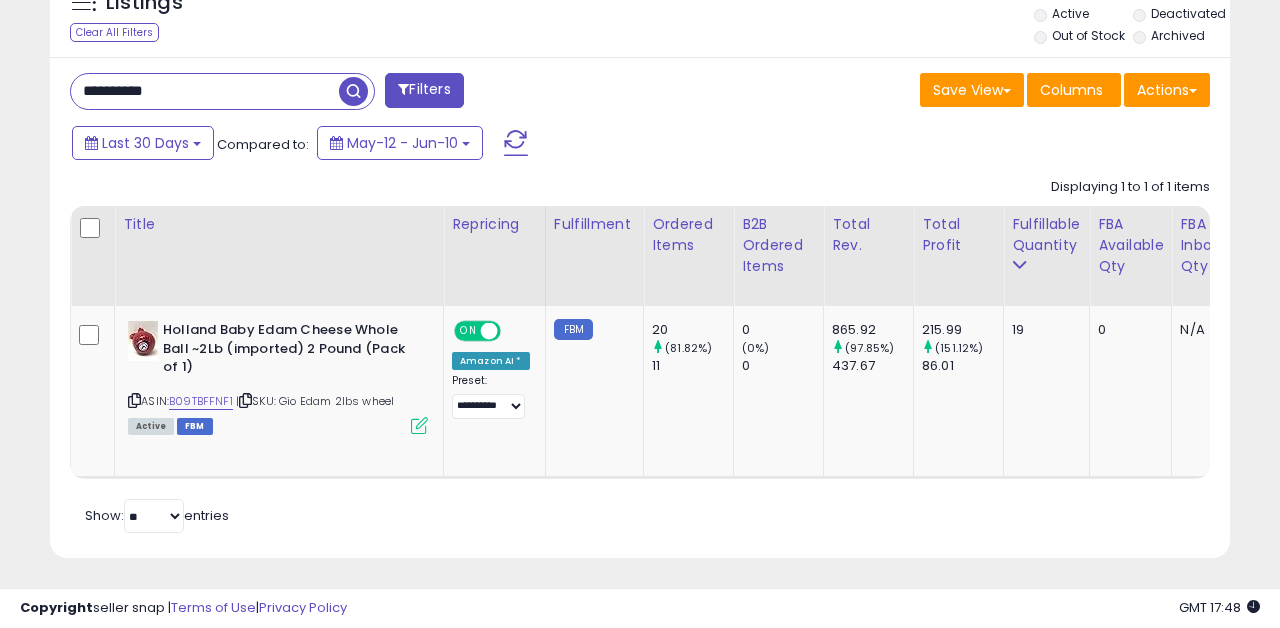 click on "**********" at bounding box center [205, 91] 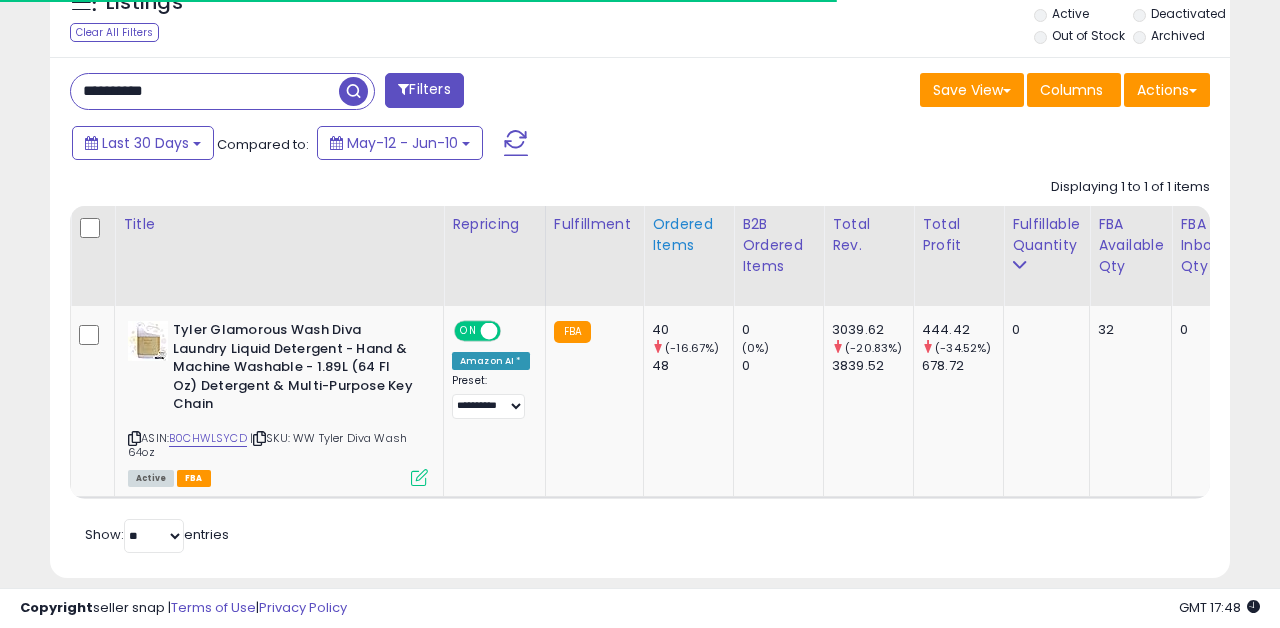scroll, scrollTop: 790, scrollLeft: 0, axis: vertical 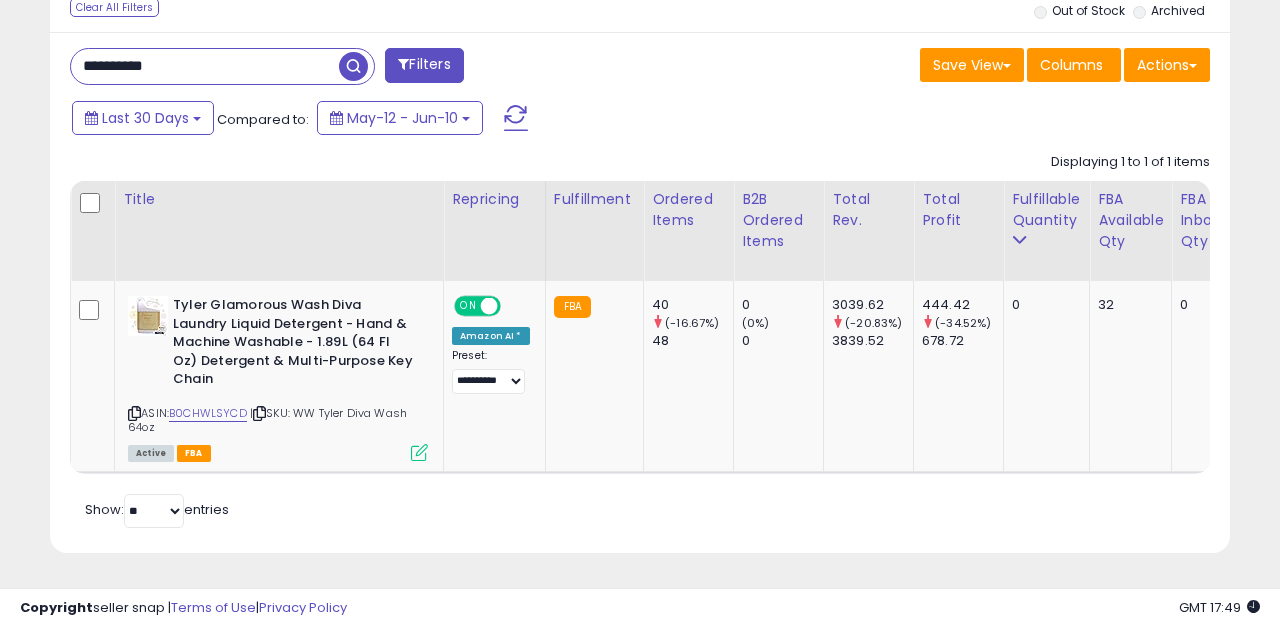 click on "**********" at bounding box center [205, 66] 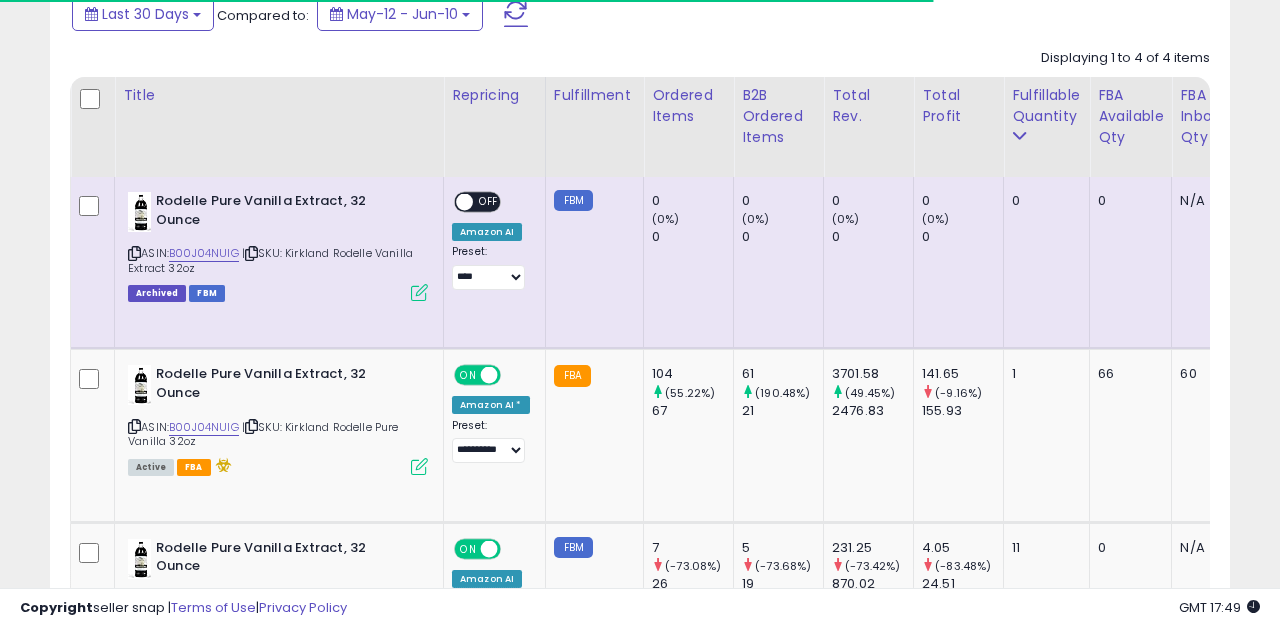 scroll, scrollTop: 910, scrollLeft: 0, axis: vertical 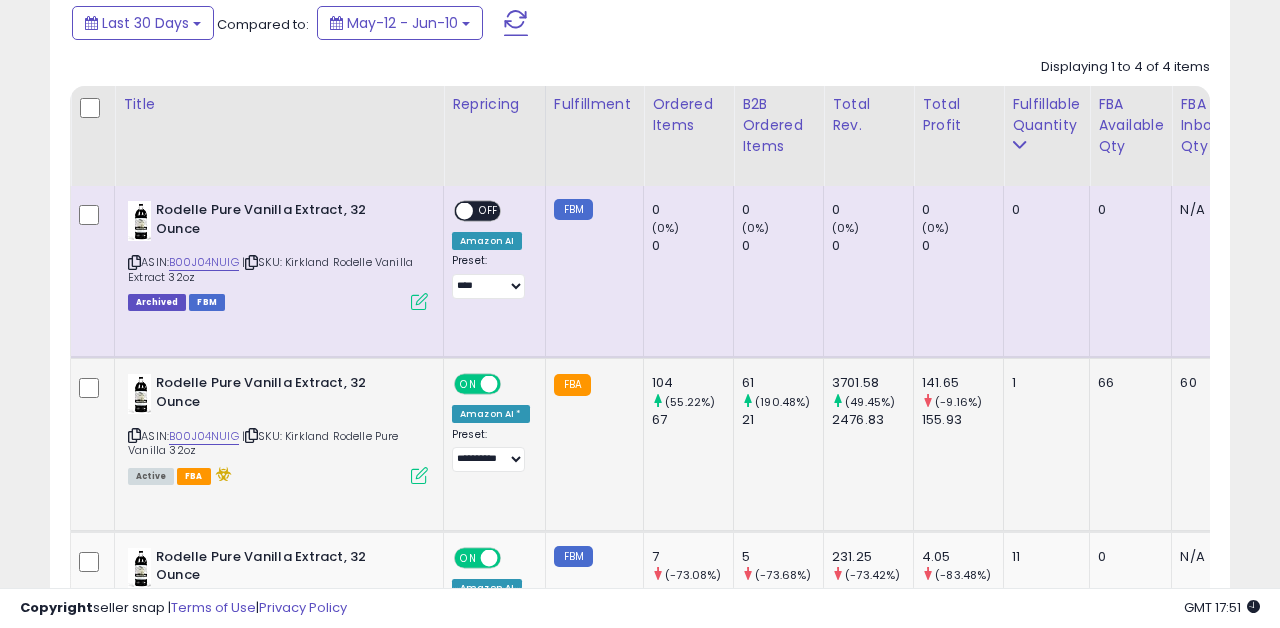 click at bounding box center [419, 475] 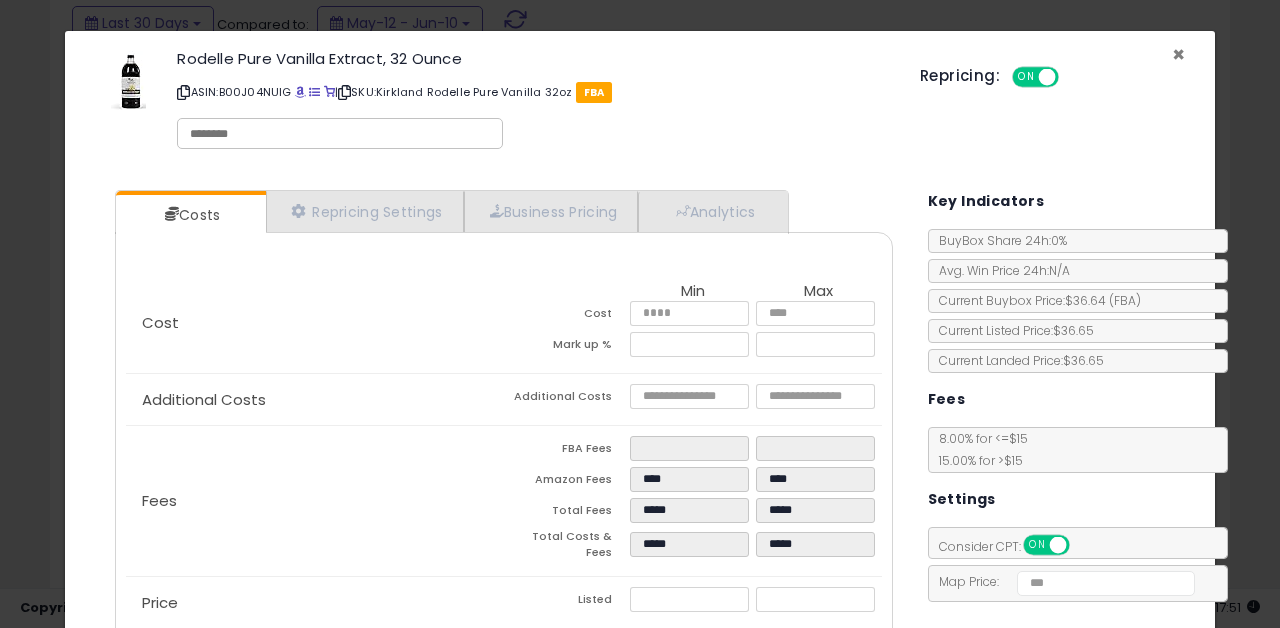 click on "×" at bounding box center (1178, 54) 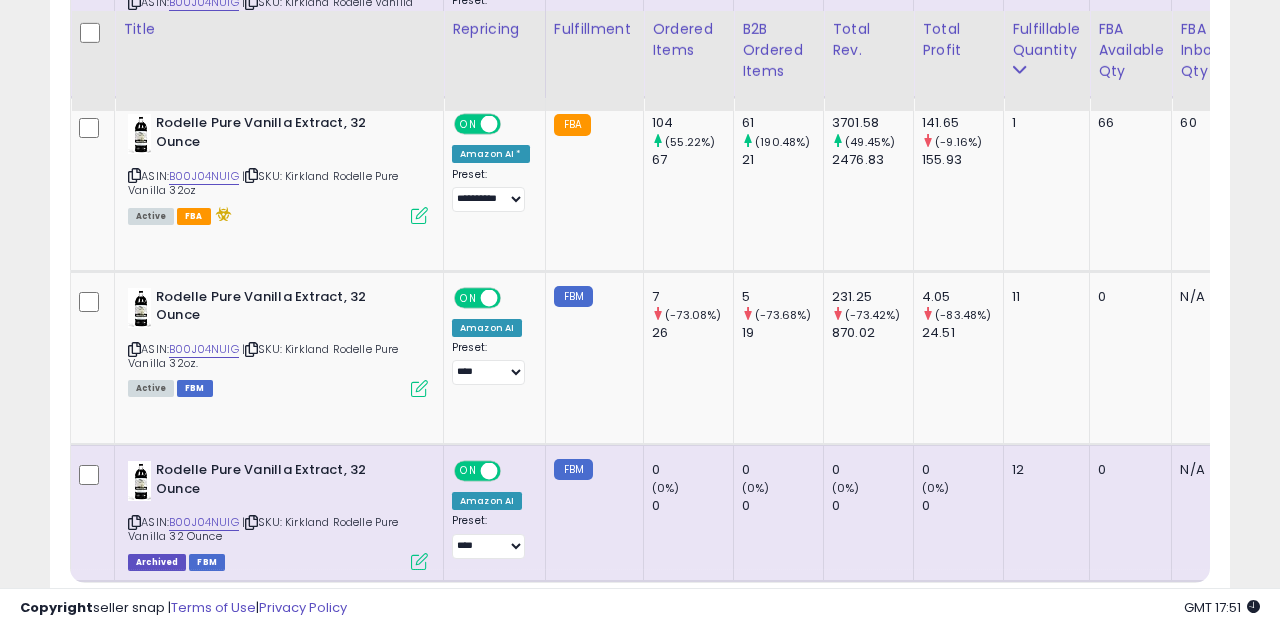 scroll, scrollTop: 1158, scrollLeft: 0, axis: vertical 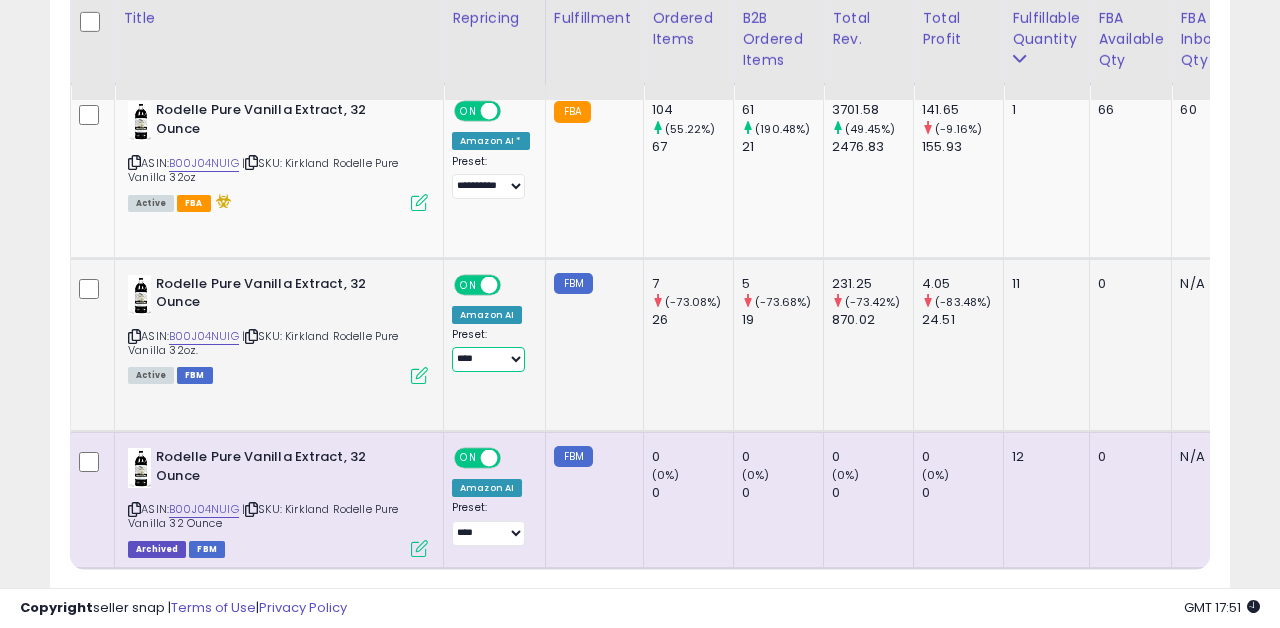 click on "**********" at bounding box center [488, 359] 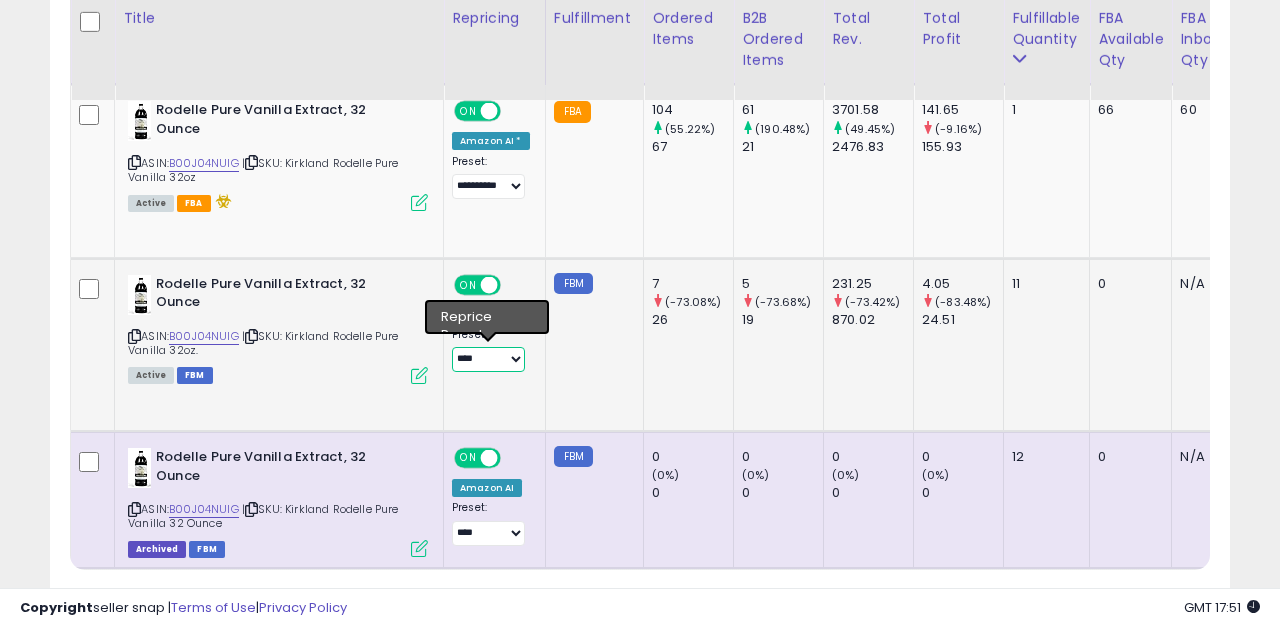 select on "**********" 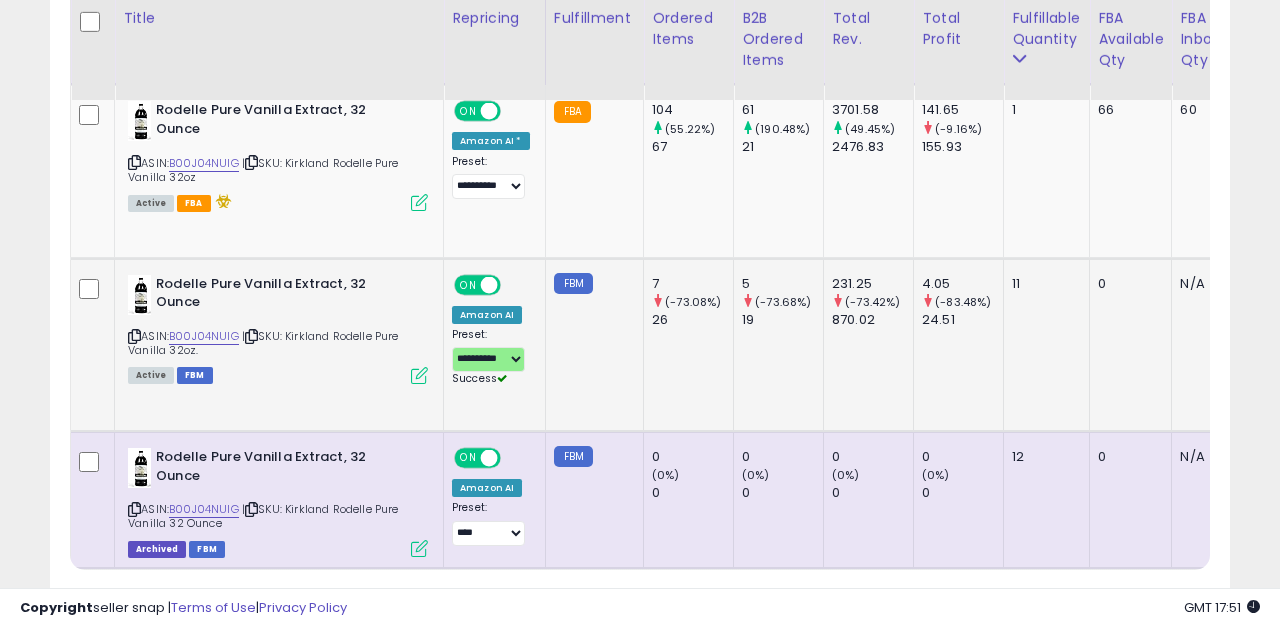 click at bounding box center [419, 375] 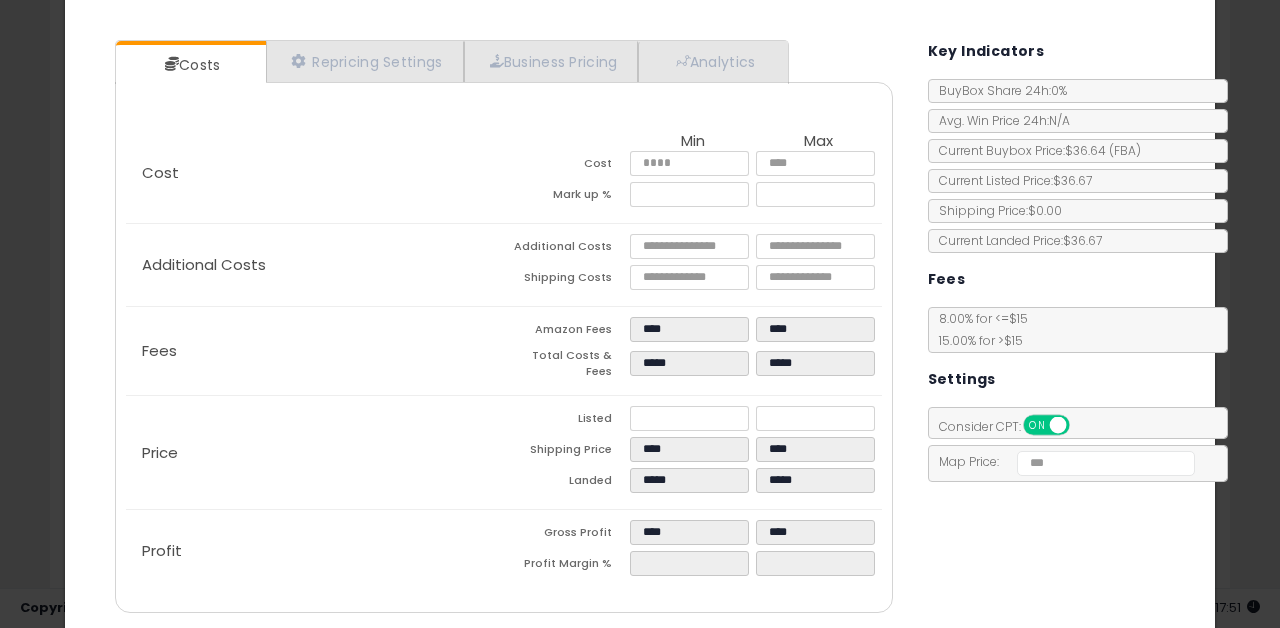 scroll, scrollTop: 0, scrollLeft: 0, axis: both 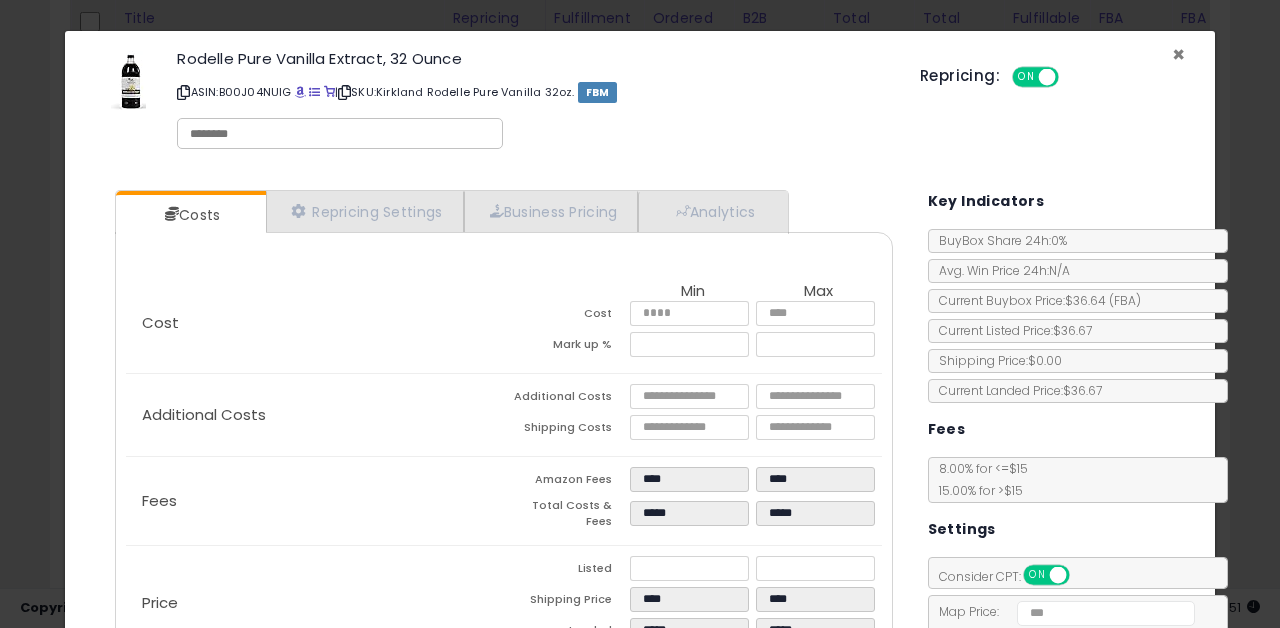 click on "×" at bounding box center [1178, 54] 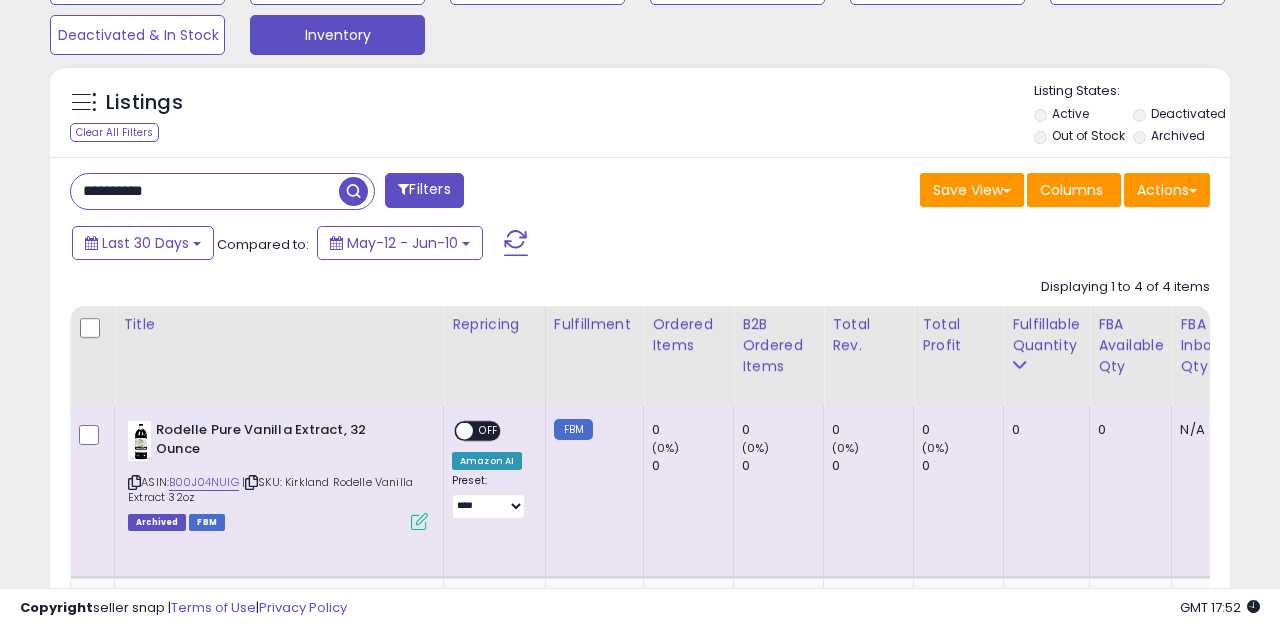 scroll, scrollTop: 650, scrollLeft: 0, axis: vertical 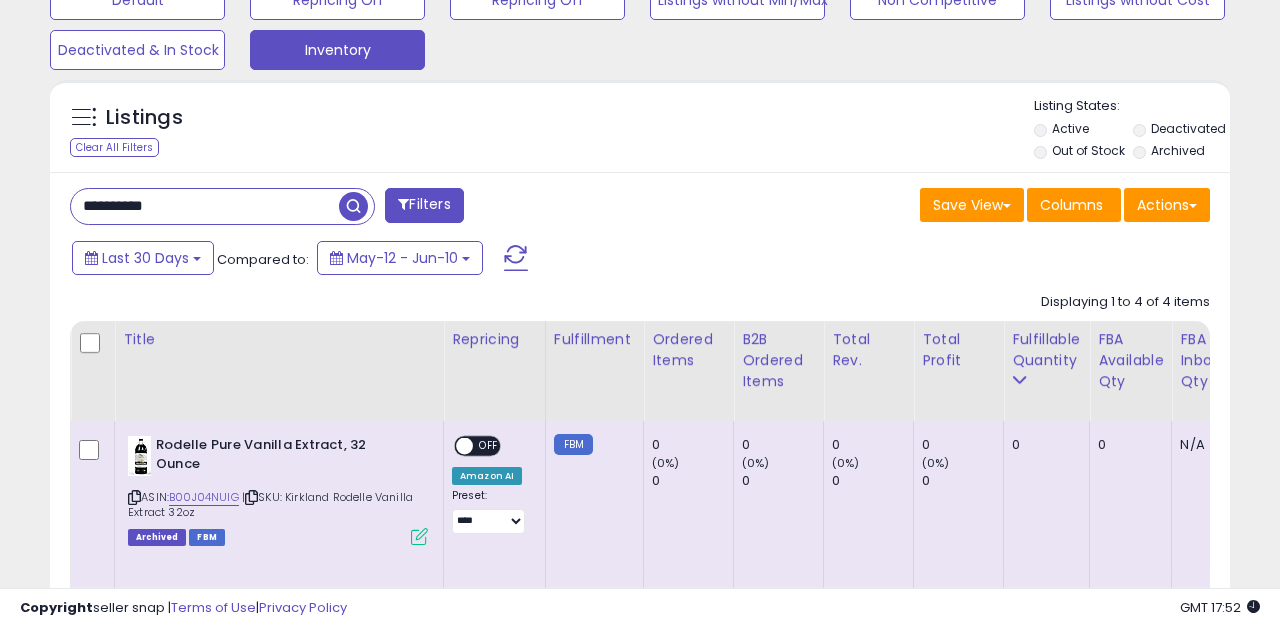 click on "**********" at bounding box center [205, 206] 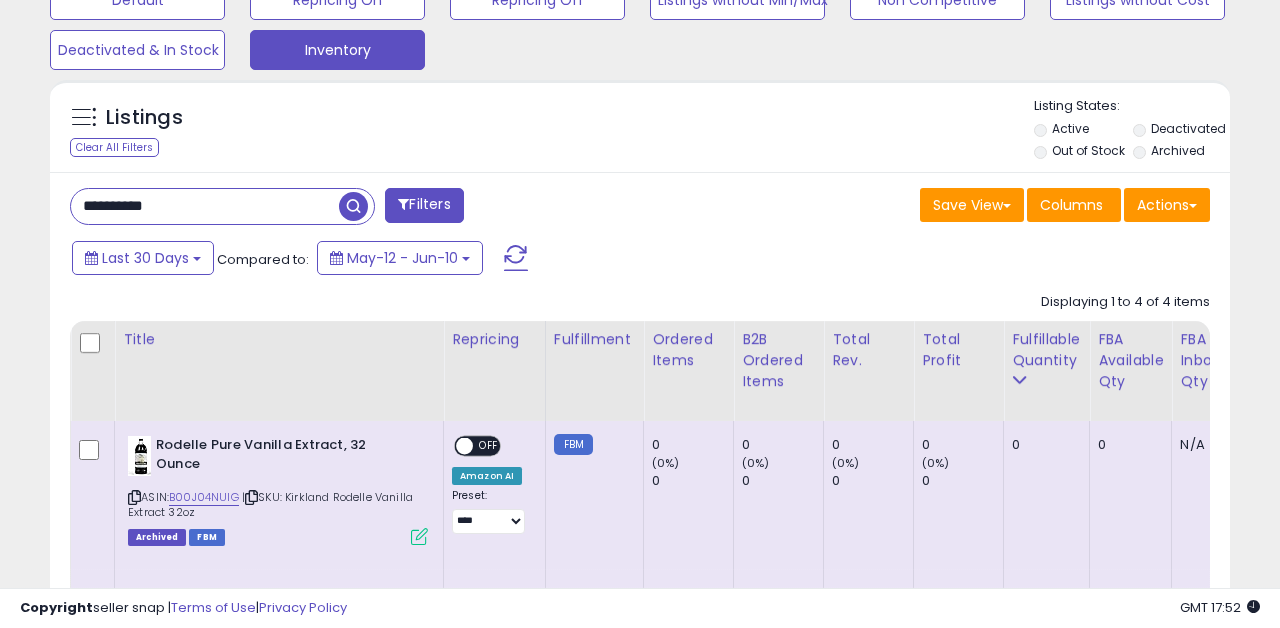 paste 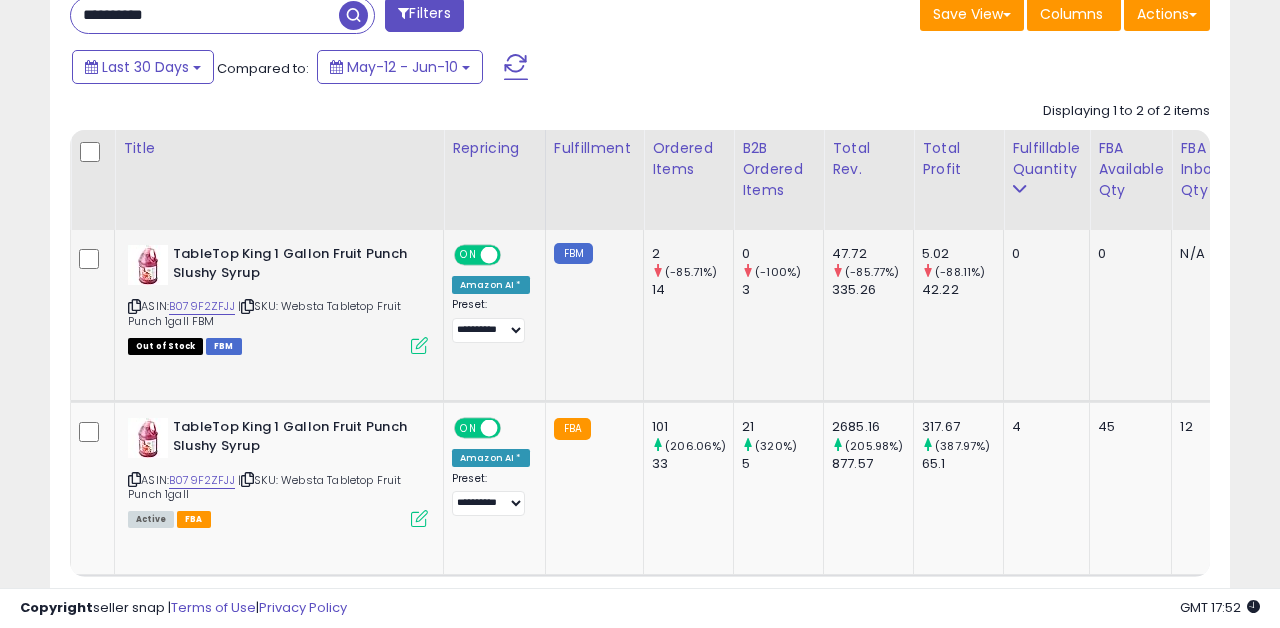 scroll, scrollTop: 872, scrollLeft: 0, axis: vertical 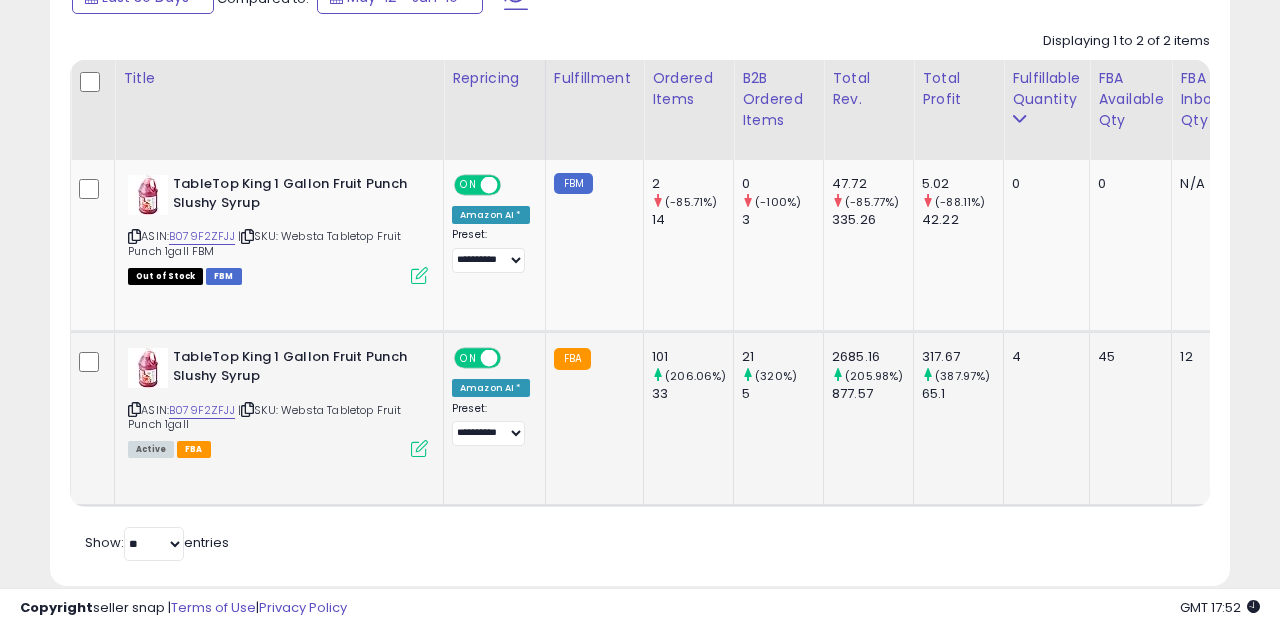 click at bounding box center (419, 448) 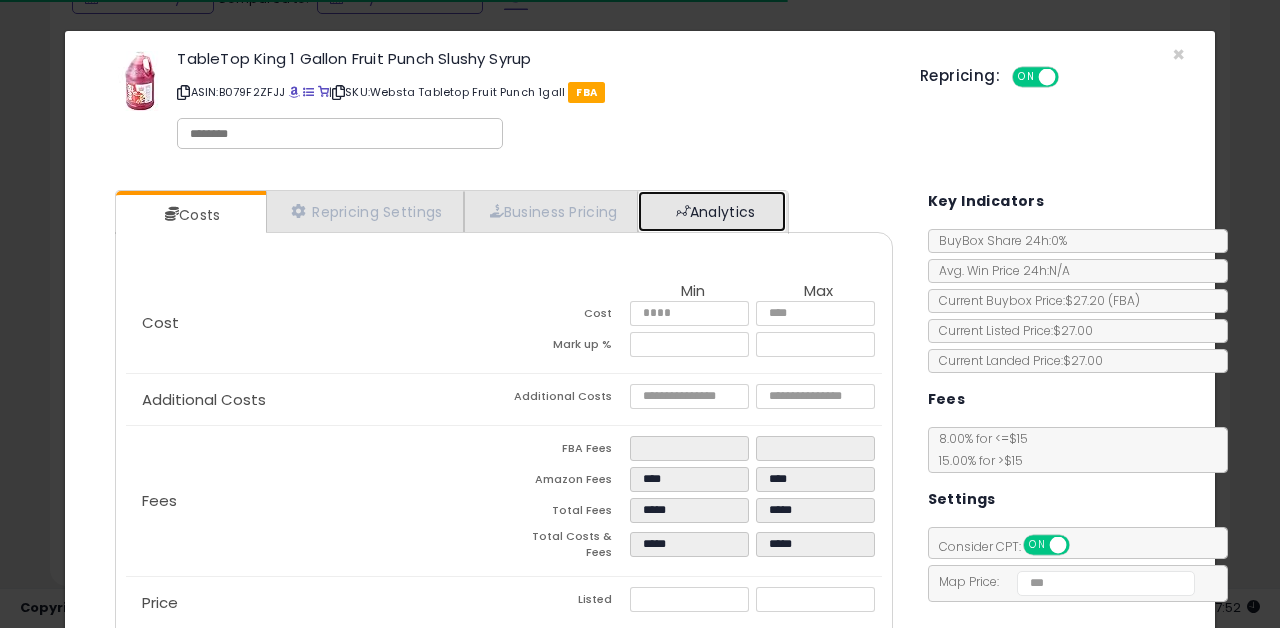 click on "Analytics" at bounding box center [712, 211] 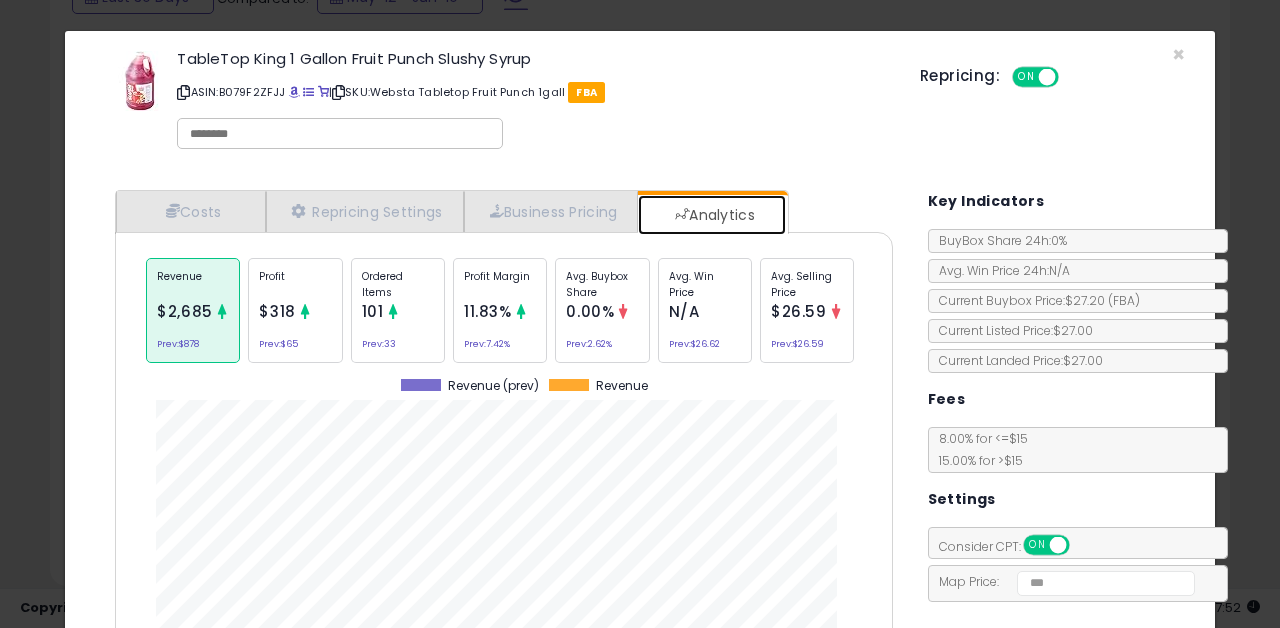 scroll, scrollTop: 999385, scrollLeft: 999182, axis: both 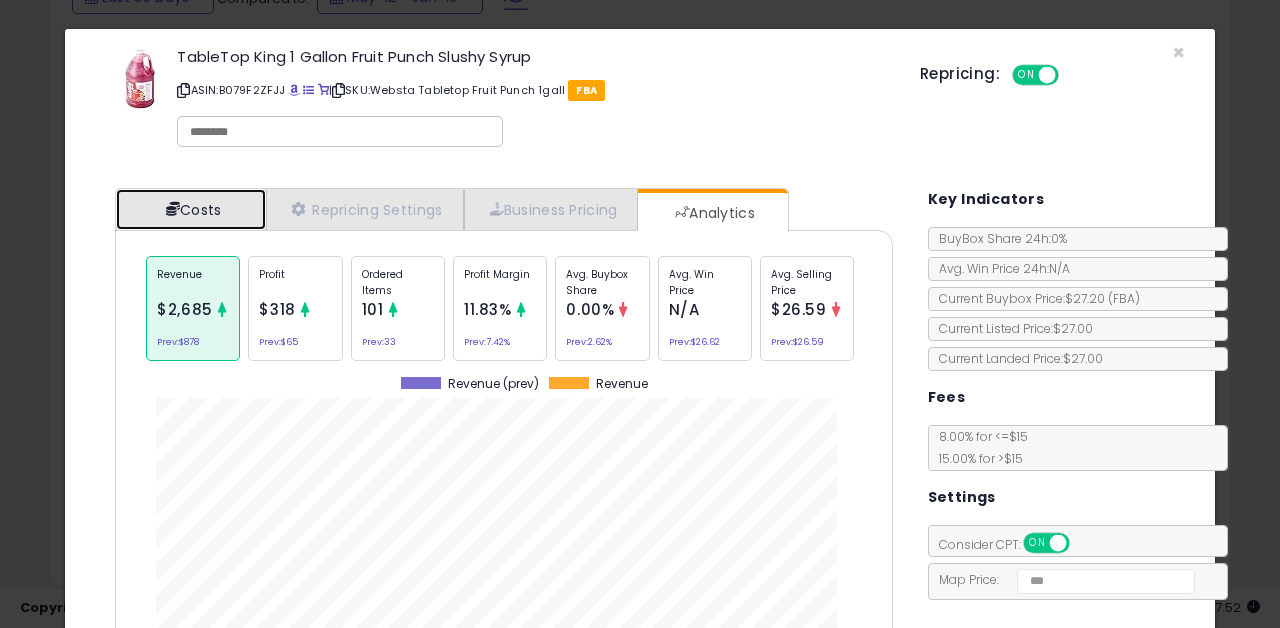 click on "Costs" at bounding box center (191, 209) 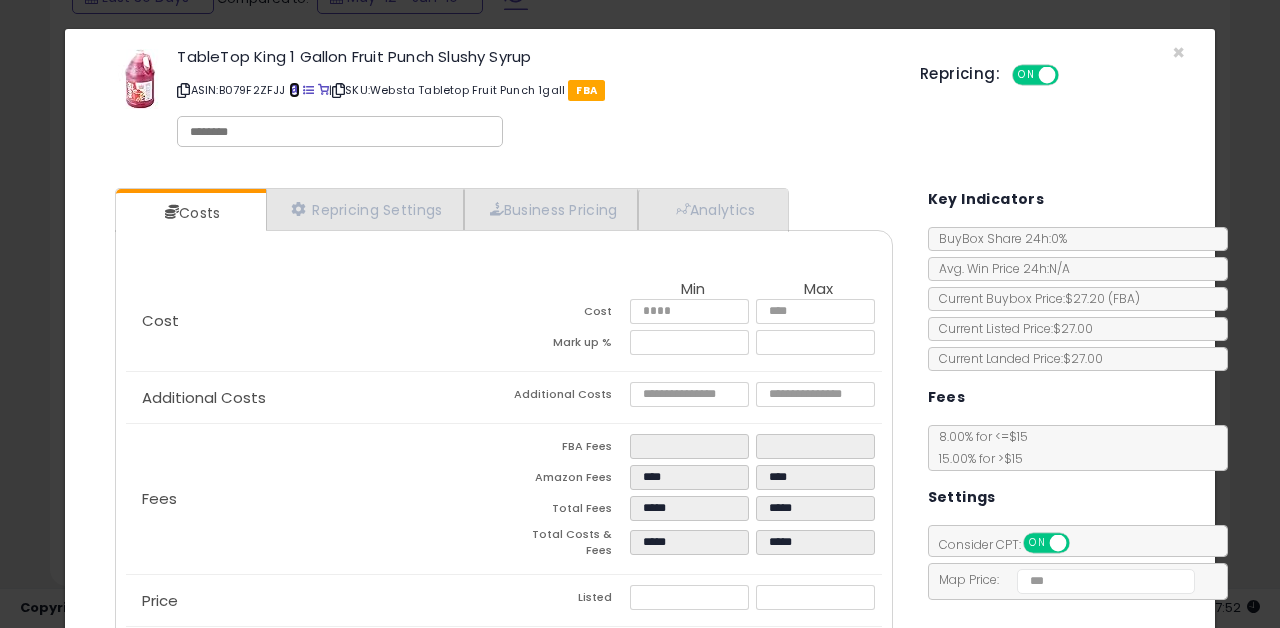 click at bounding box center (294, 90) 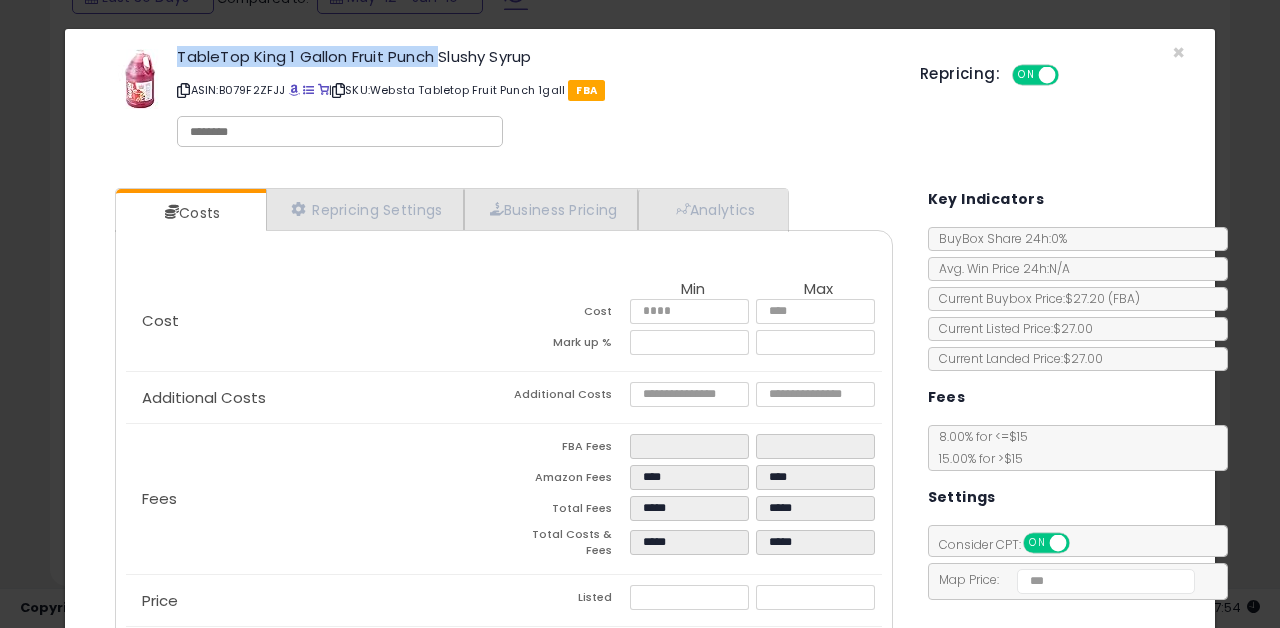 drag, startPoint x: 445, startPoint y: 59, endPoint x: 172, endPoint y: 55, distance: 273.0293 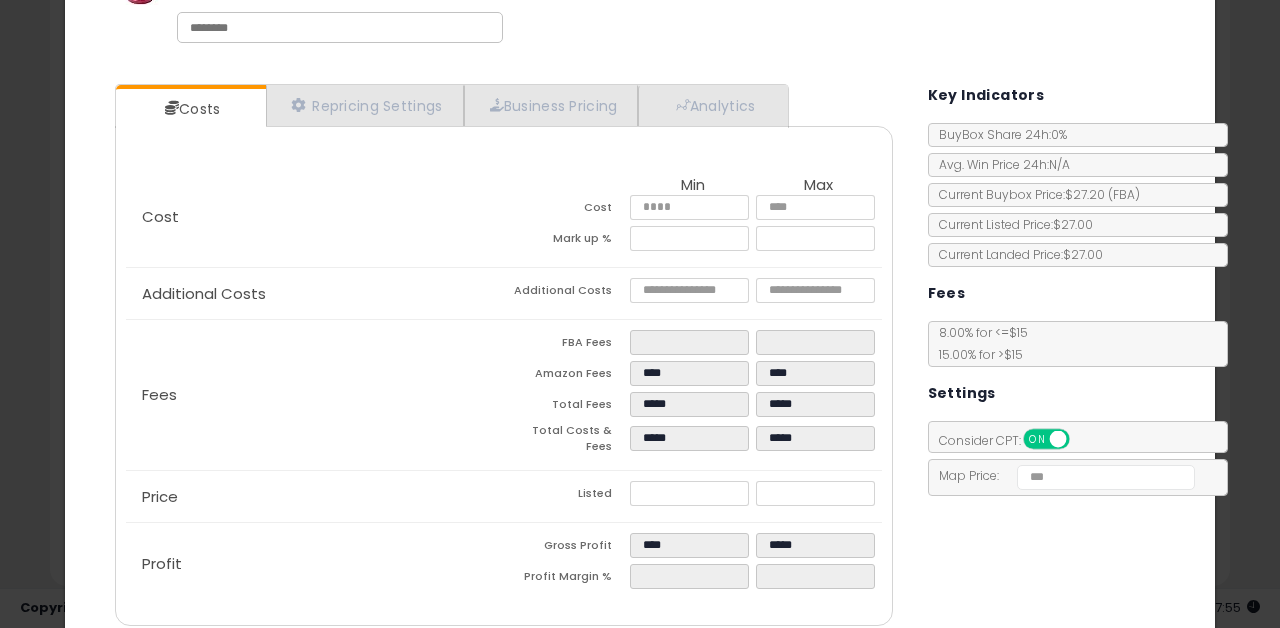 scroll, scrollTop: 0, scrollLeft: 0, axis: both 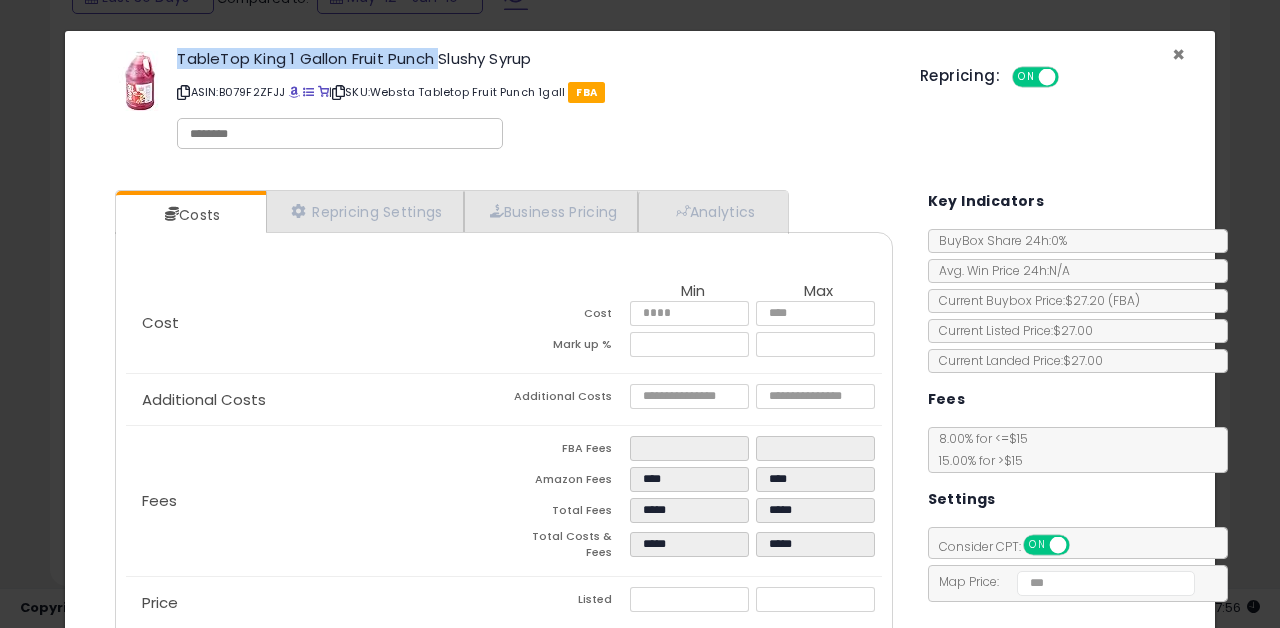 click on "×" at bounding box center [1178, 54] 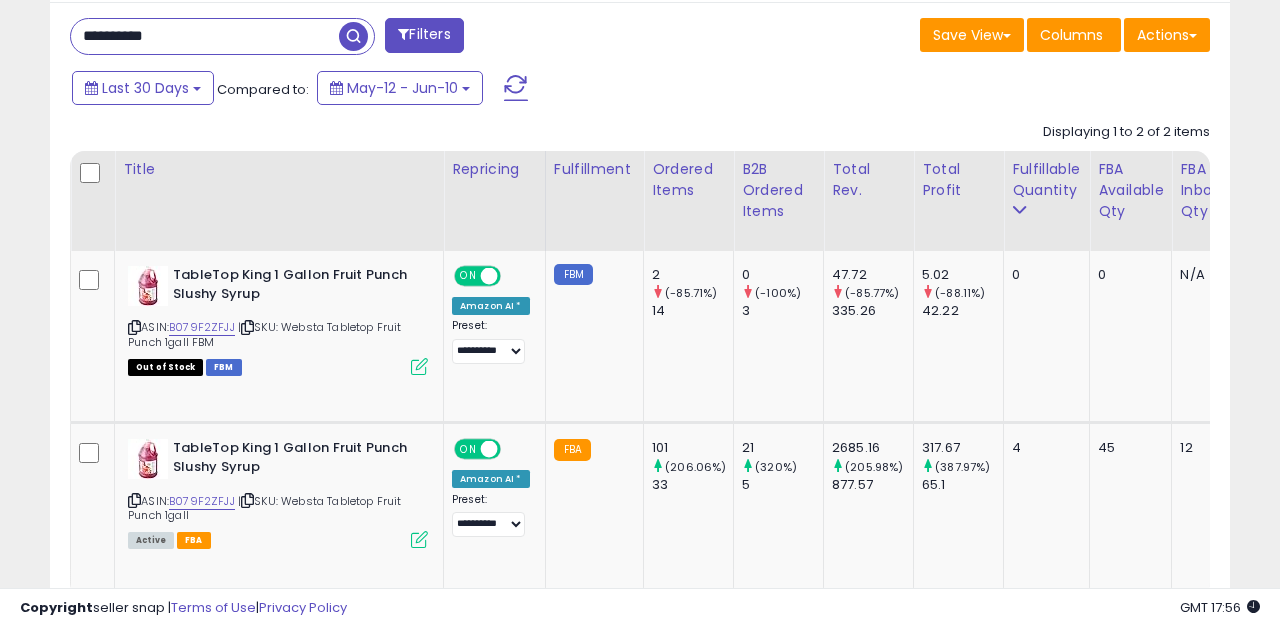 scroll, scrollTop: 790, scrollLeft: 0, axis: vertical 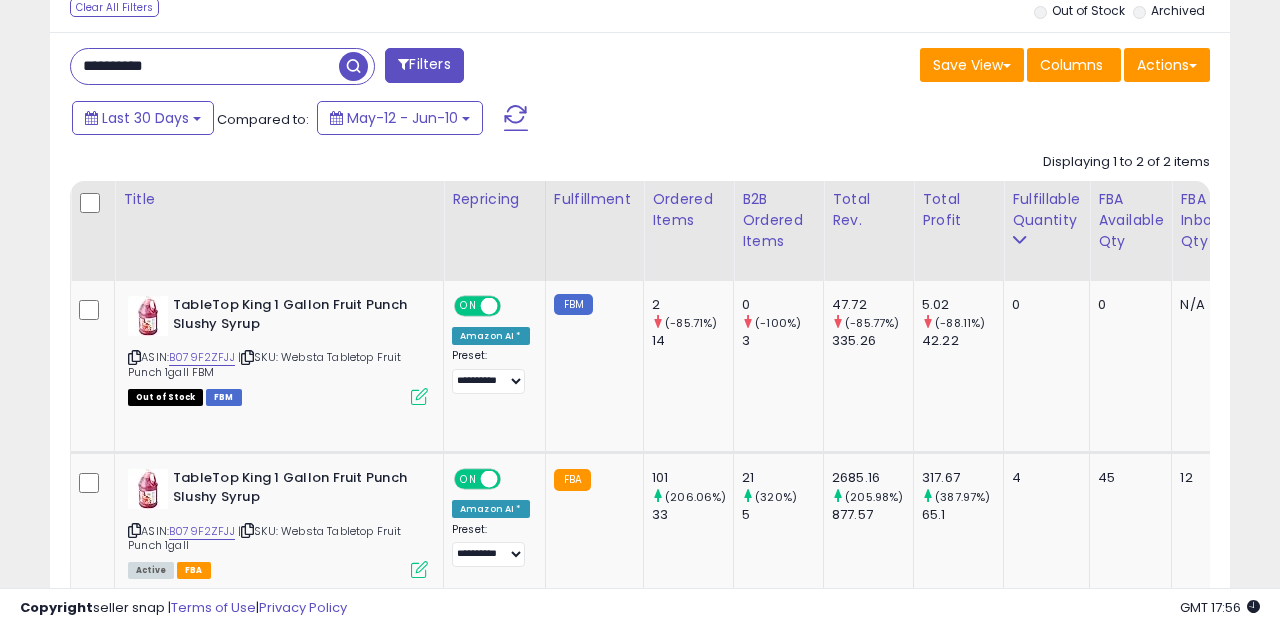 click on "**********" at bounding box center (205, 66) 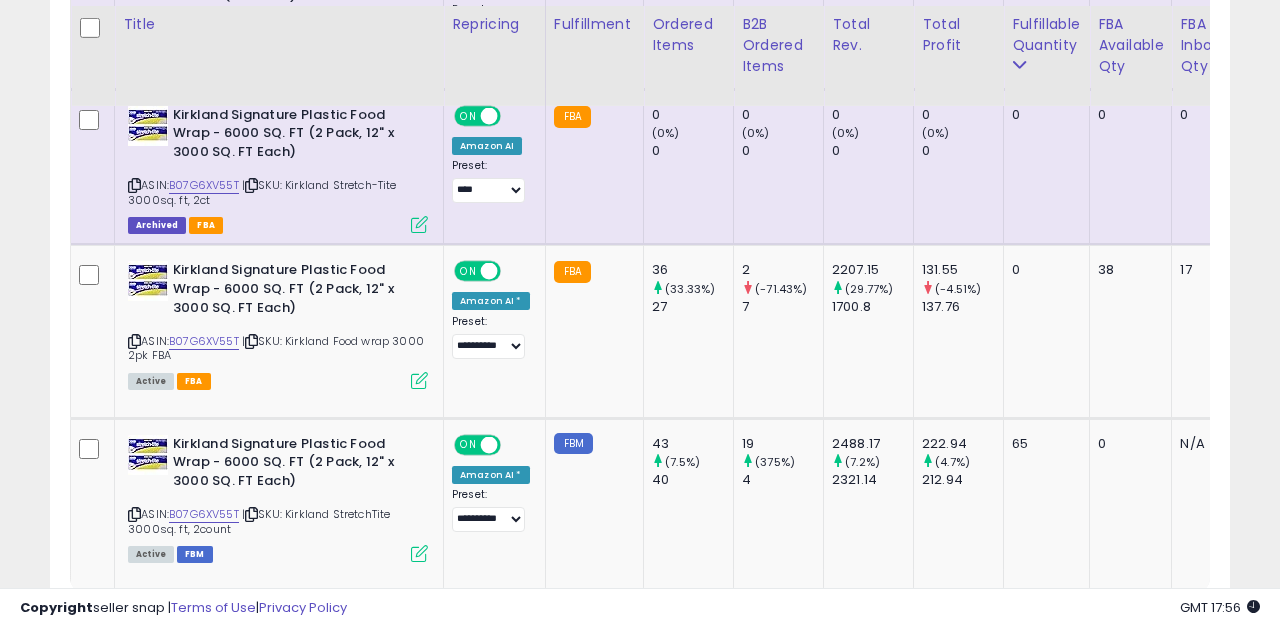 scroll, scrollTop: 1144, scrollLeft: 0, axis: vertical 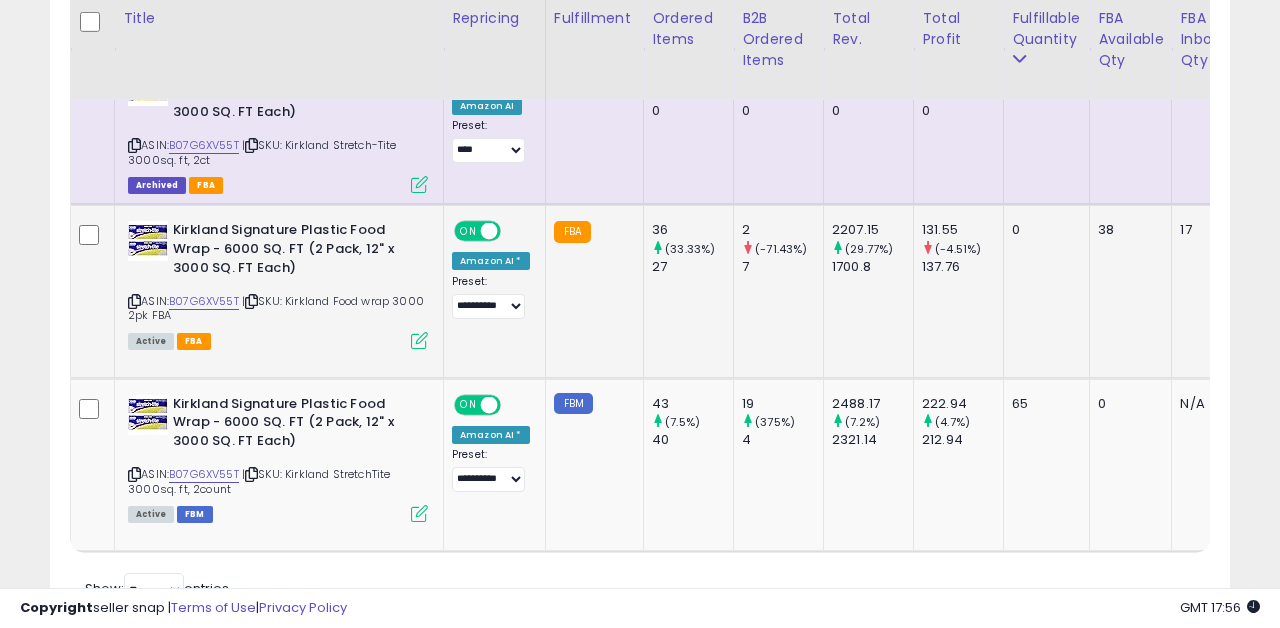 click at bounding box center (419, 340) 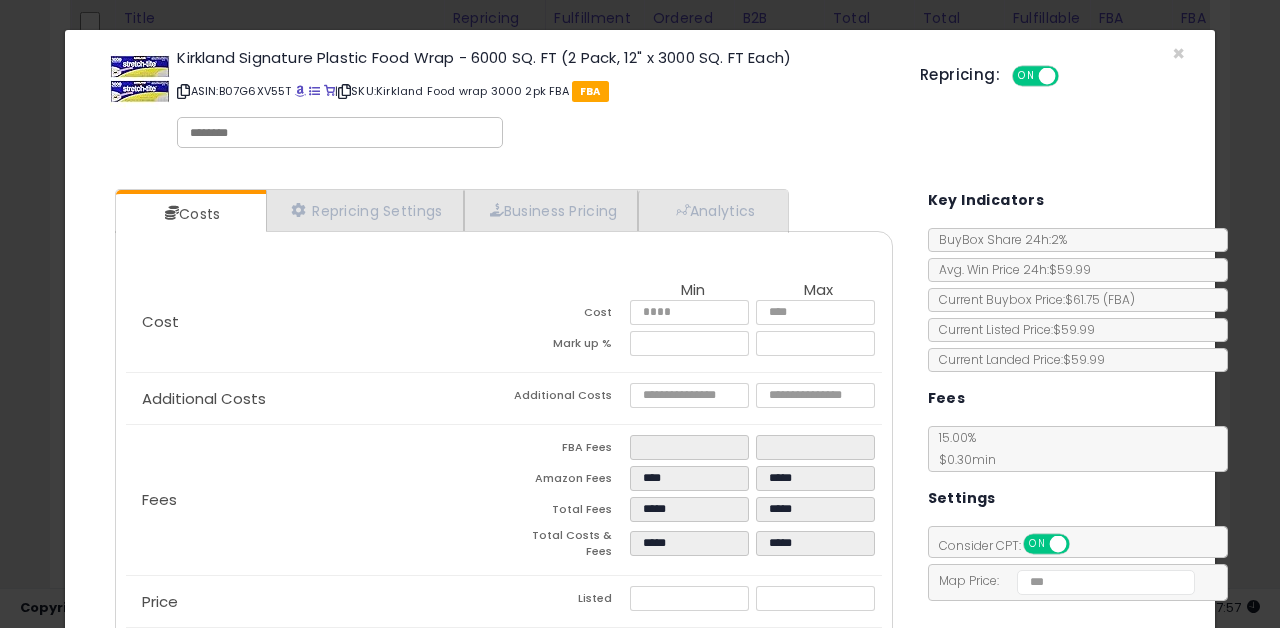 scroll, scrollTop: 0, scrollLeft: 0, axis: both 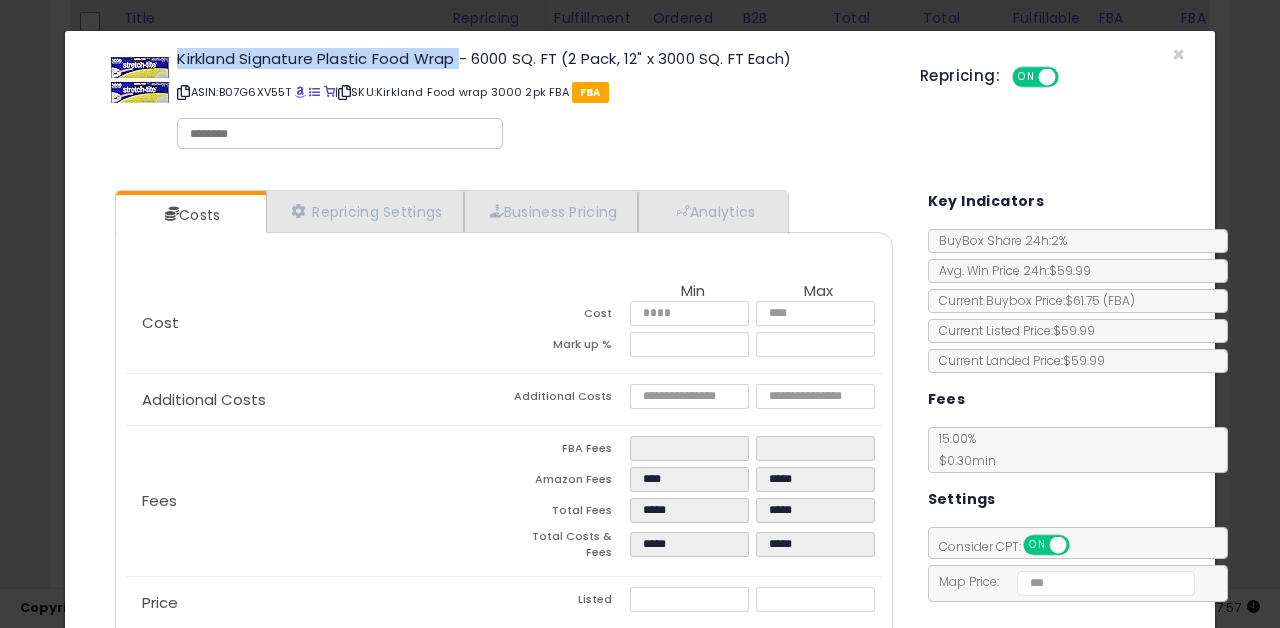 drag, startPoint x: 464, startPoint y: 58, endPoint x: 170, endPoint y: 58, distance: 294 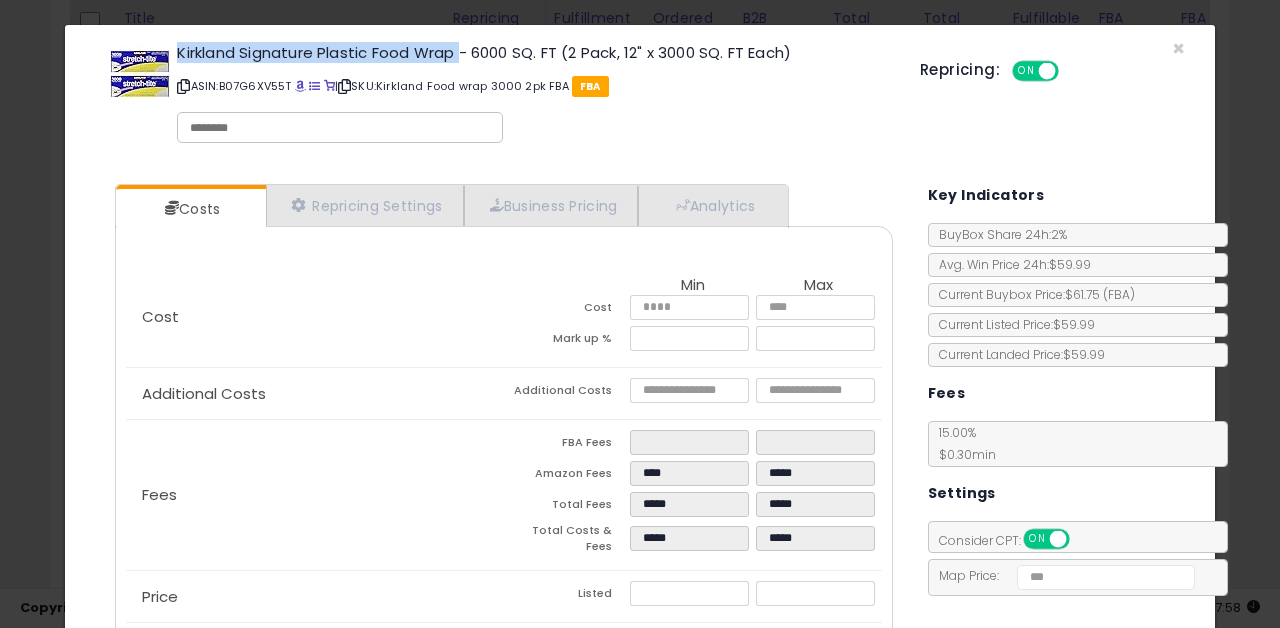scroll, scrollTop: 0, scrollLeft: 0, axis: both 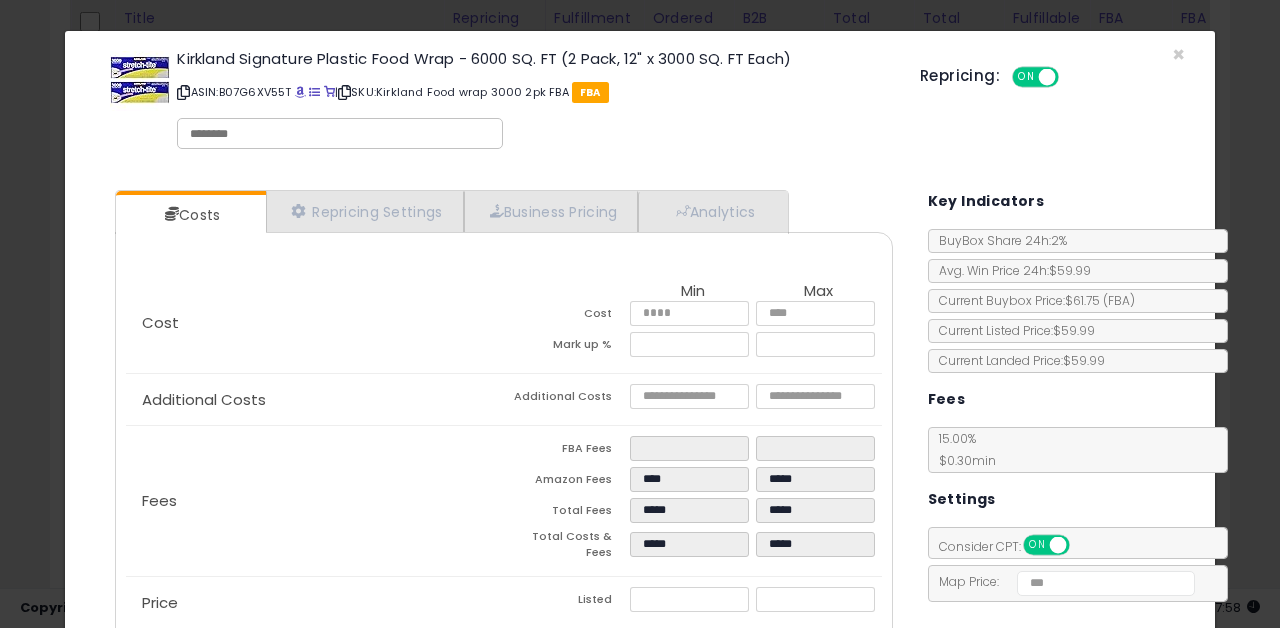click on "Repricing:
ON   OFF" at bounding box center (1052, 74) 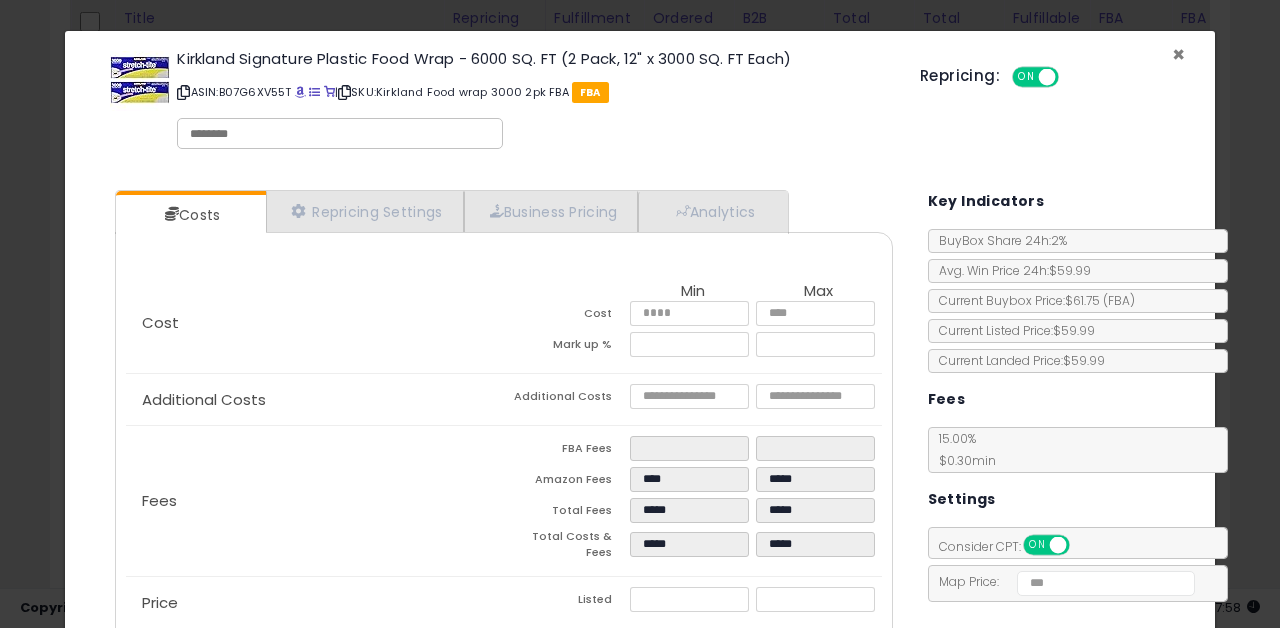 click on "×" at bounding box center (1178, 54) 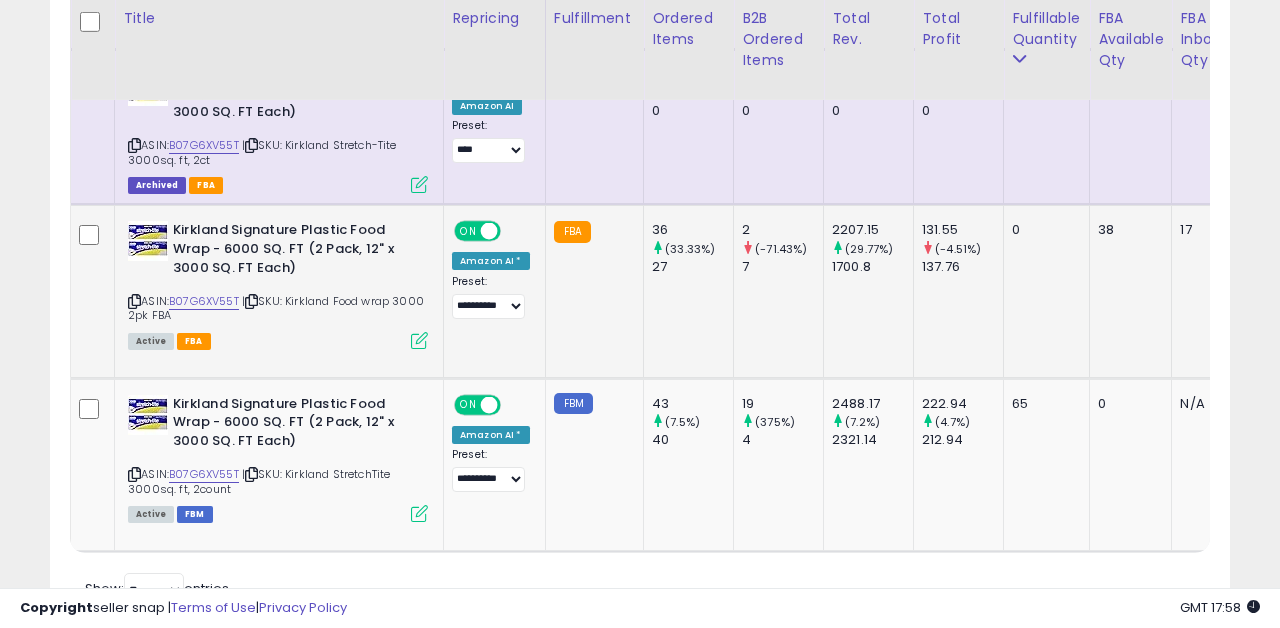 scroll, scrollTop: 0, scrollLeft: 29, axis: horizontal 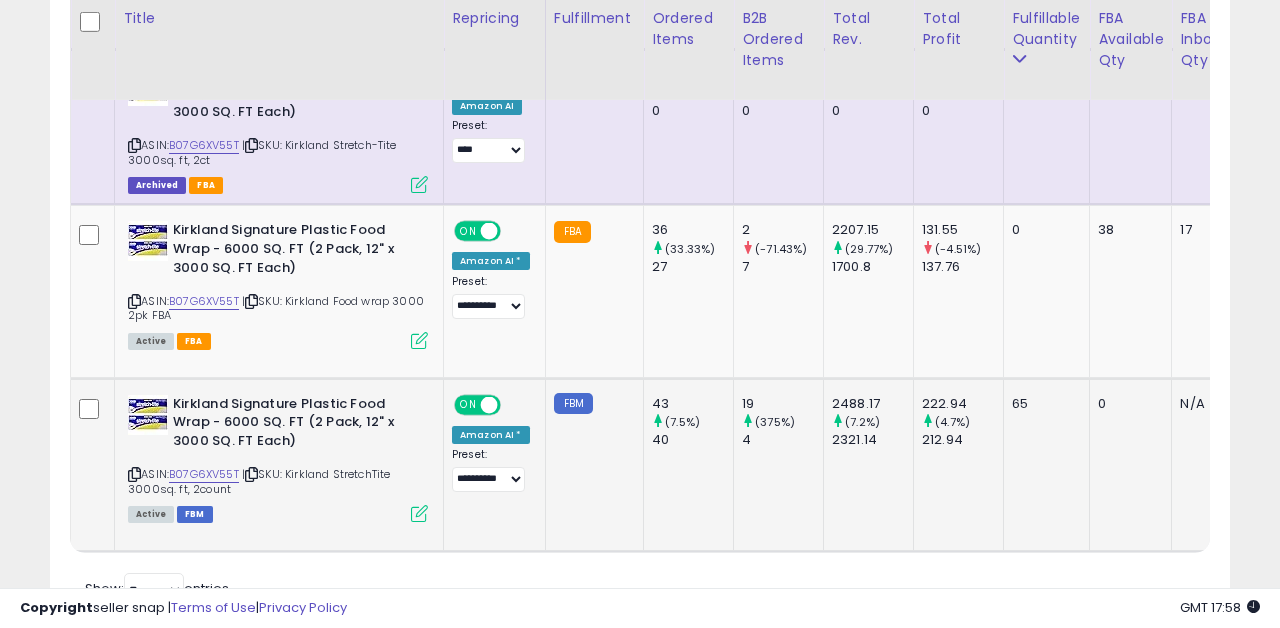 click at bounding box center [419, 513] 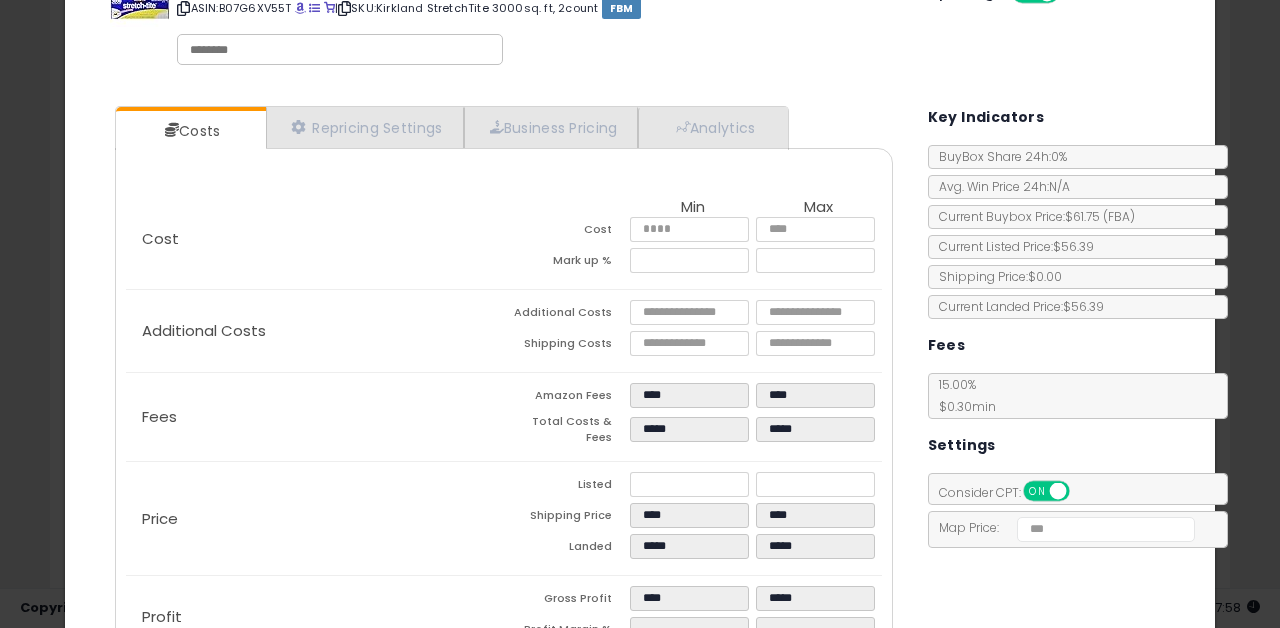 scroll, scrollTop: 3, scrollLeft: 0, axis: vertical 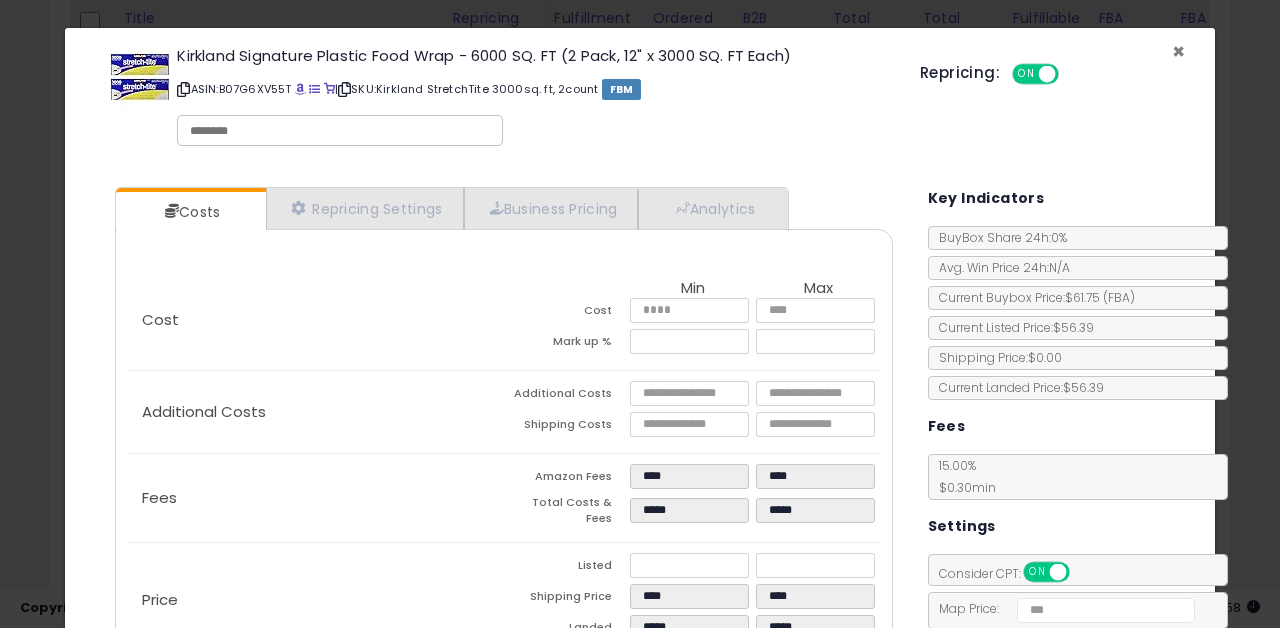 click on "×" at bounding box center (1178, 51) 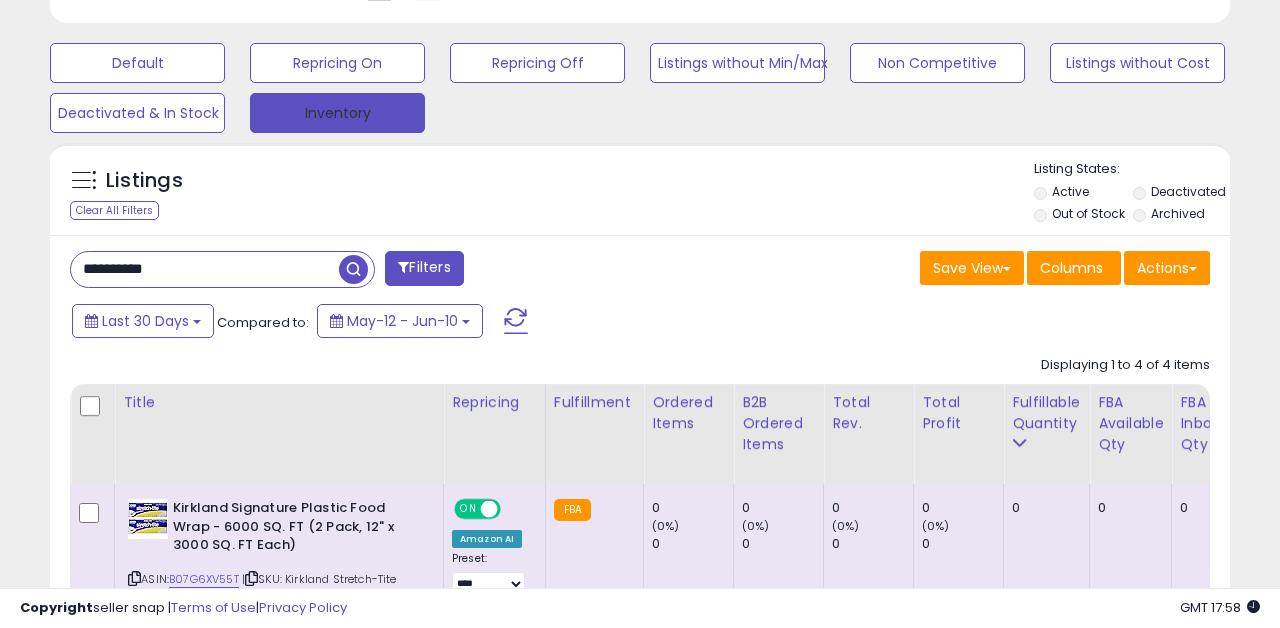 scroll, scrollTop: 515, scrollLeft: 0, axis: vertical 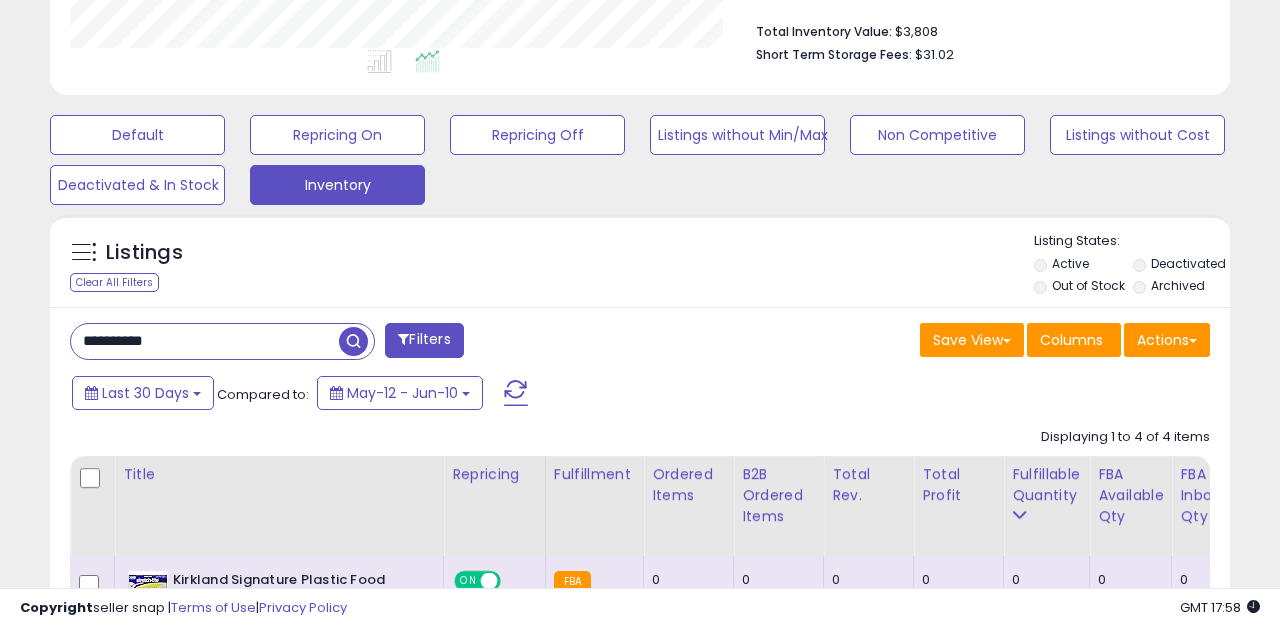 click on "**********" at bounding box center [205, 341] 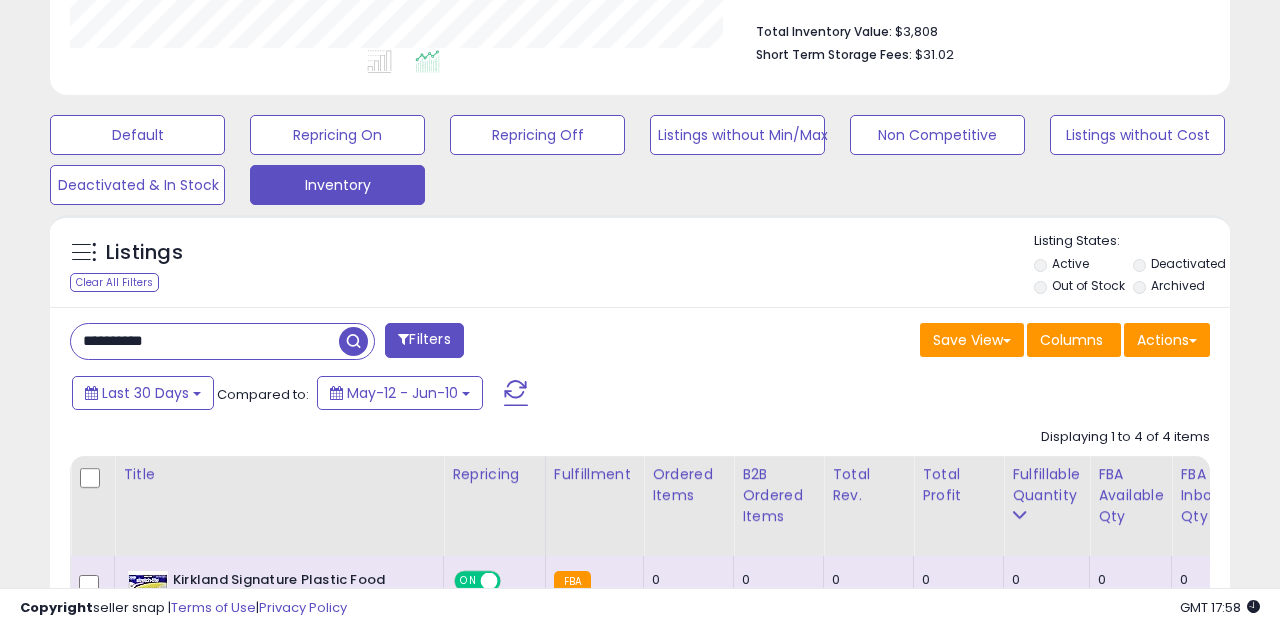 click on "**********" at bounding box center (205, 341) 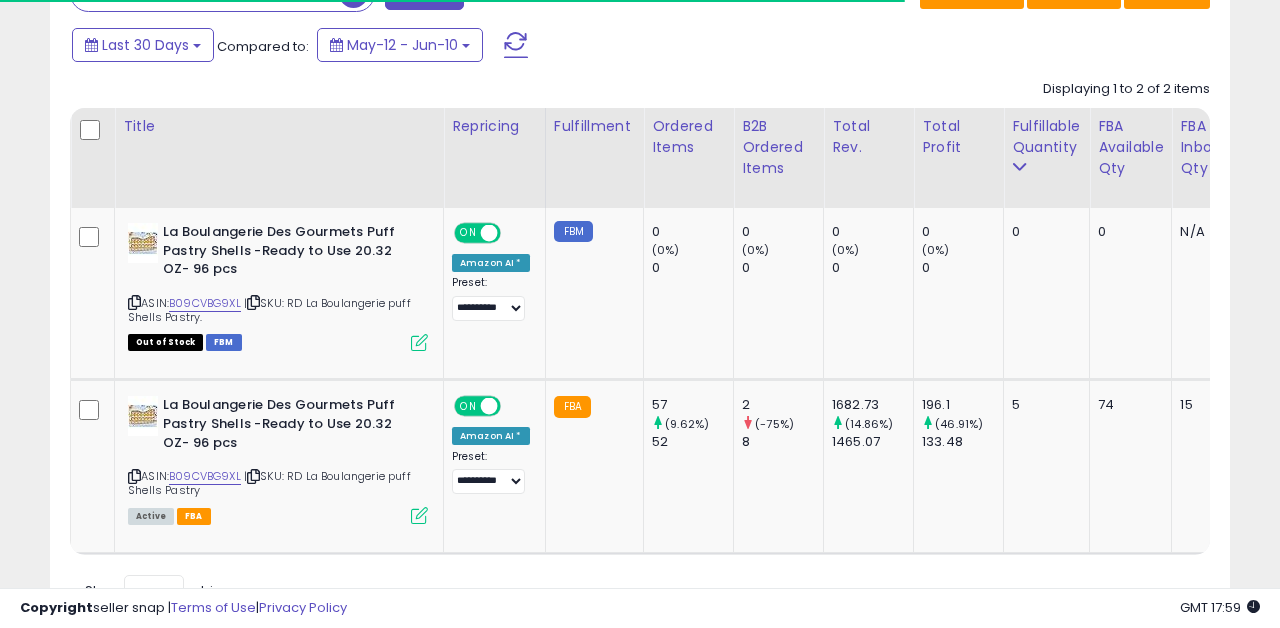 scroll 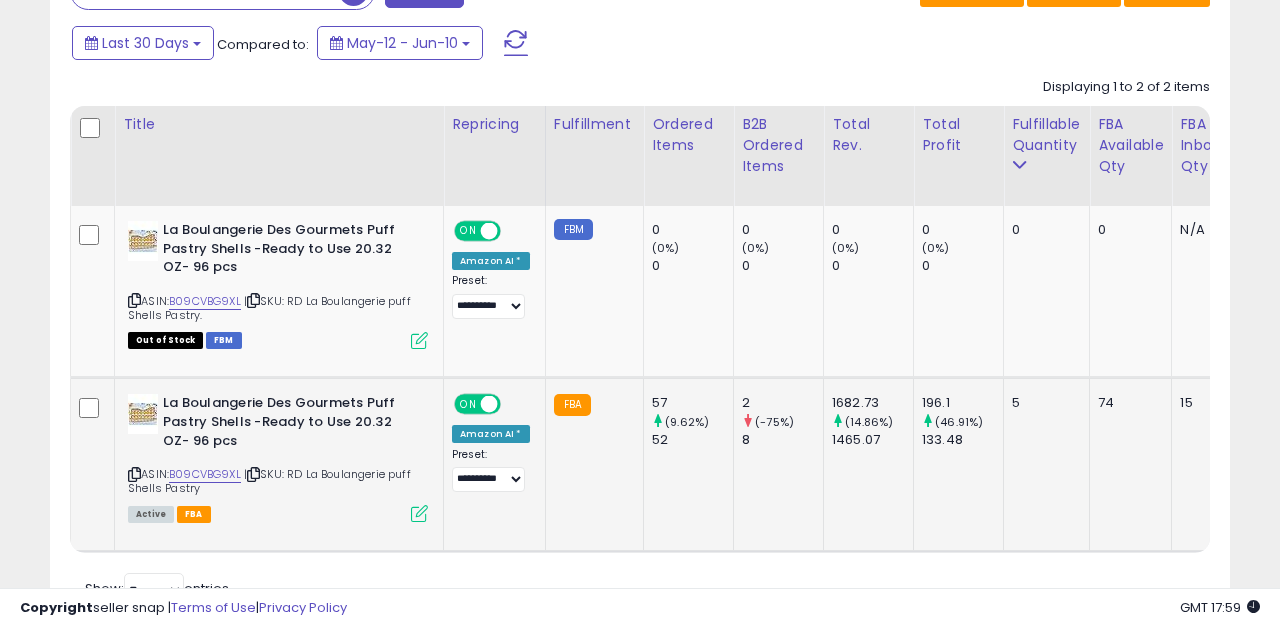 click at bounding box center (419, 513) 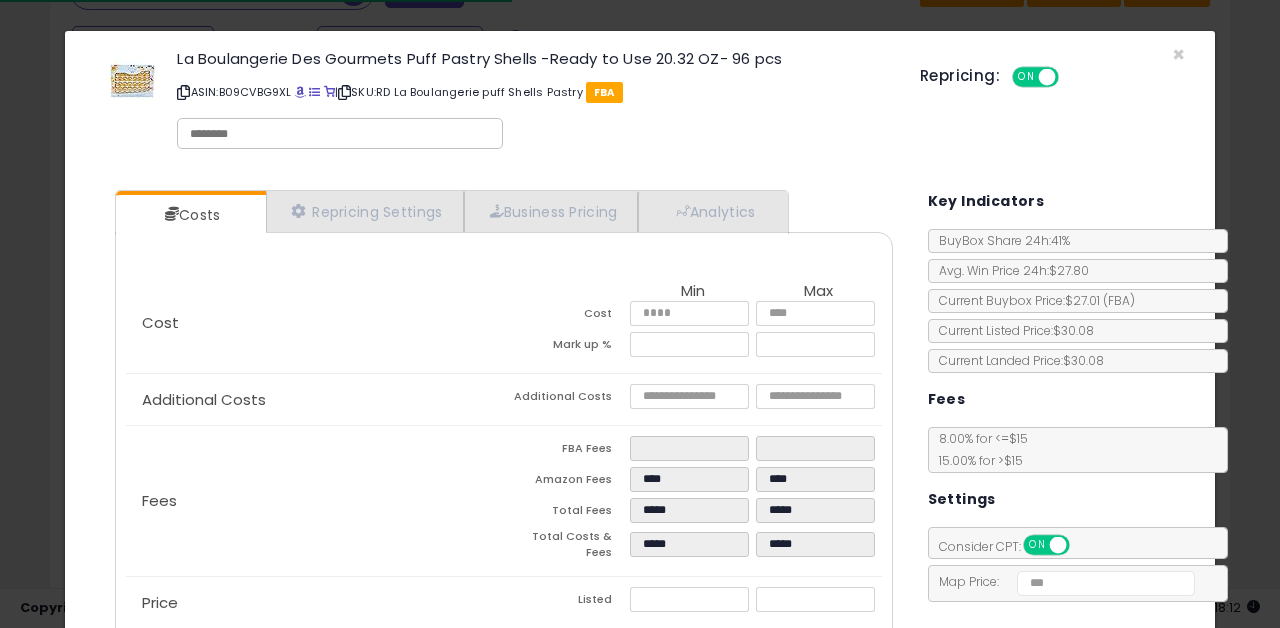 click on "Costs
Repricing Settings
Business Pricing
Analytics
Cost" at bounding box center (504, 463) 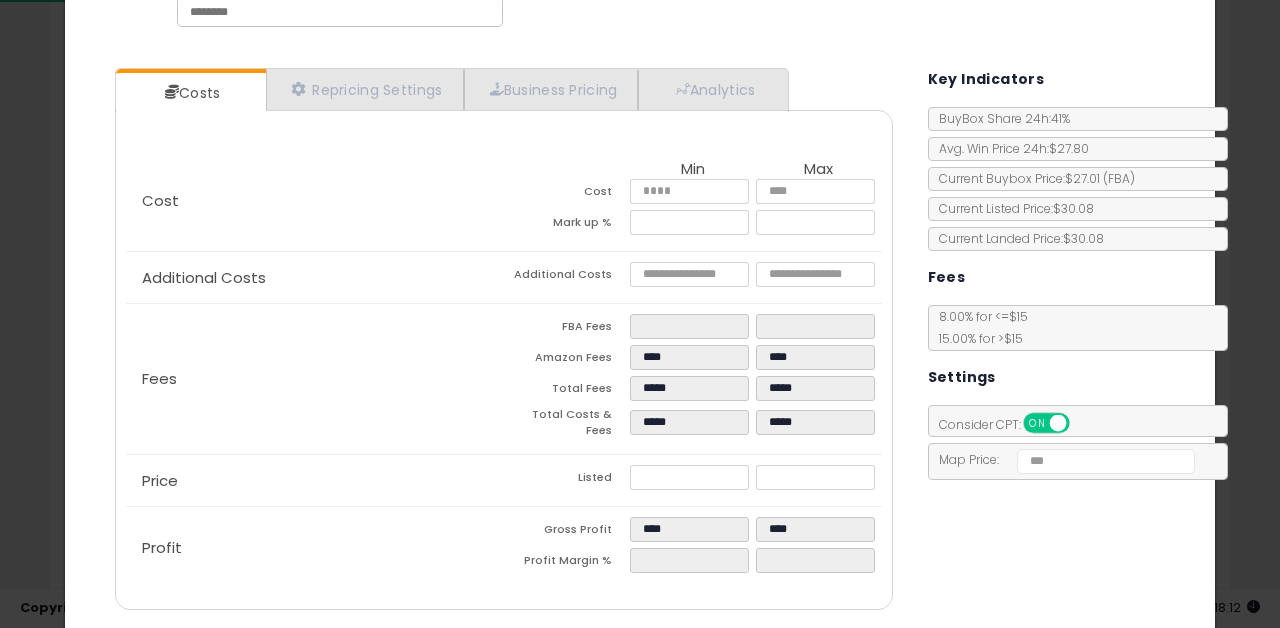 scroll, scrollTop: 0, scrollLeft: 0, axis: both 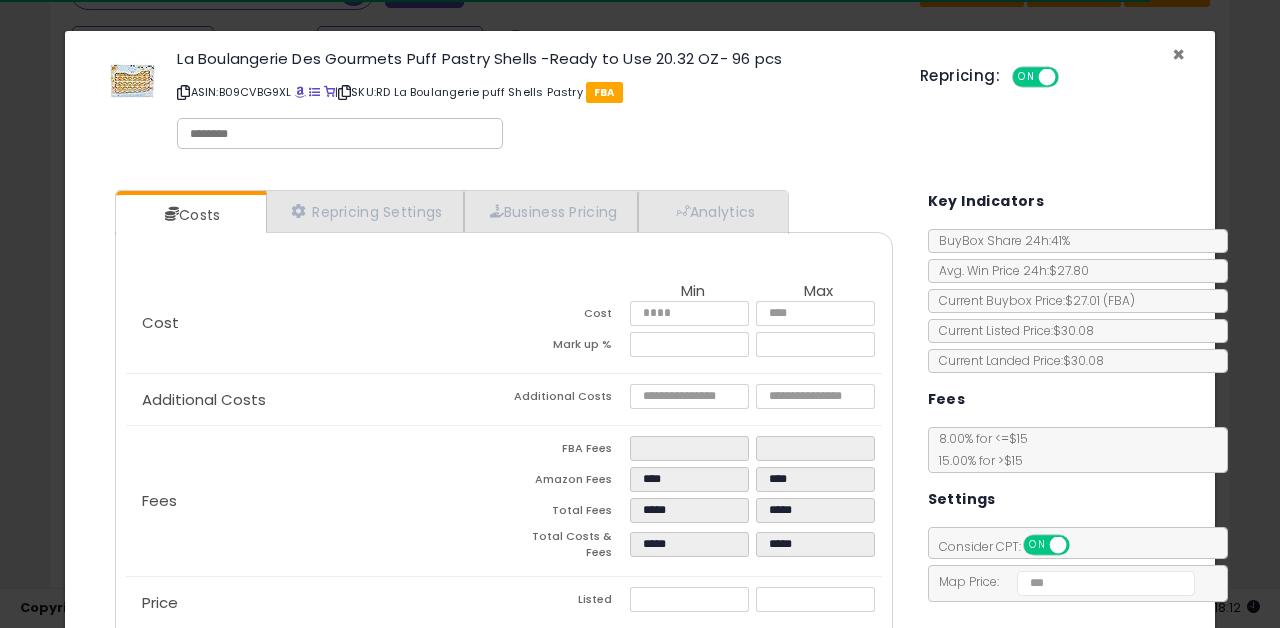 click on "×" at bounding box center (1178, 54) 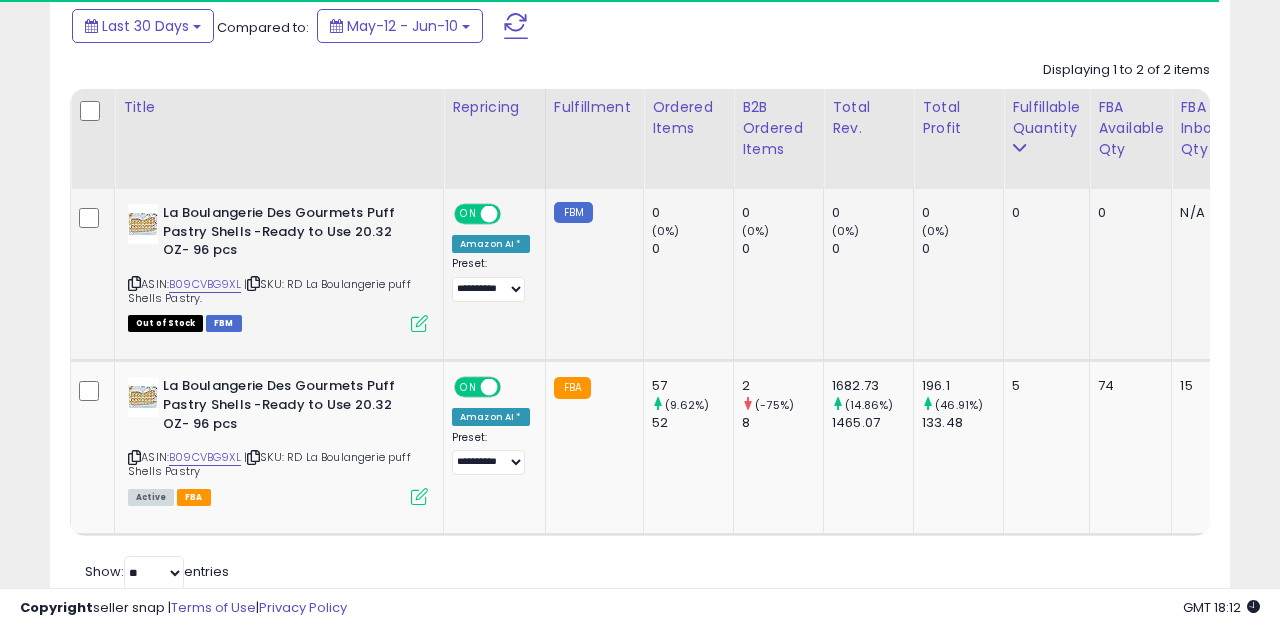 scroll, scrollTop: 866, scrollLeft: 0, axis: vertical 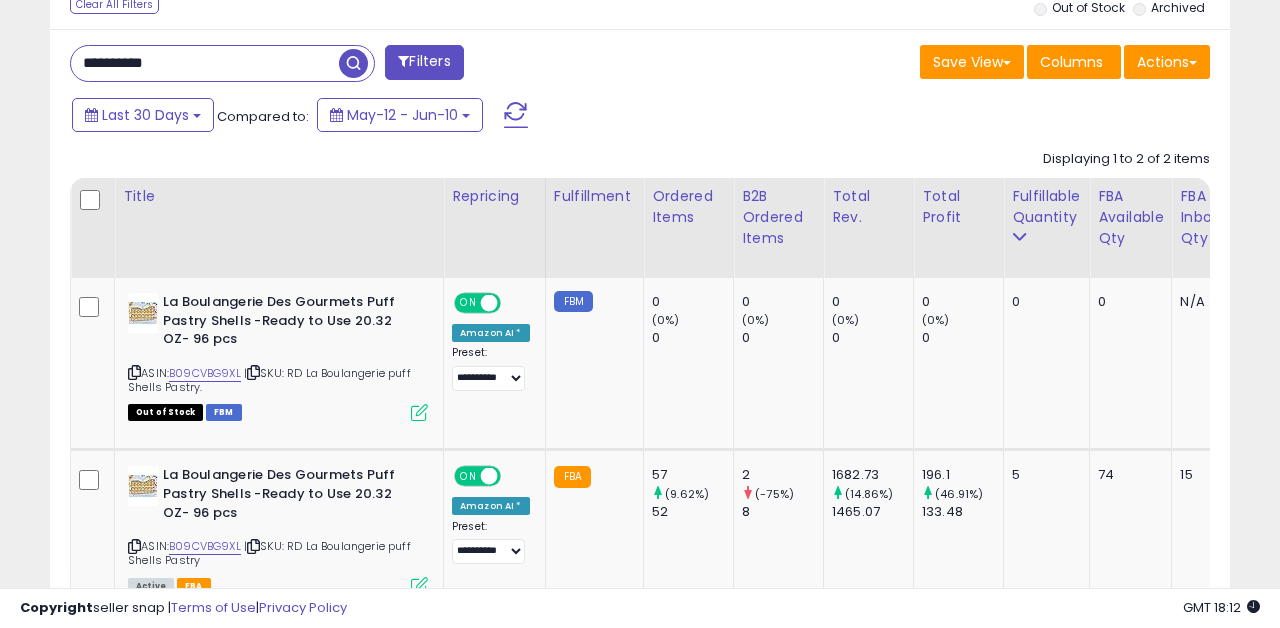 click on "**********" at bounding box center (205, 63) 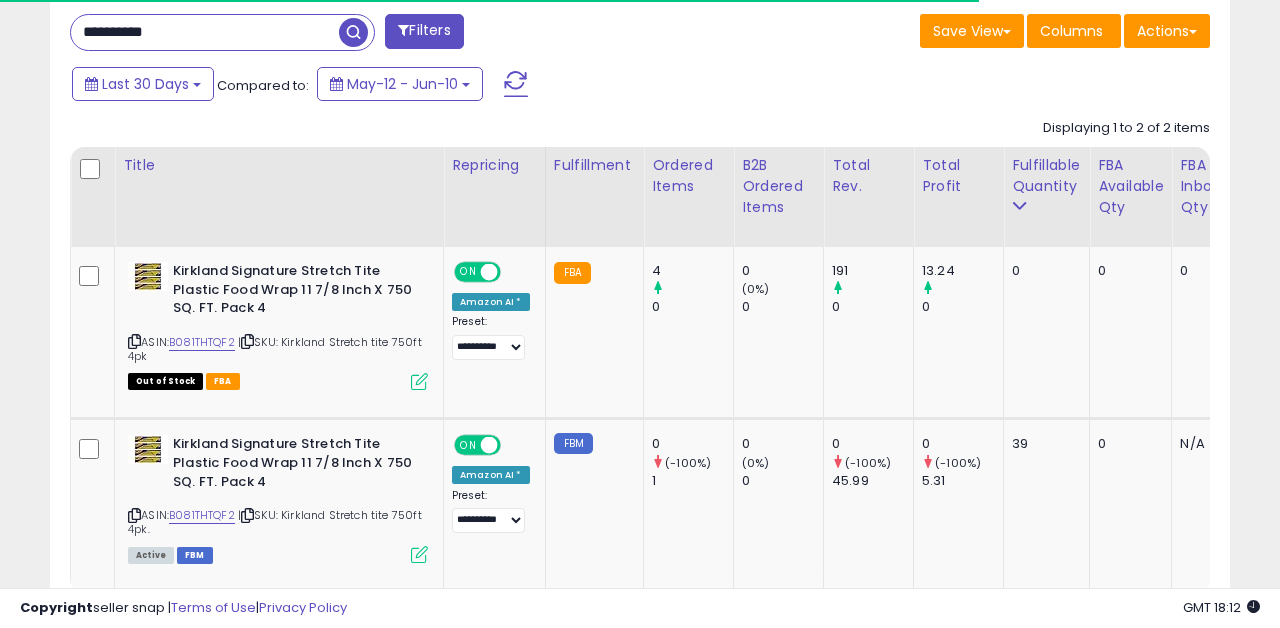 scroll, scrollTop: 836, scrollLeft: 0, axis: vertical 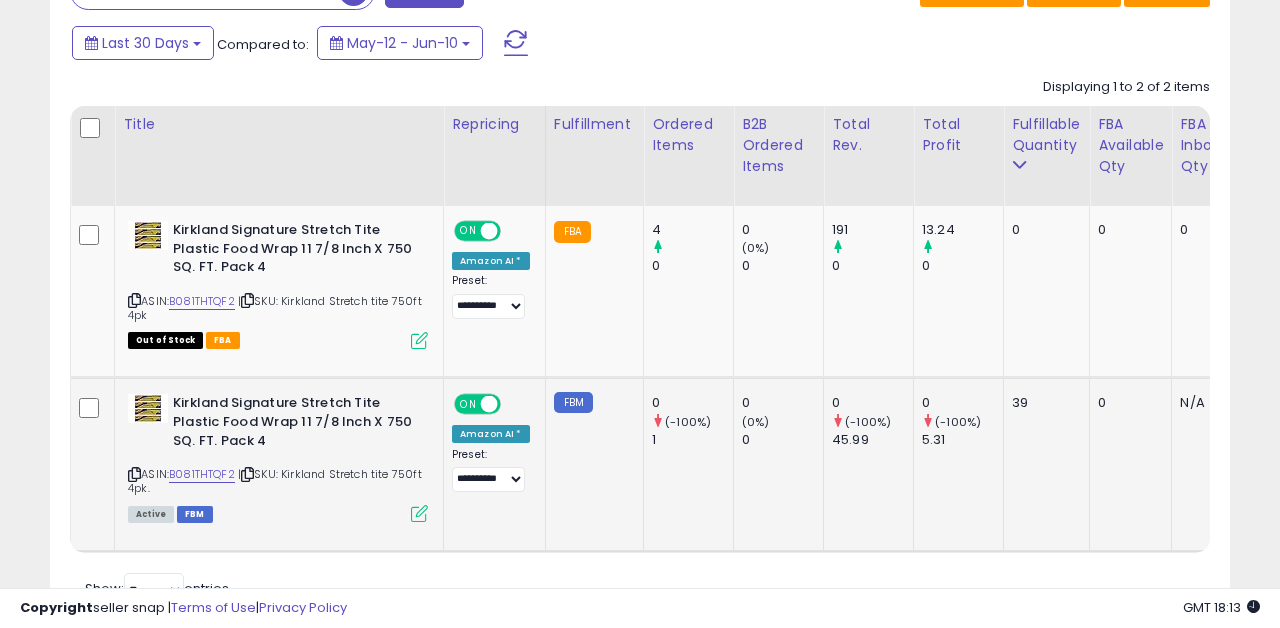 click at bounding box center [419, 513] 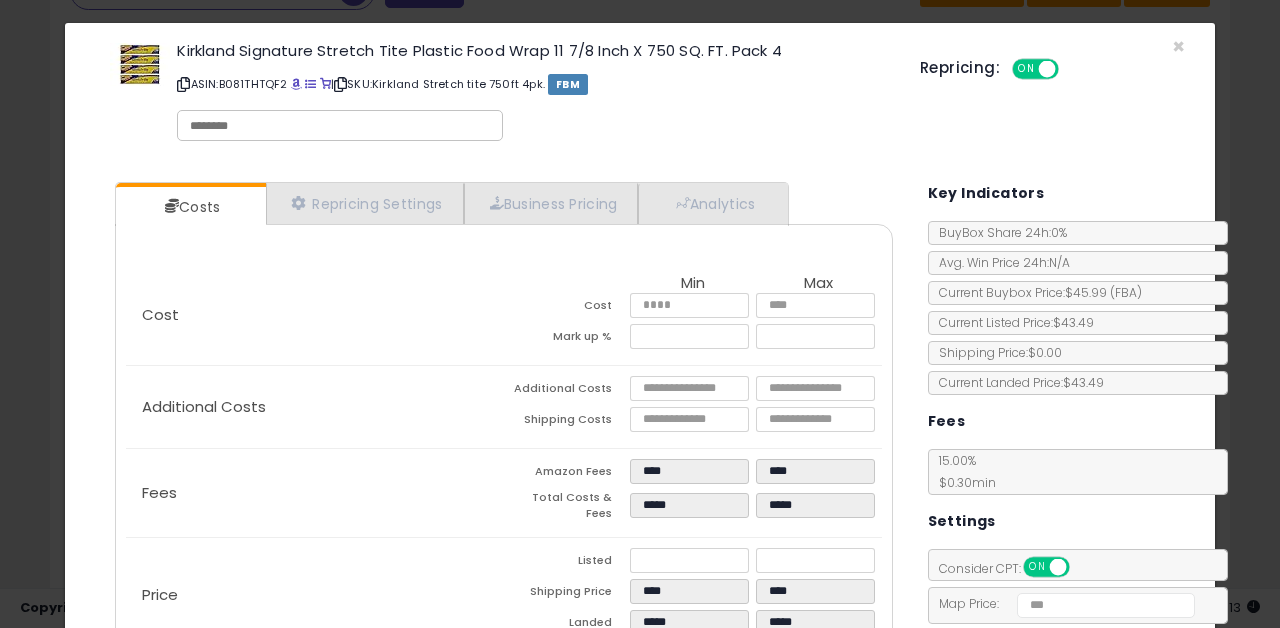 scroll, scrollTop: 0, scrollLeft: 0, axis: both 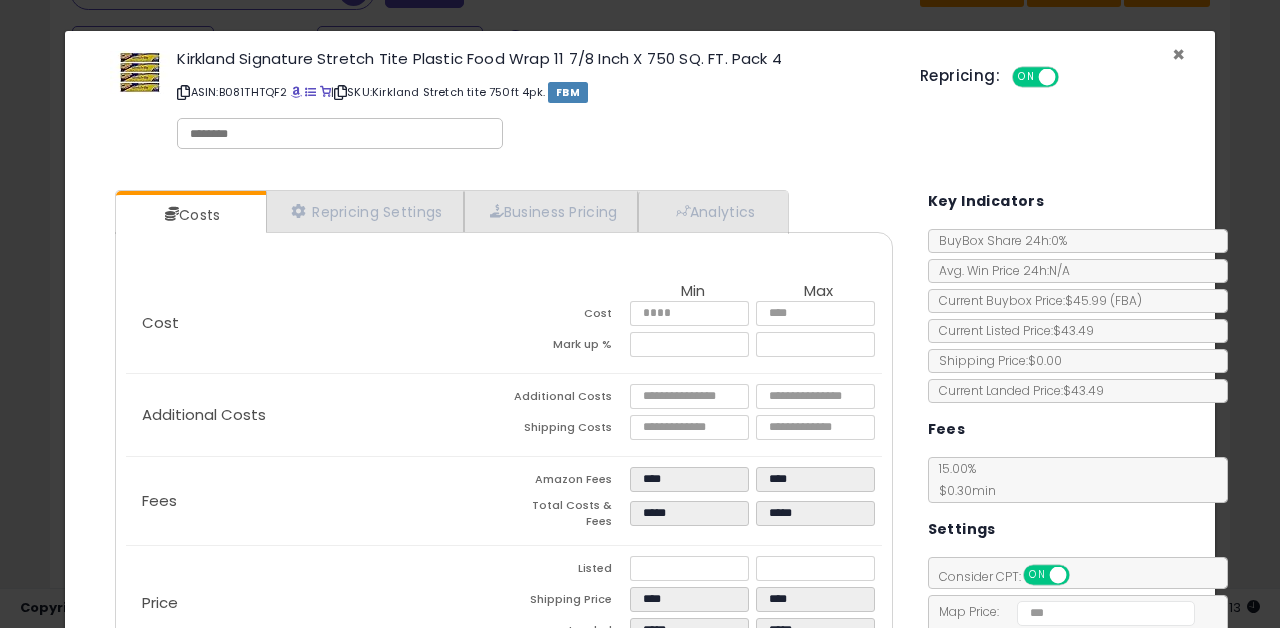 click on "×" at bounding box center [1178, 54] 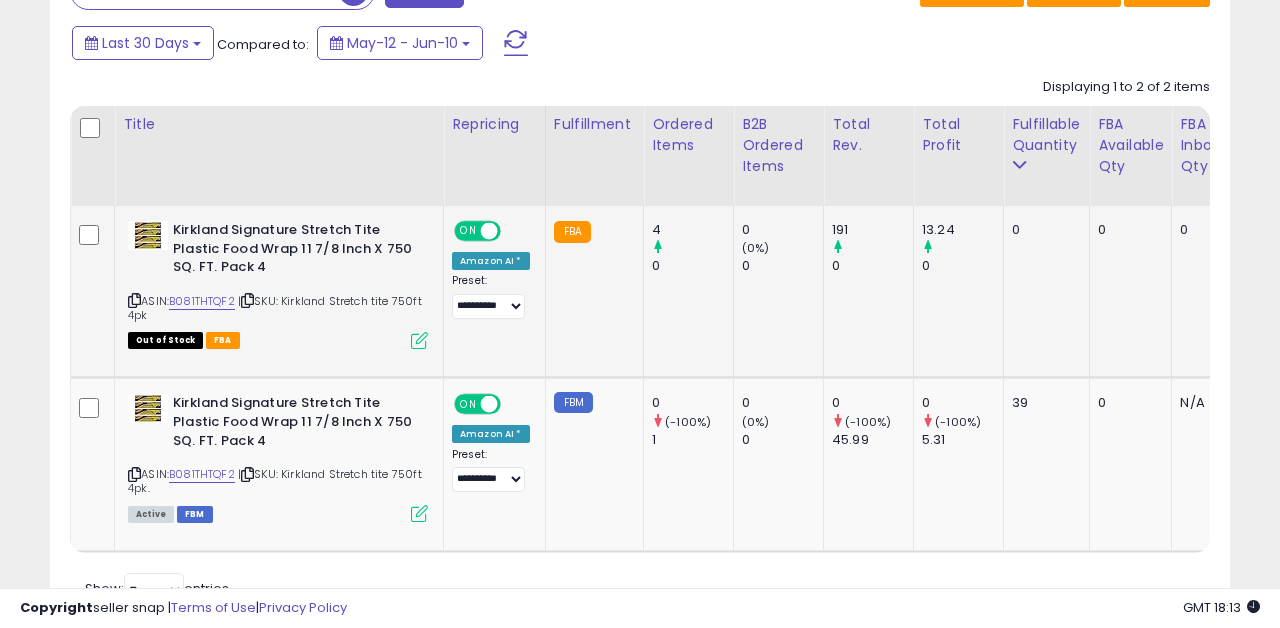 click at bounding box center [419, 340] 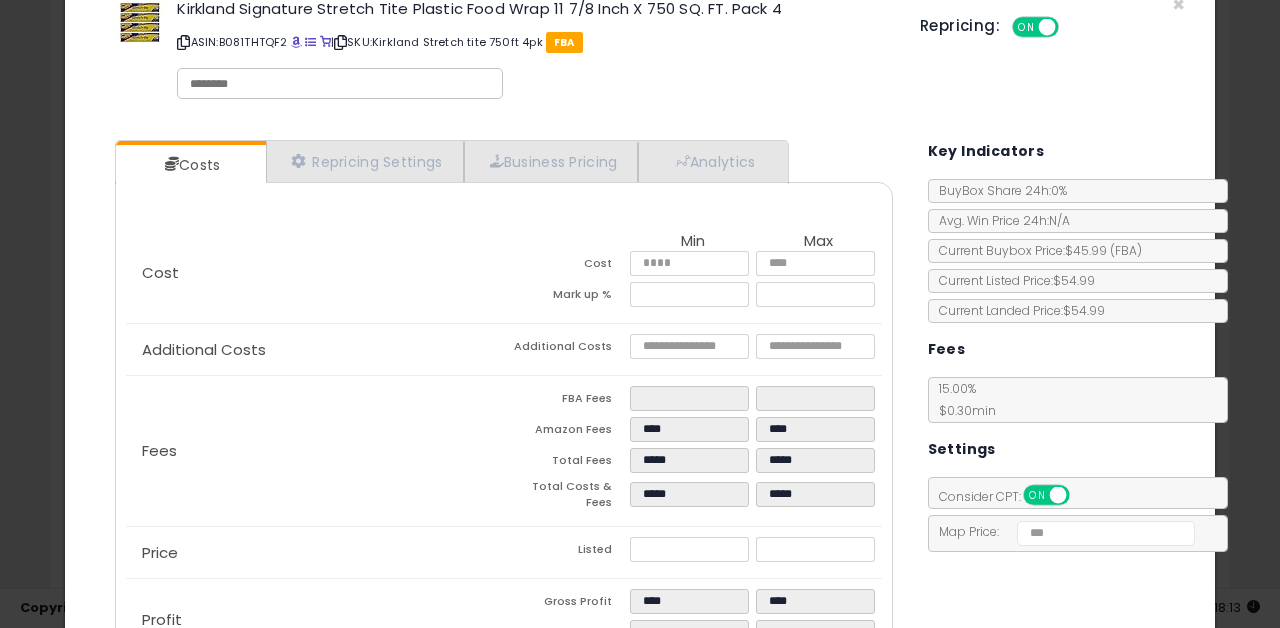 scroll, scrollTop: 0, scrollLeft: 0, axis: both 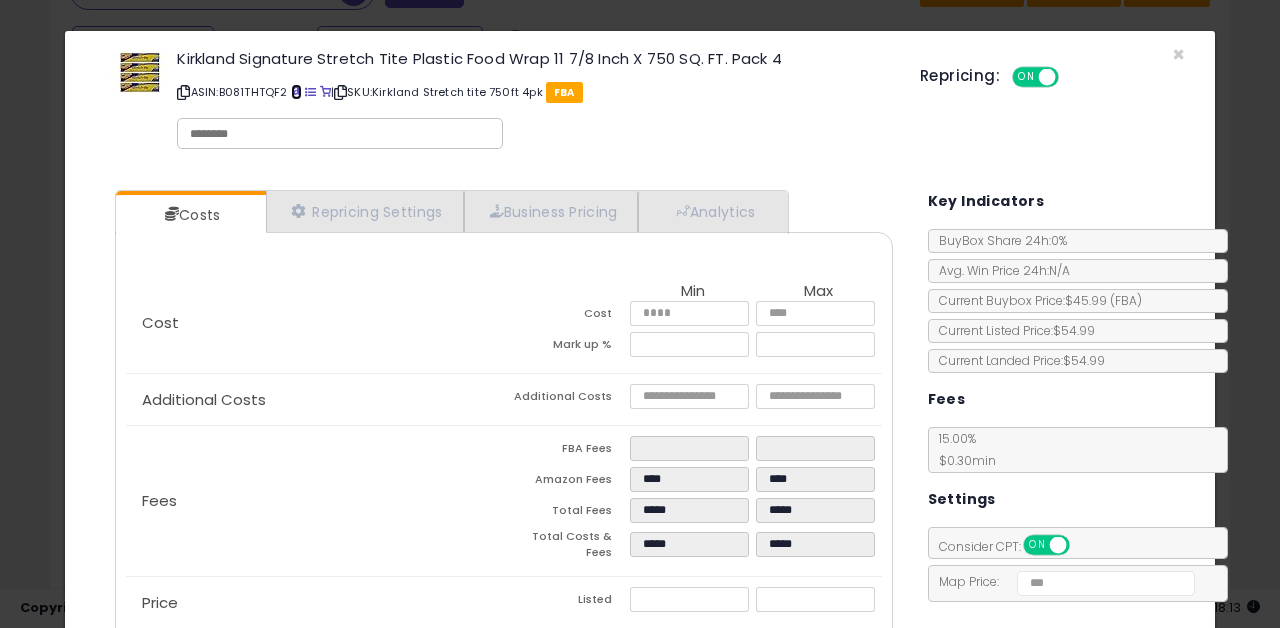 click at bounding box center (296, 92) 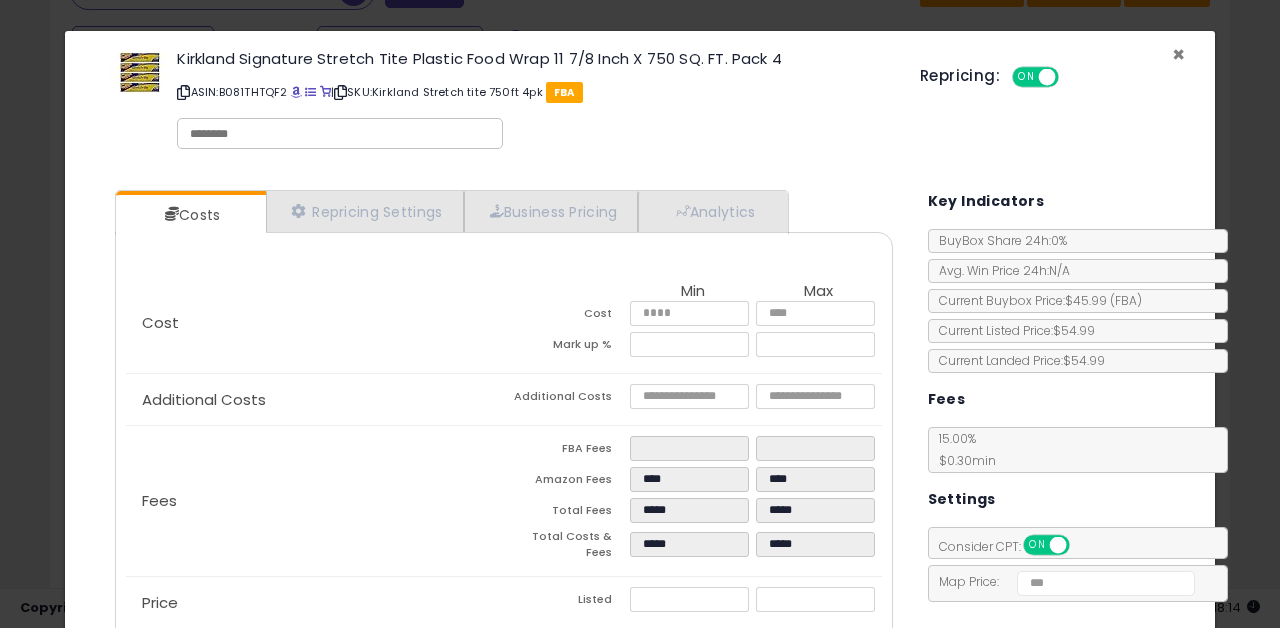 click on "×" at bounding box center (1178, 54) 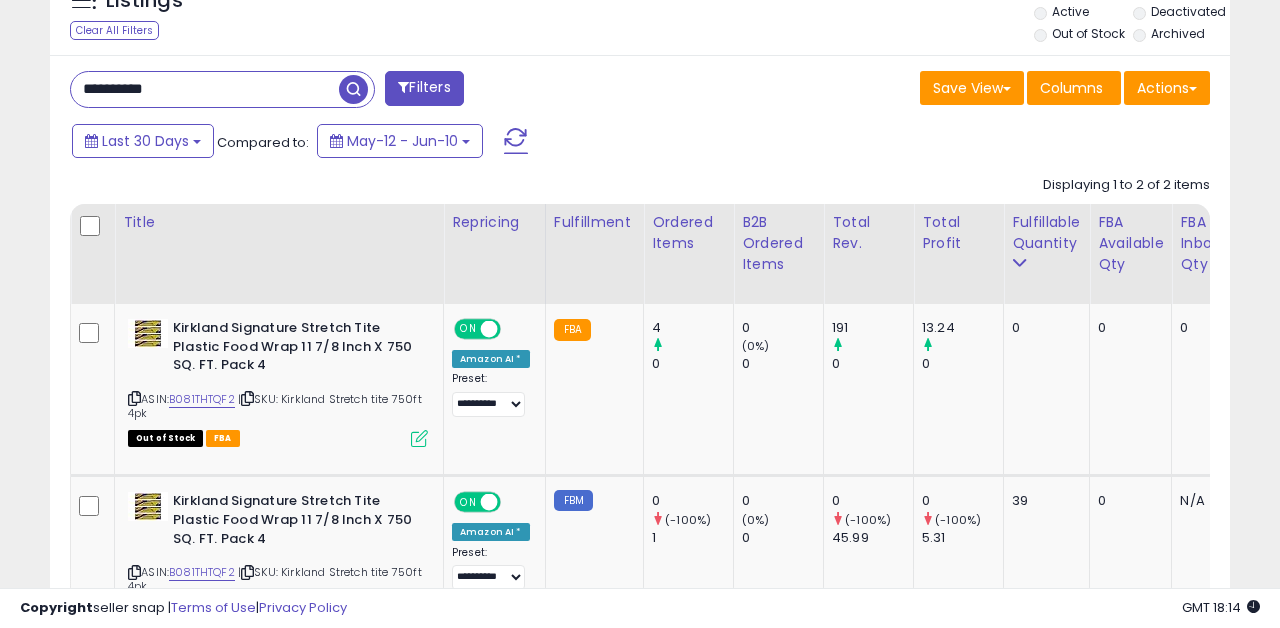 scroll, scrollTop: 754, scrollLeft: 0, axis: vertical 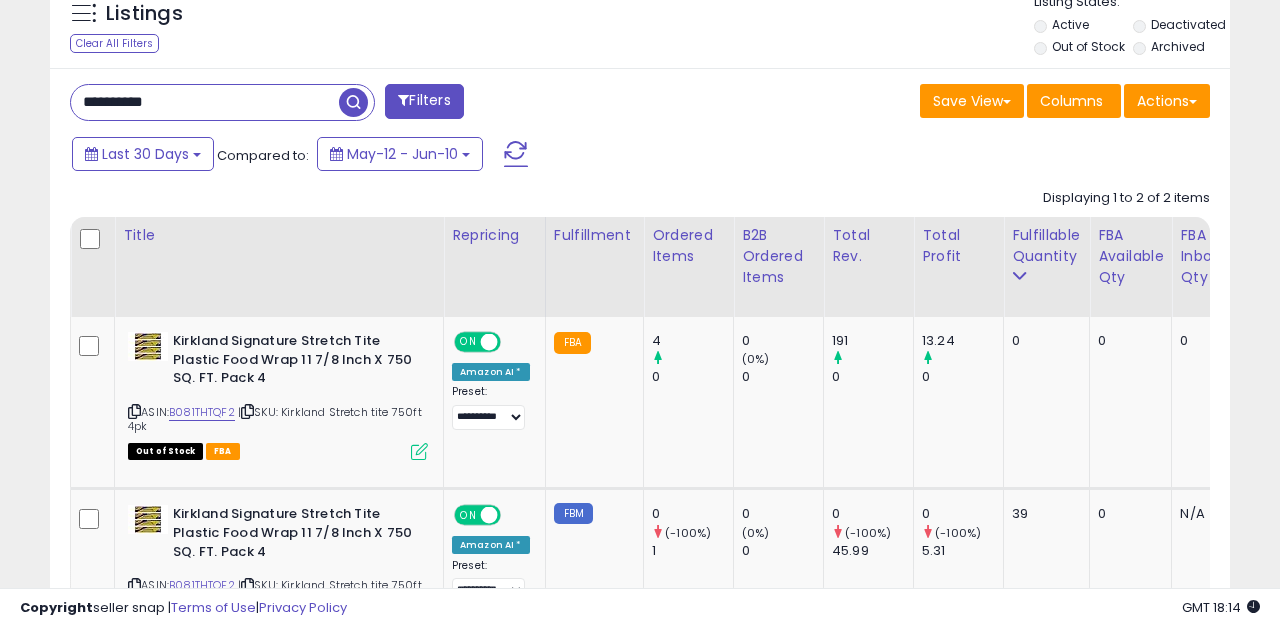 click on "**********" at bounding box center (205, 102) 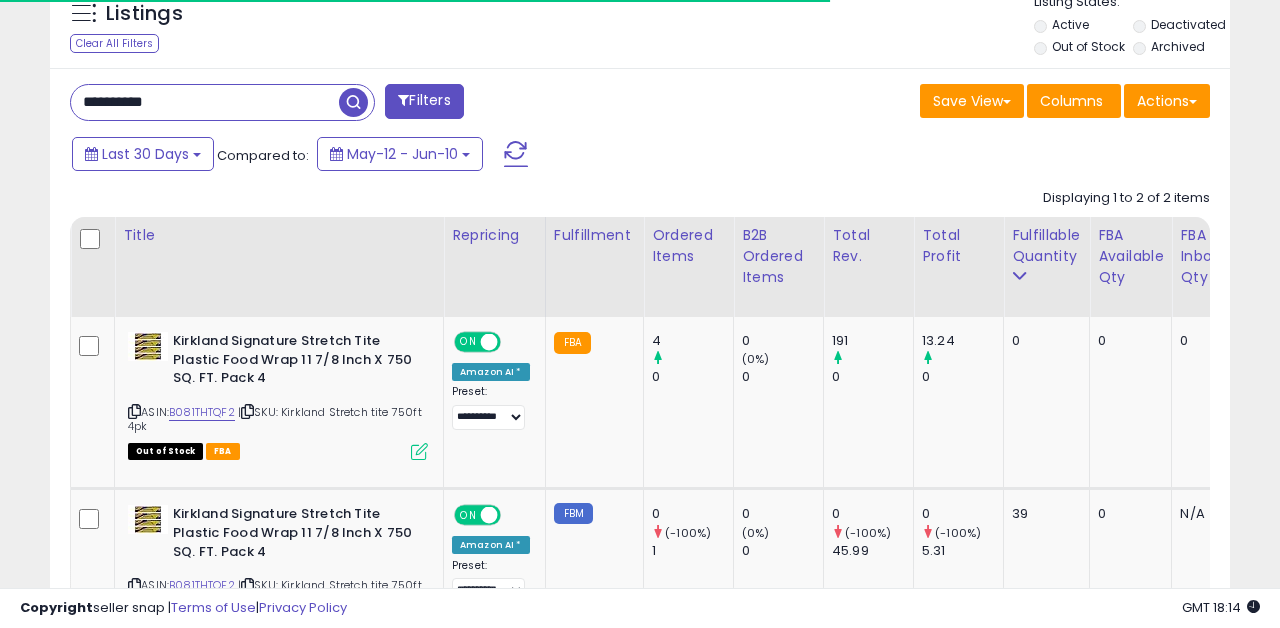 scroll, scrollTop: 837, scrollLeft: 0, axis: vertical 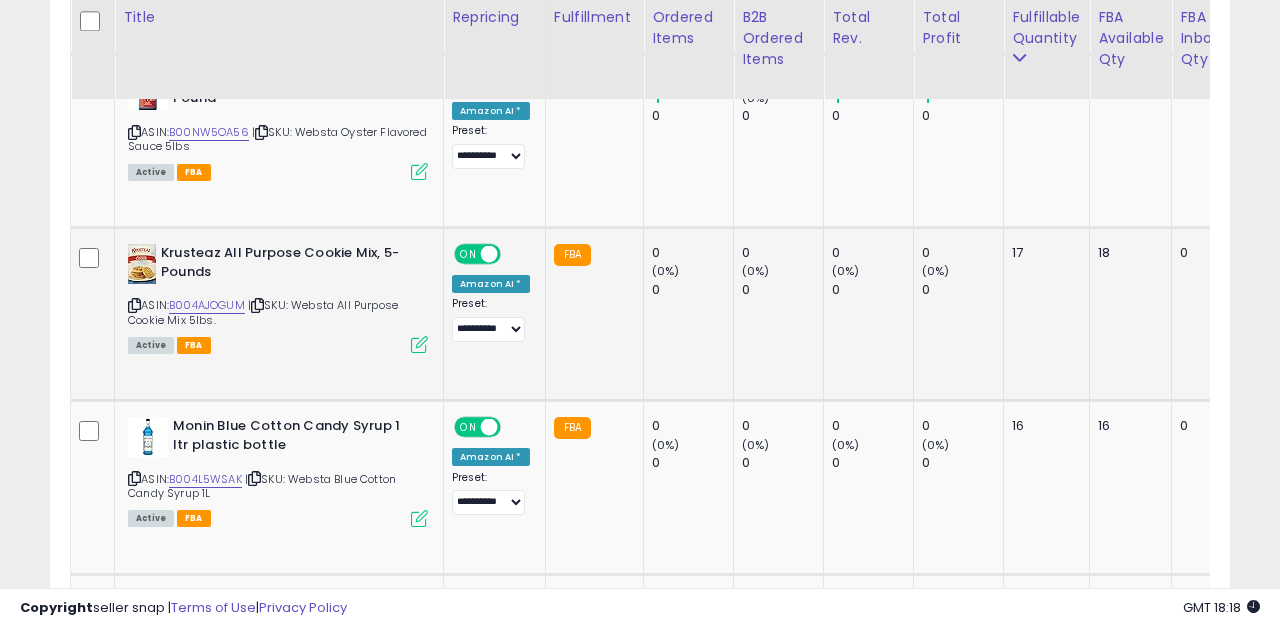 click at bounding box center [419, 344] 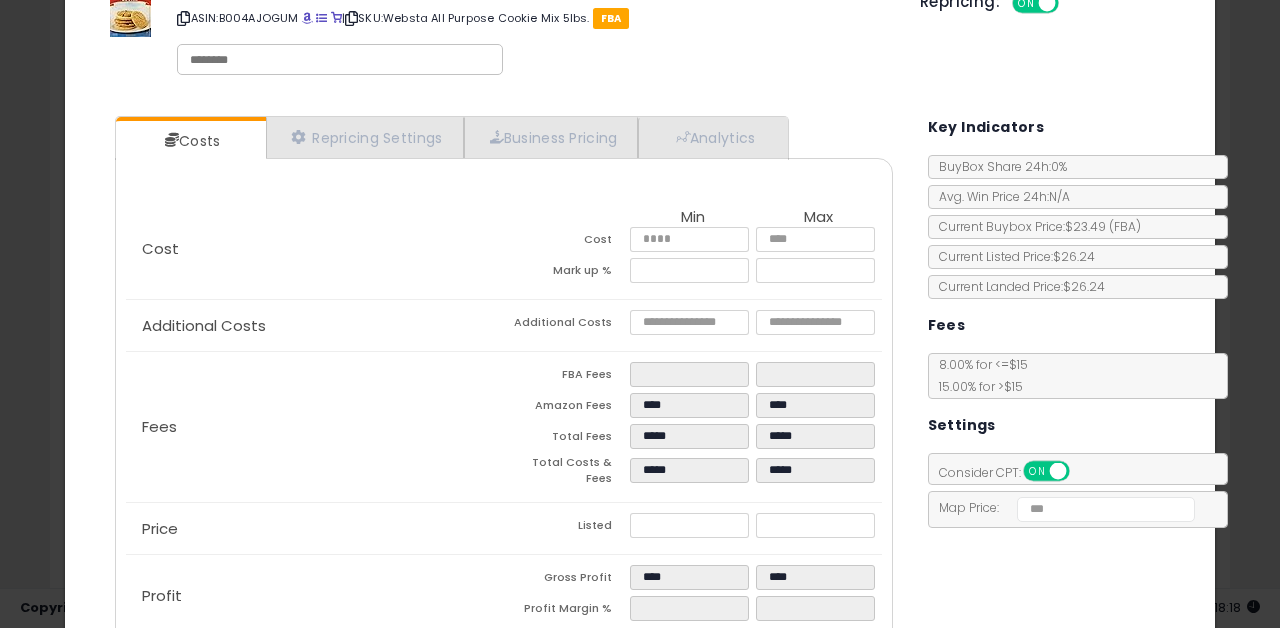 scroll, scrollTop: 0, scrollLeft: 0, axis: both 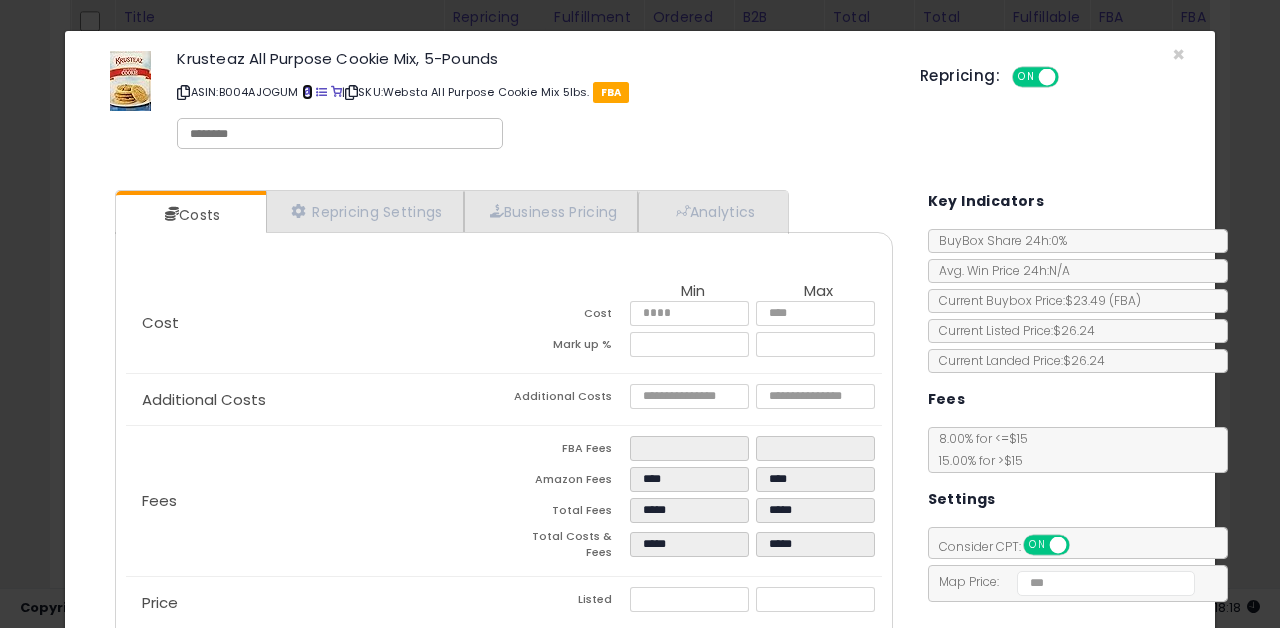 click at bounding box center (307, 92) 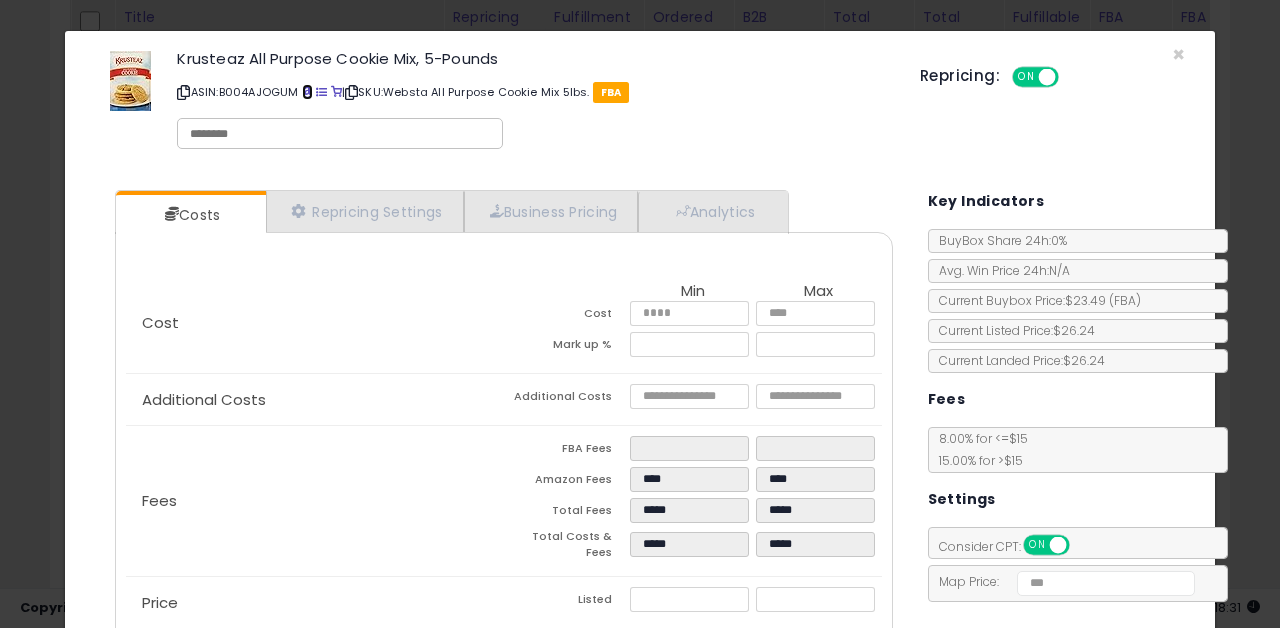 scroll, scrollTop: 78, scrollLeft: 0, axis: vertical 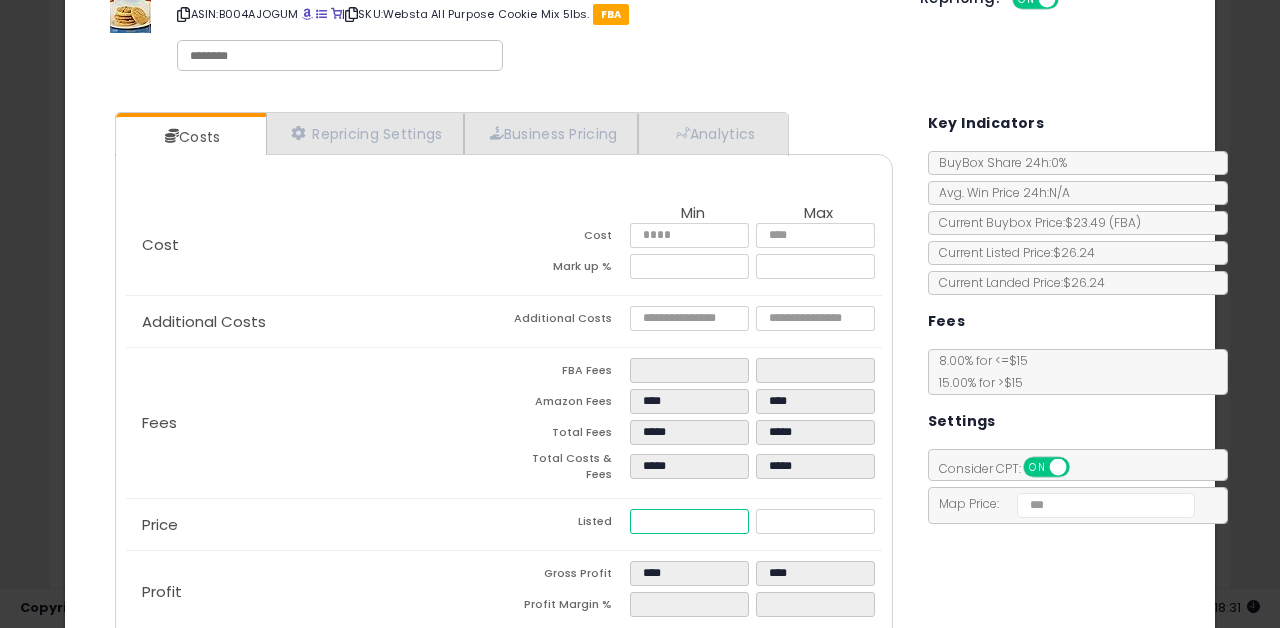 type on "****" 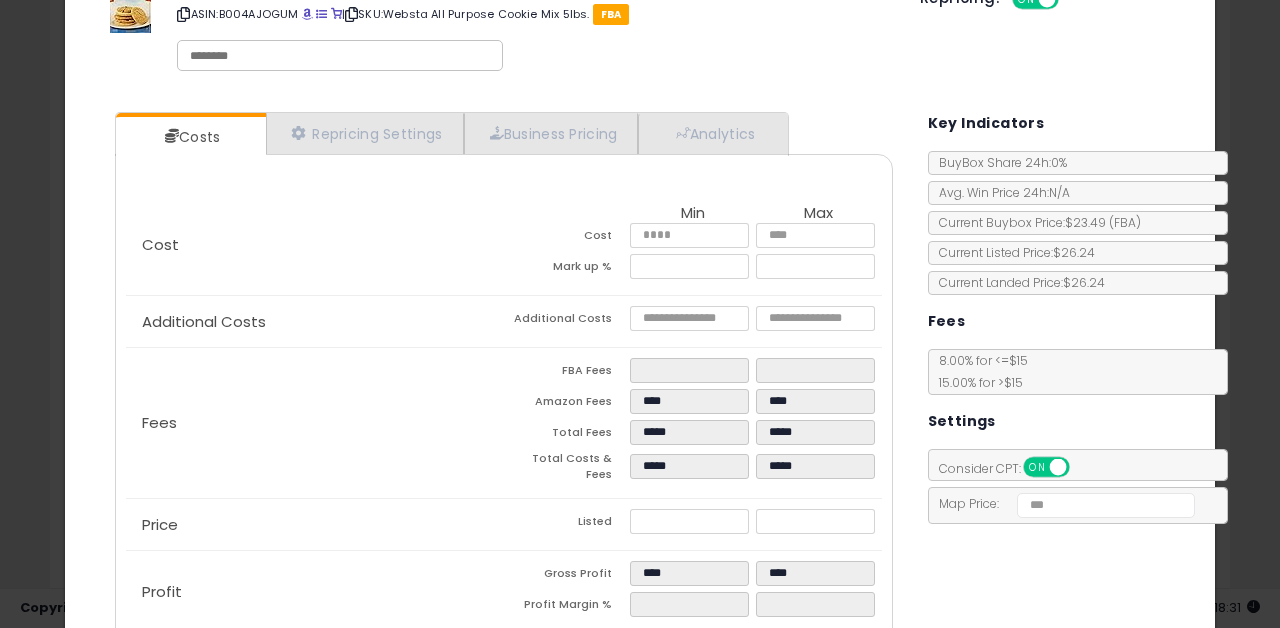 click on "Costs
Repricing Settings
Business Pricing
Analytics
Cost" at bounding box center (640, 385) 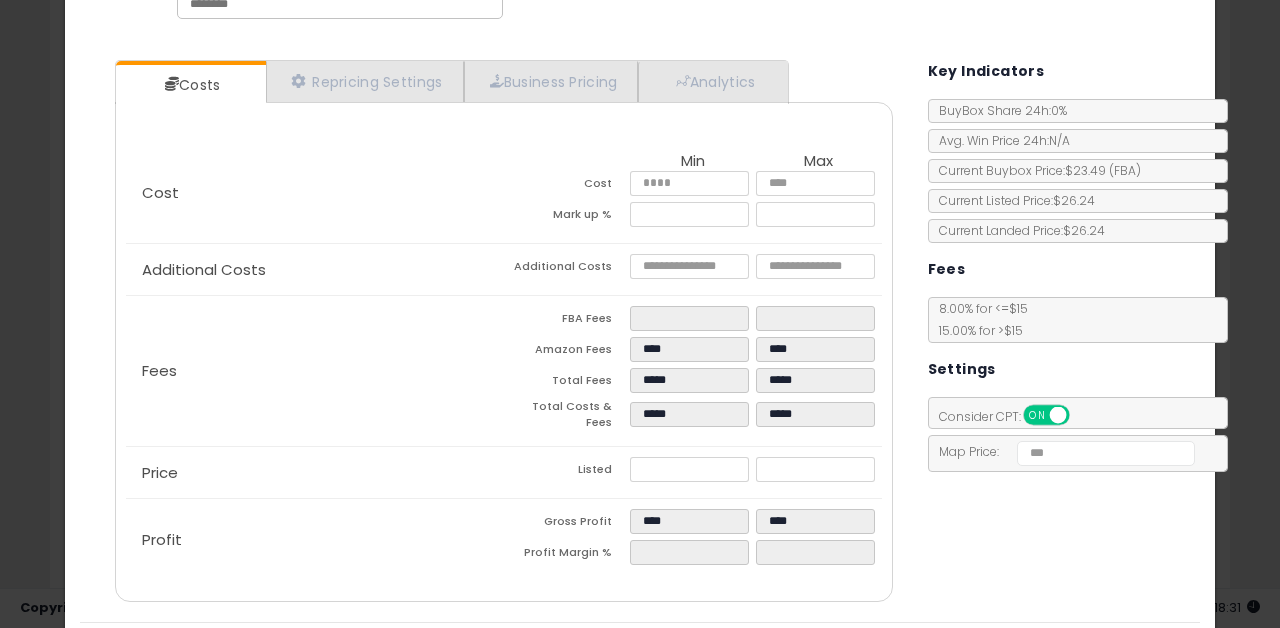 scroll, scrollTop: 182, scrollLeft: 0, axis: vertical 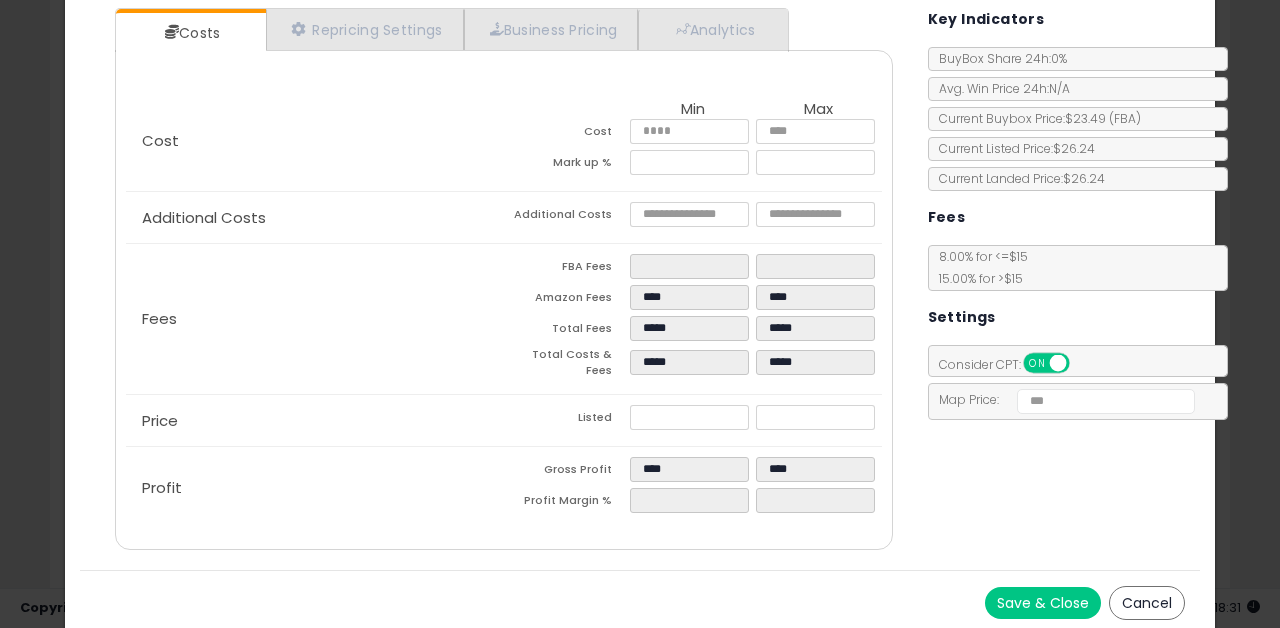 click on "Save & Close" at bounding box center (1043, 603) 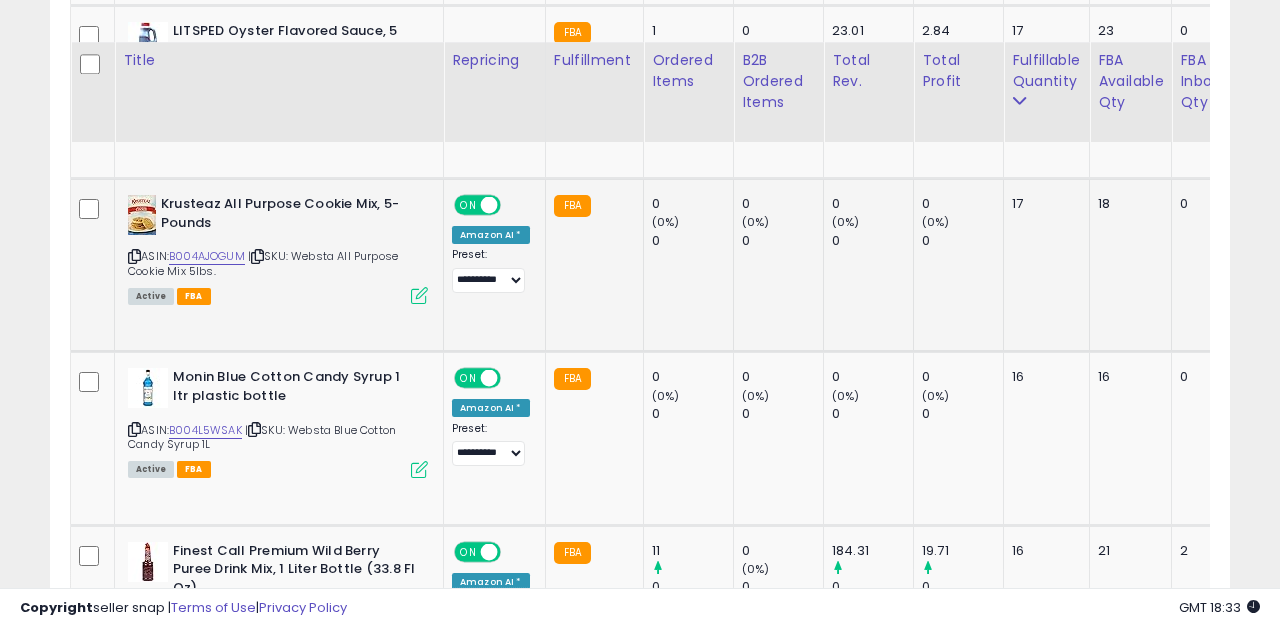 scroll, scrollTop: 3191, scrollLeft: 0, axis: vertical 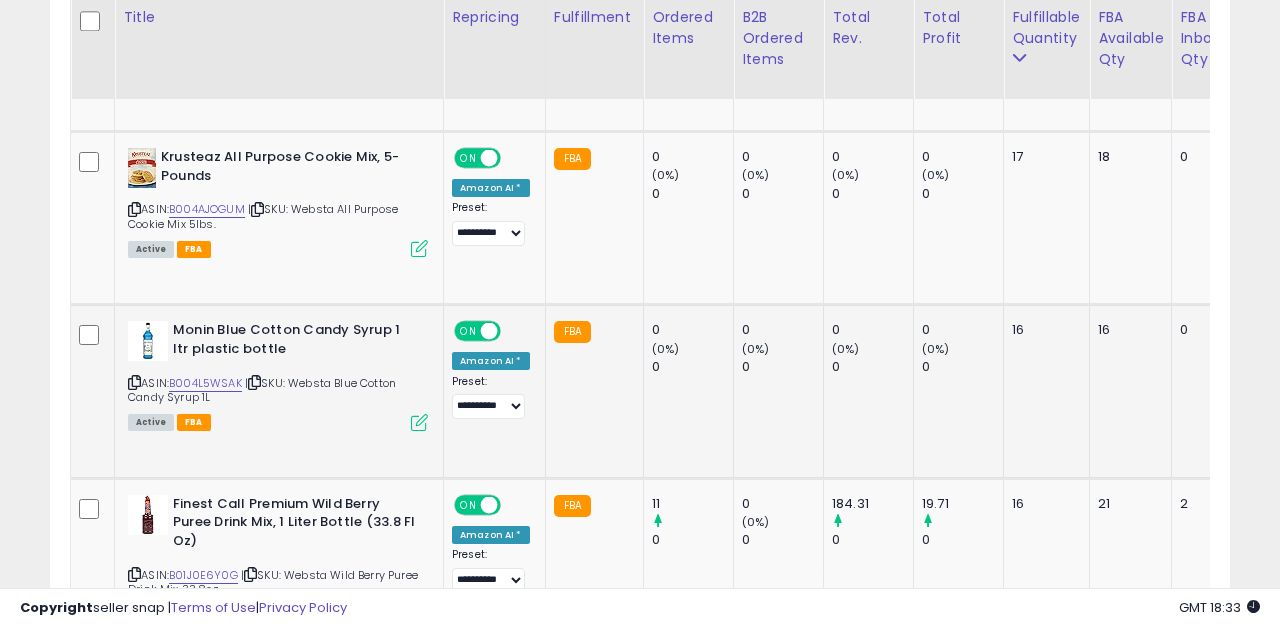 click at bounding box center (419, 422) 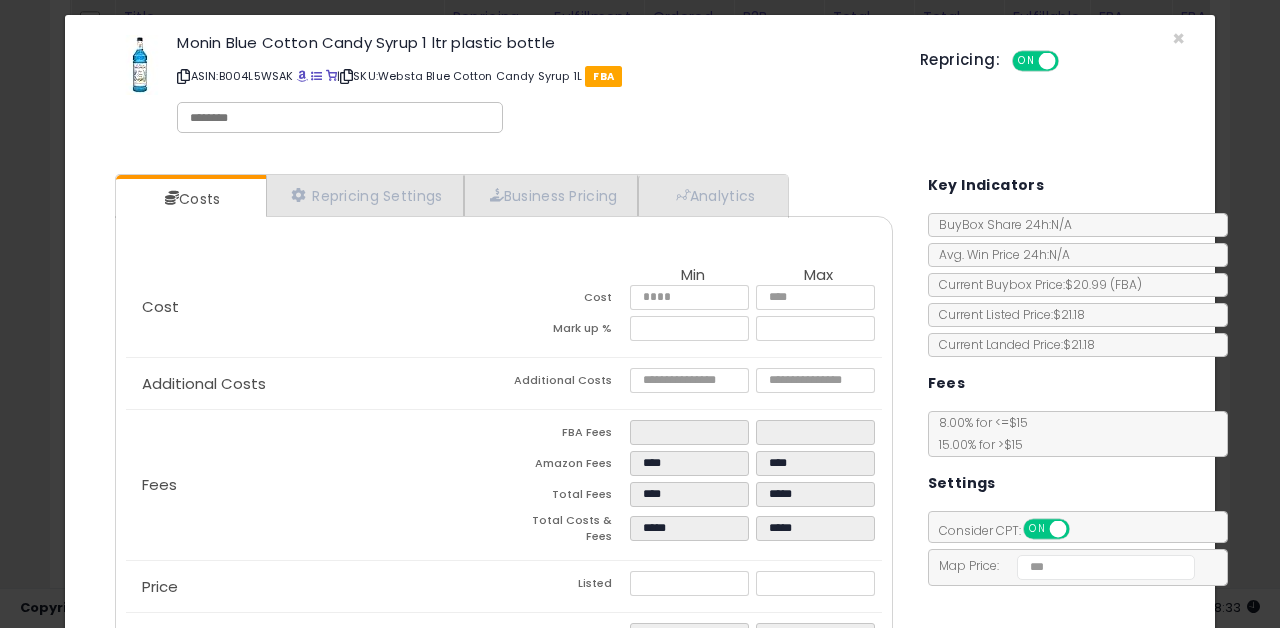 scroll, scrollTop: 0, scrollLeft: 0, axis: both 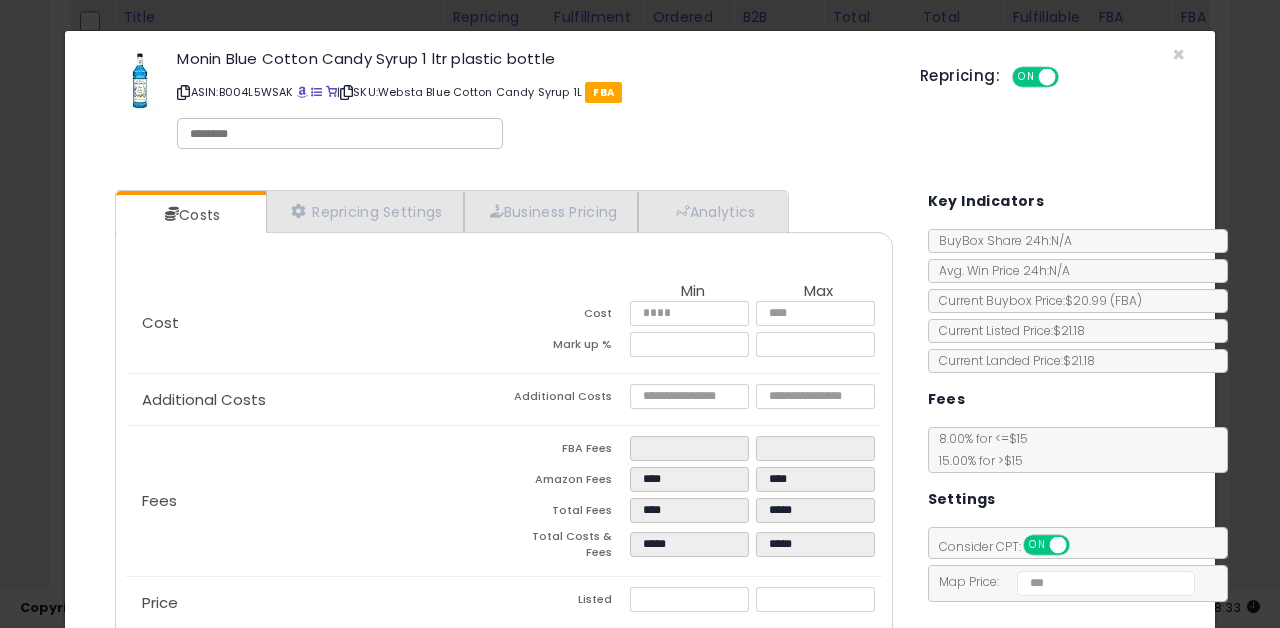 click on "ASIN:  B004L5WSAK
|
SKU:  Websta Blue Cotton Candy Syrup 1L
FBA" at bounding box center (533, 92) 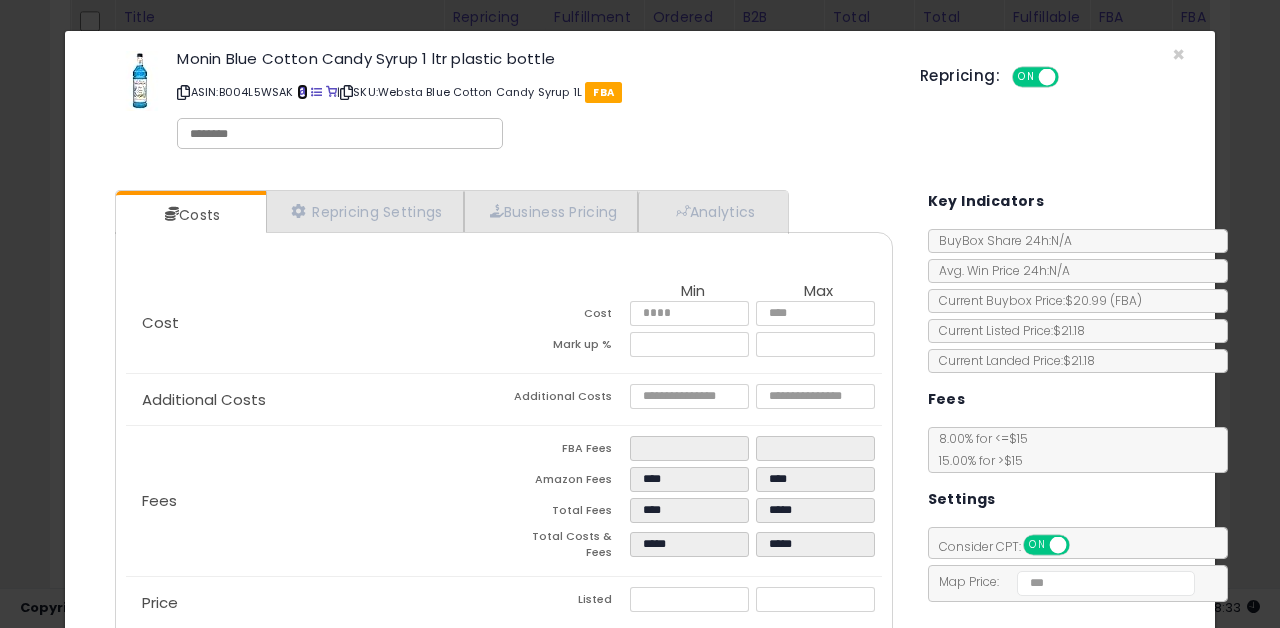 click at bounding box center (302, 92) 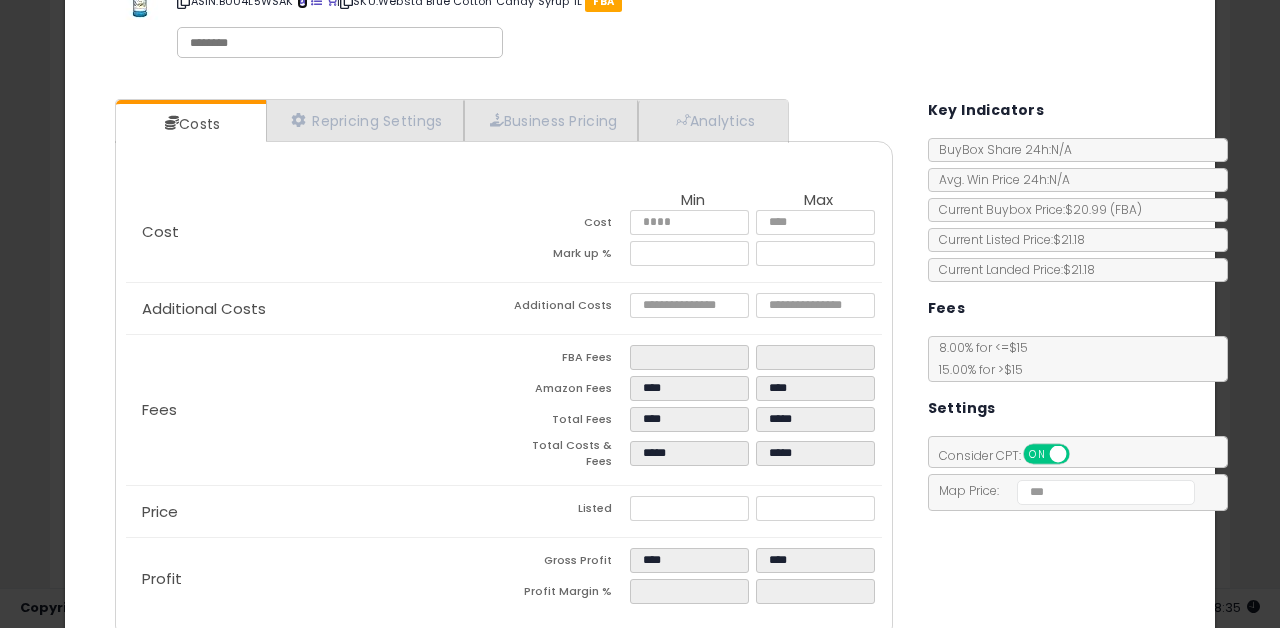 scroll, scrollTop: 0, scrollLeft: 0, axis: both 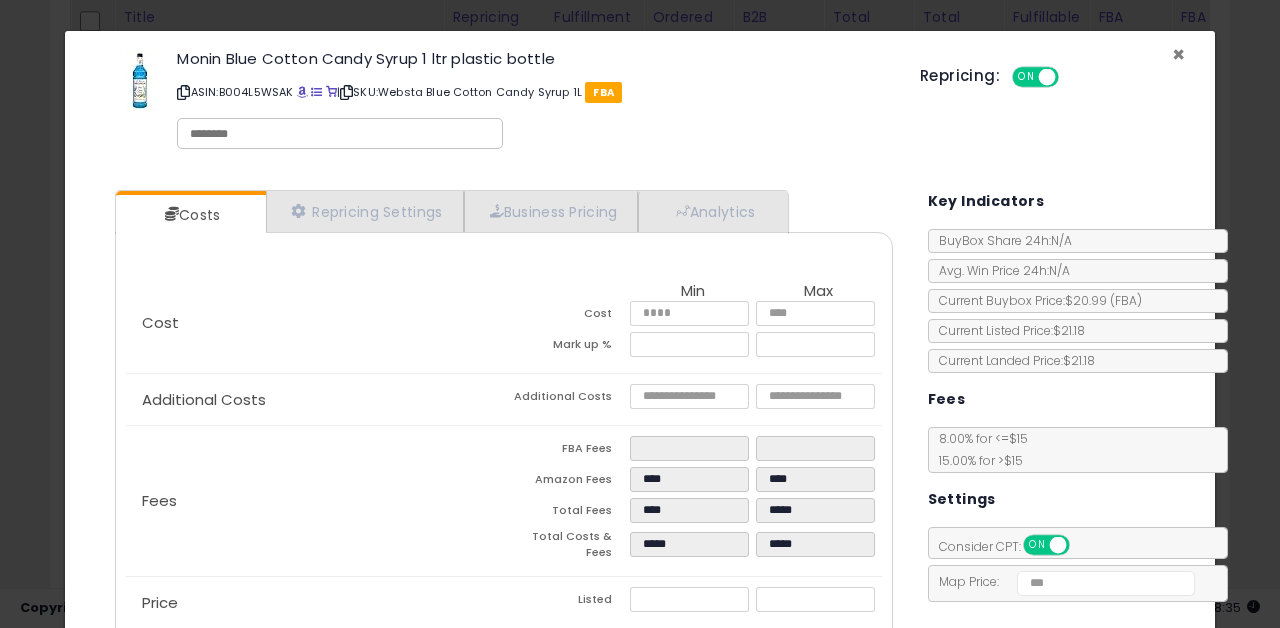 click on "×" at bounding box center (1178, 54) 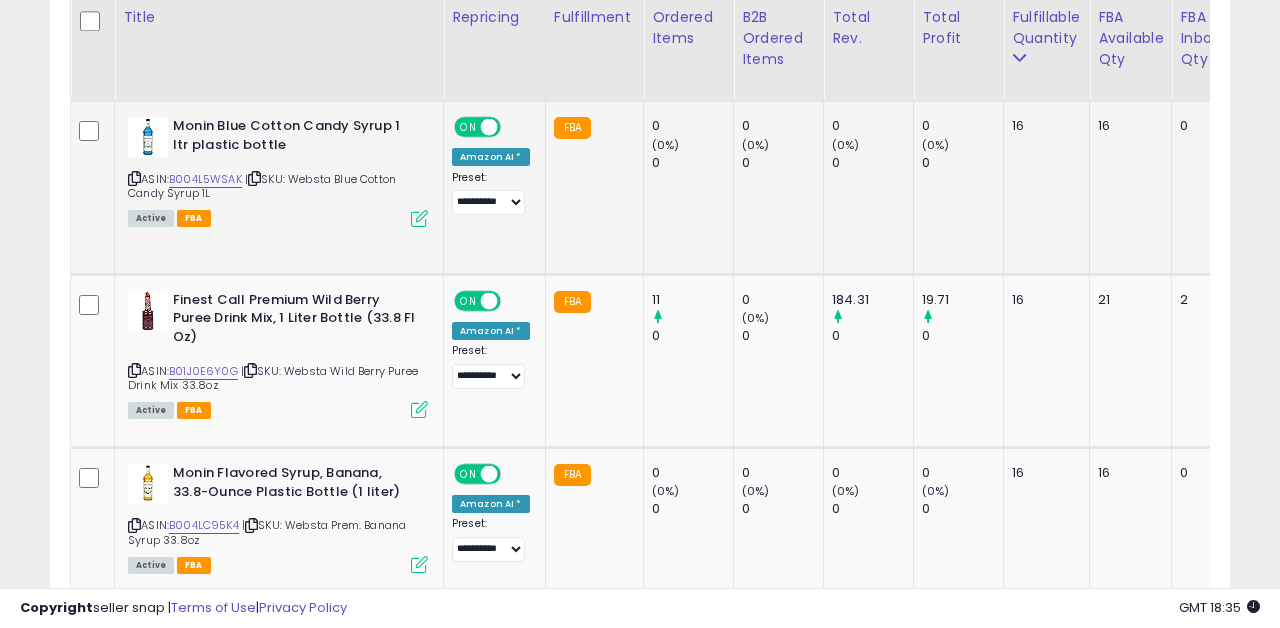 scroll, scrollTop: 3400, scrollLeft: 0, axis: vertical 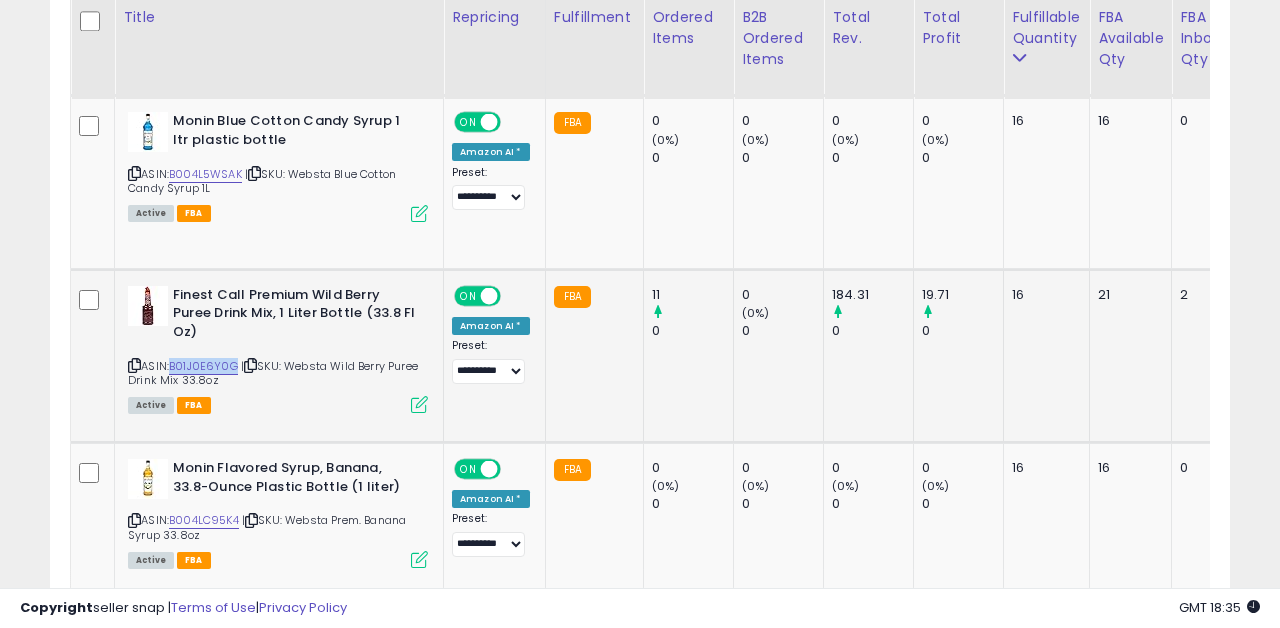 drag, startPoint x: 239, startPoint y: 365, endPoint x: 173, endPoint y: 363, distance: 66.0303 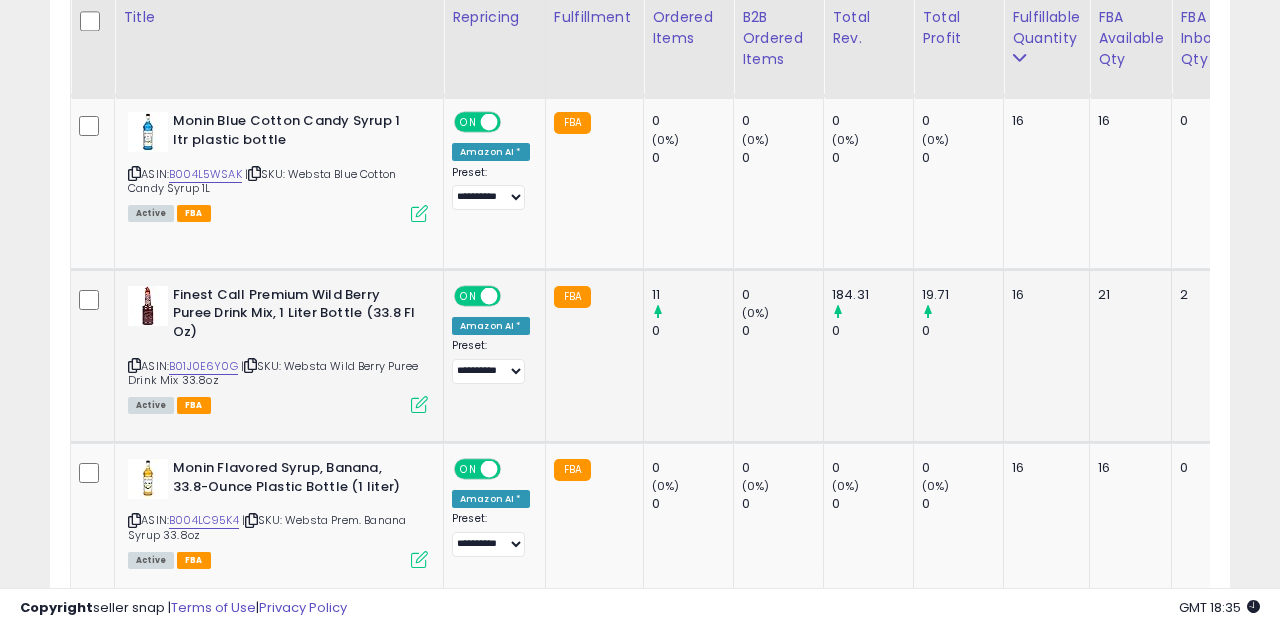 click at bounding box center (419, 404) 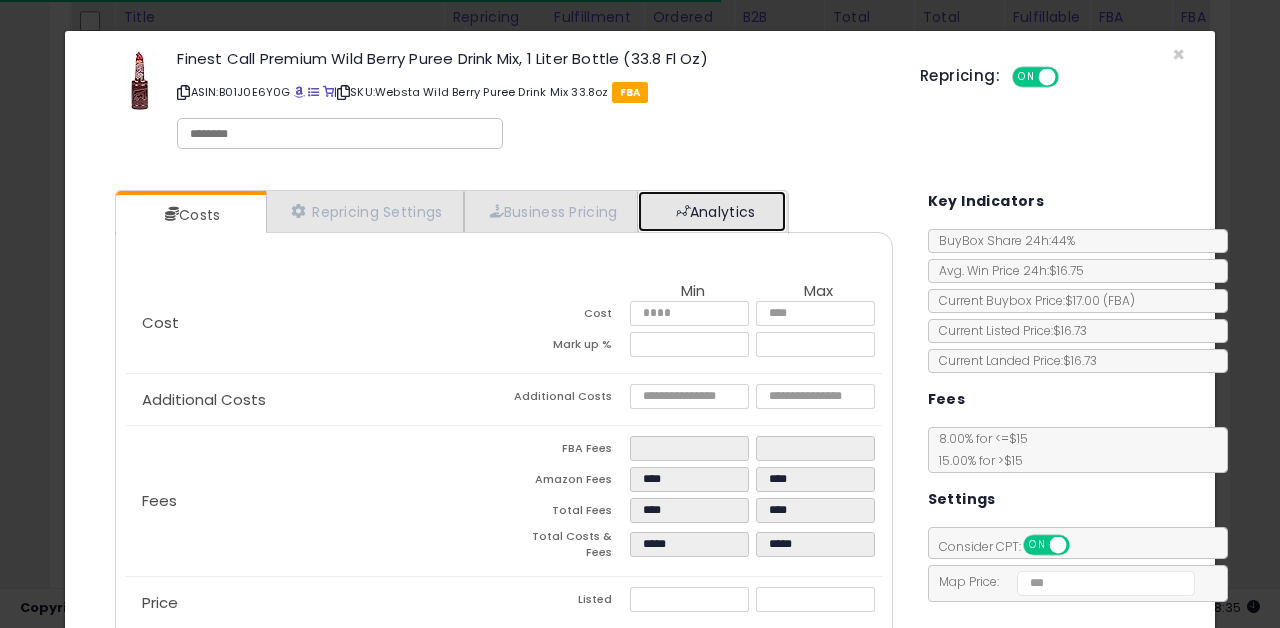 click on "Analytics" at bounding box center (712, 211) 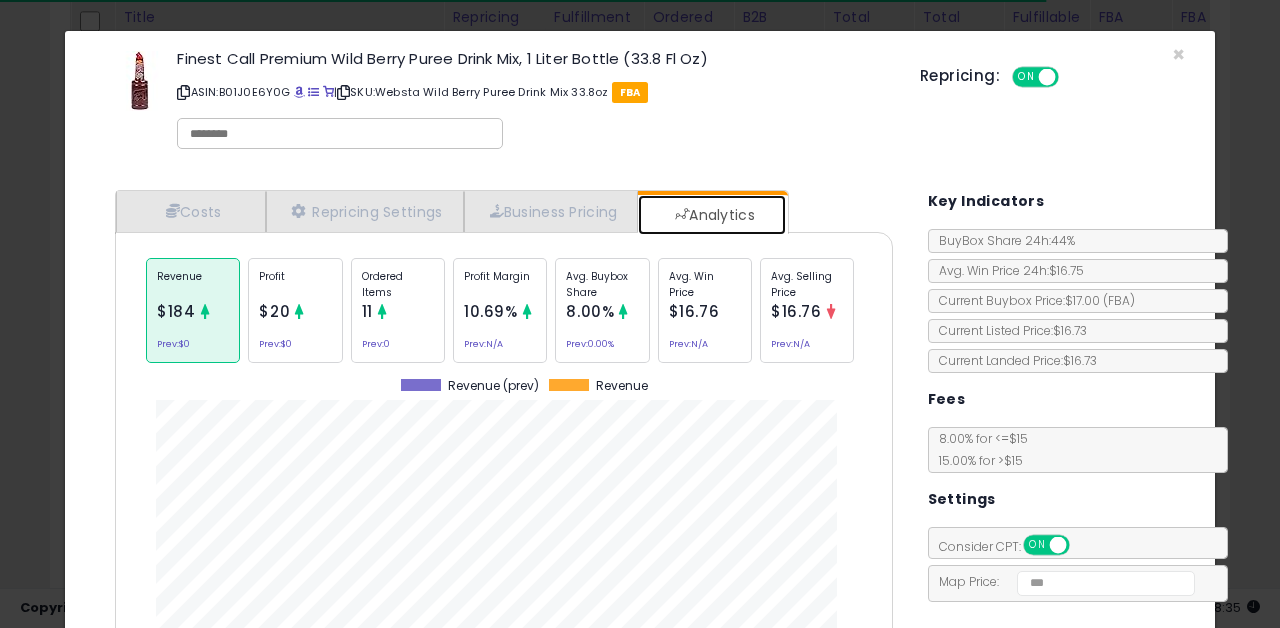 scroll, scrollTop: 999385, scrollLeft: 999182, axis: both 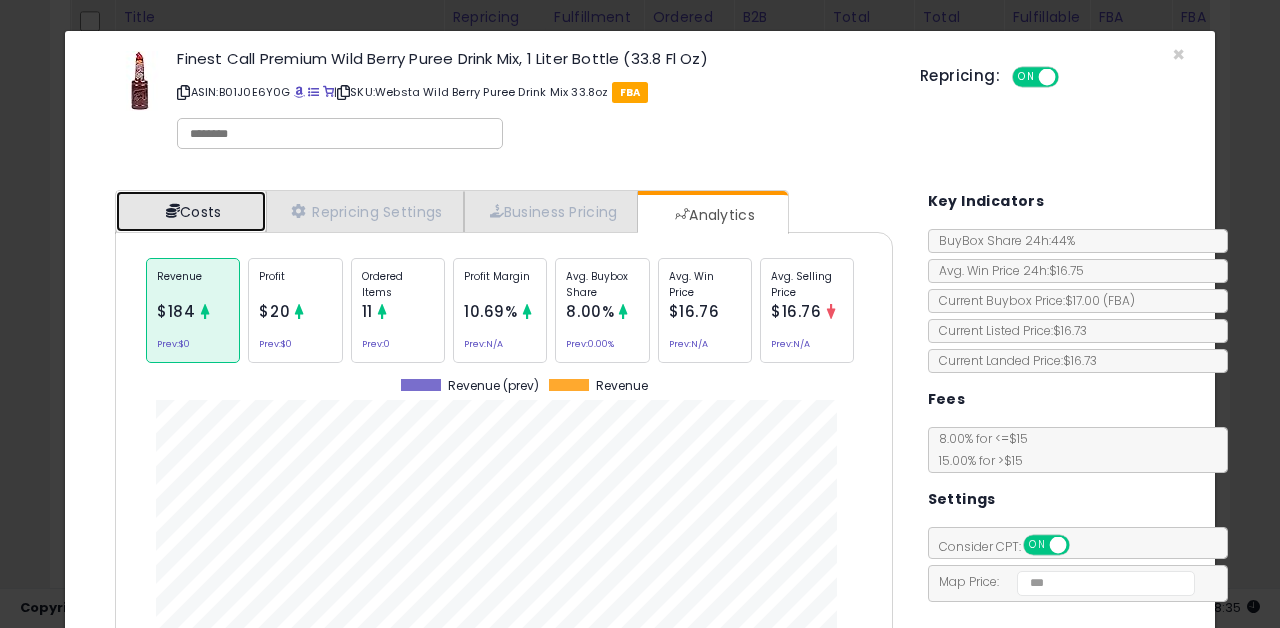 click on "Costs" at bounding box center (191, 211) 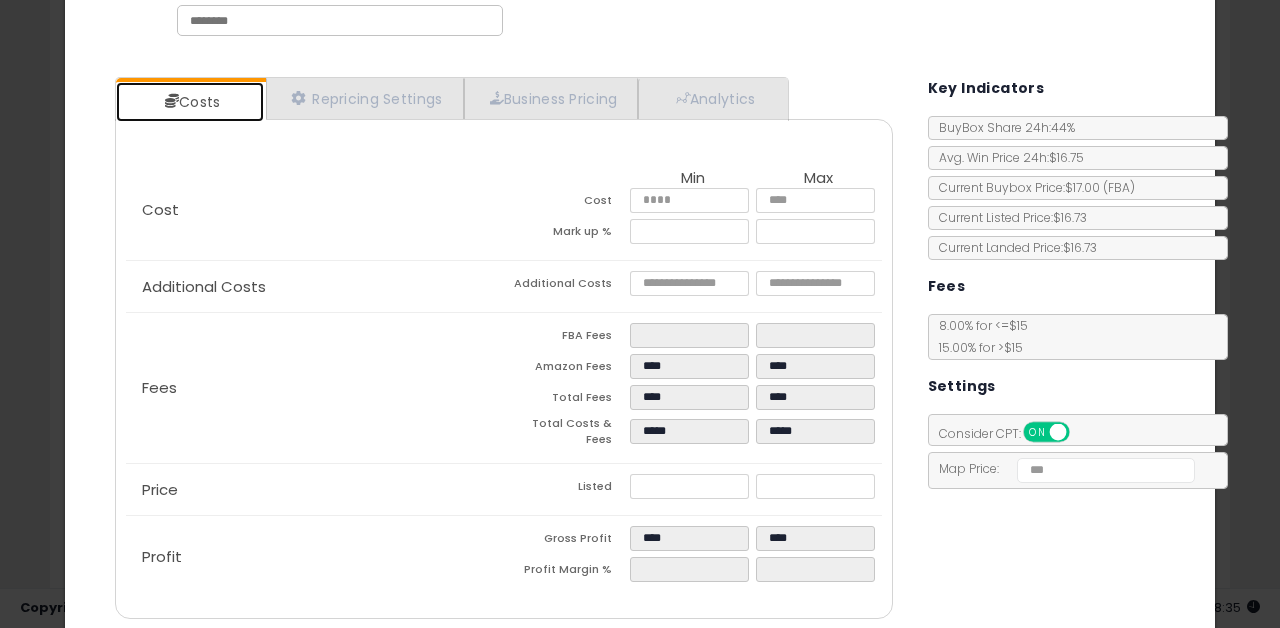 scroll, scrollTop: 61, scrollLeft: 0, axis: vertical 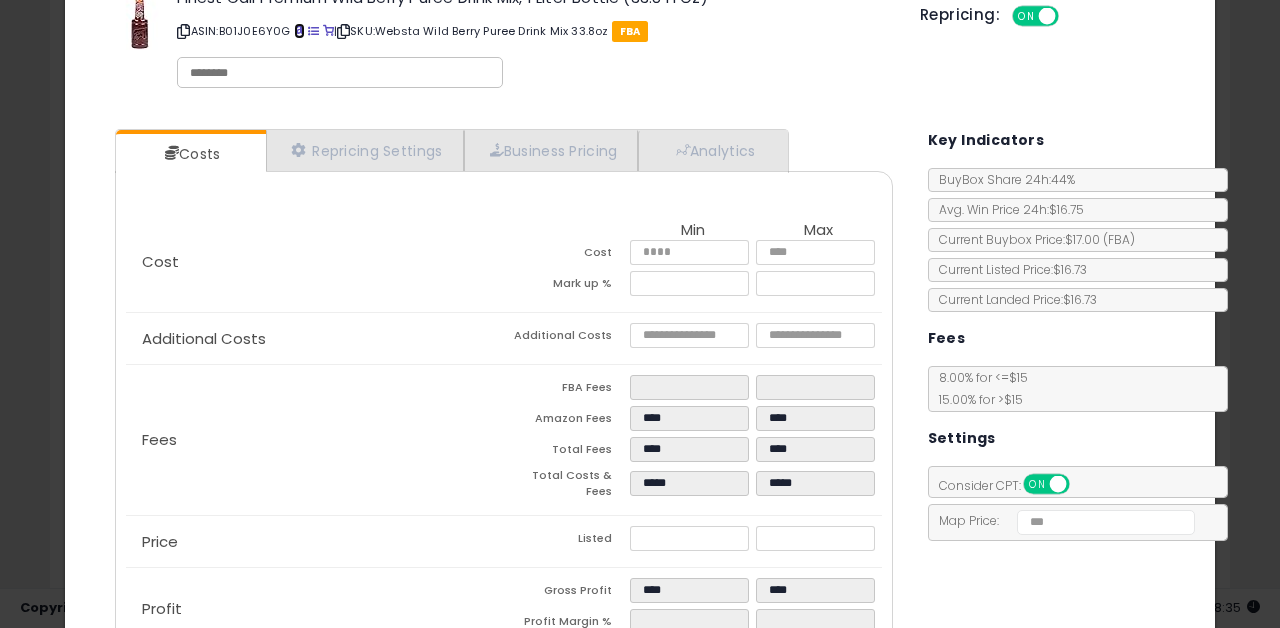click at bounding box center (299, 31) 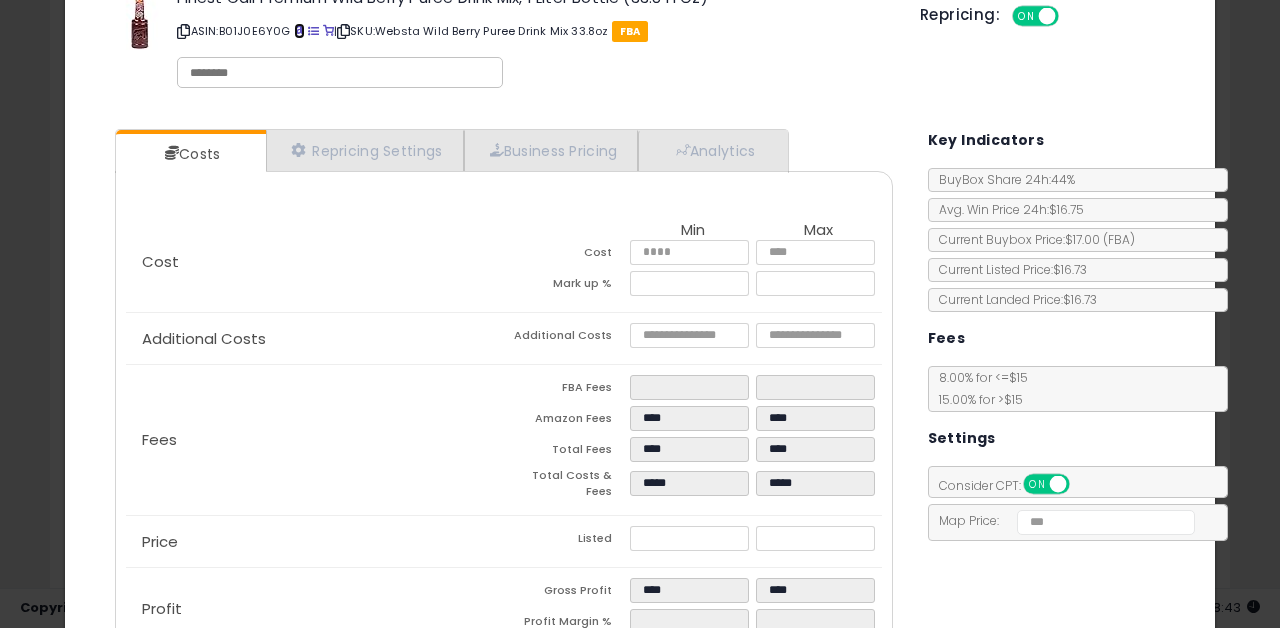 scroll, scrollTop: 0, scrollLeft: 0, axis: both 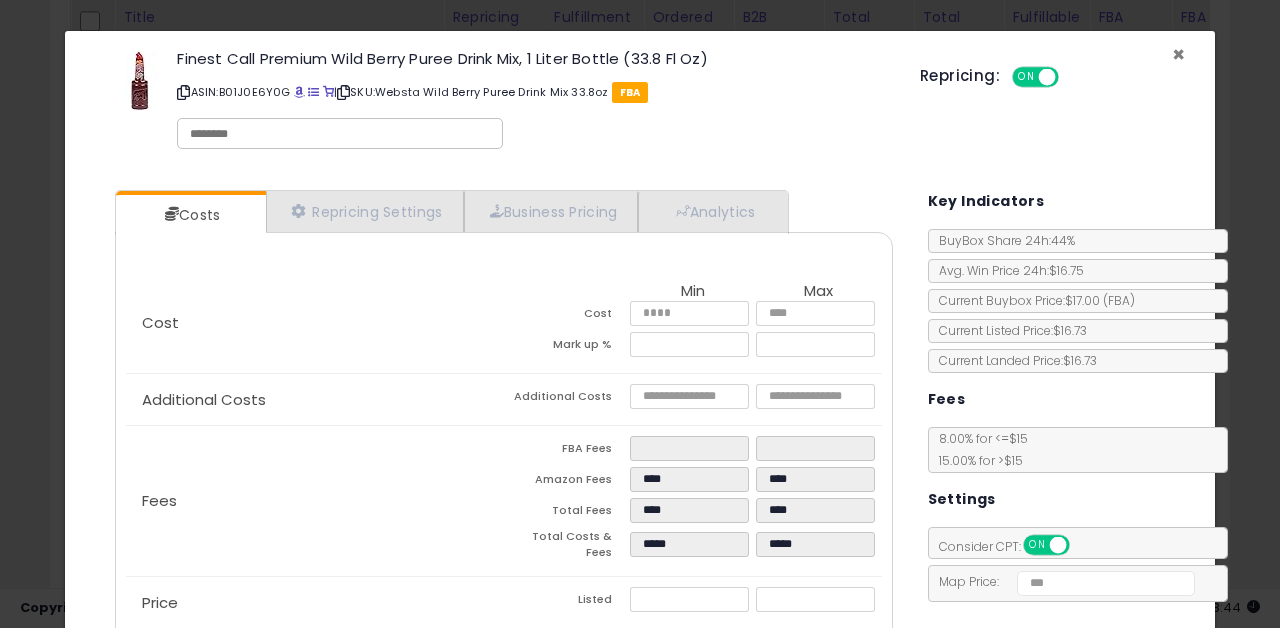 click on "×" at bounding box center (1178, 54) 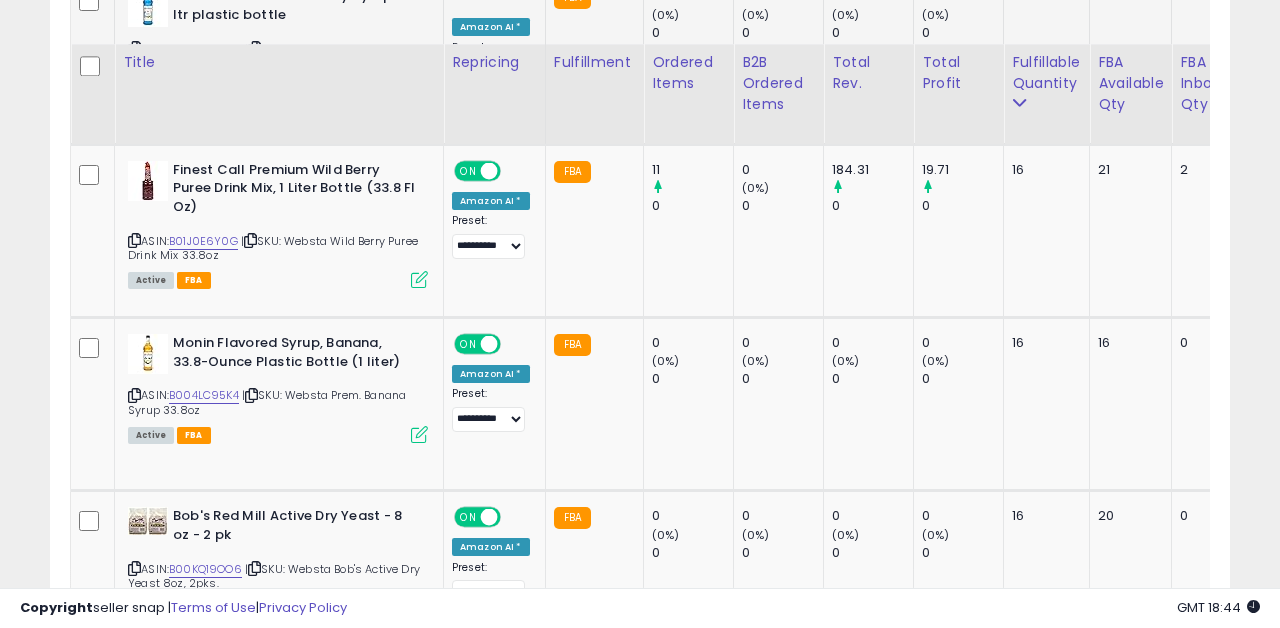scroll, scrollTop: 3585, scrollLeft: 0, axis: vertical 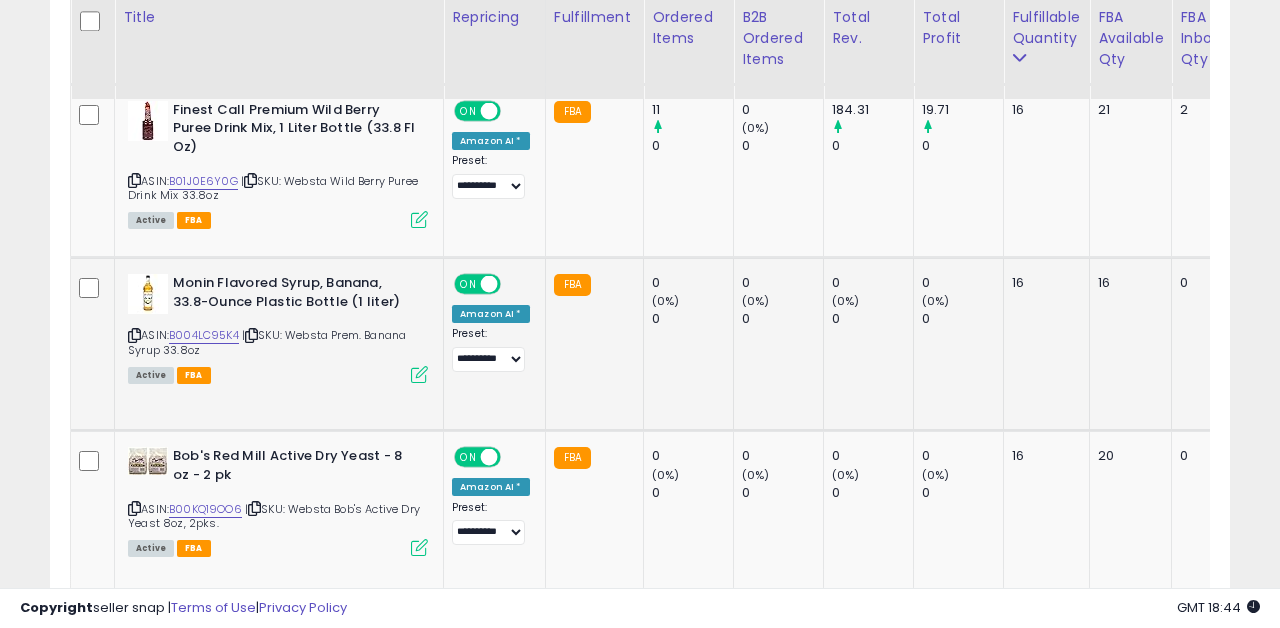 click at bounding box center [419, 374] 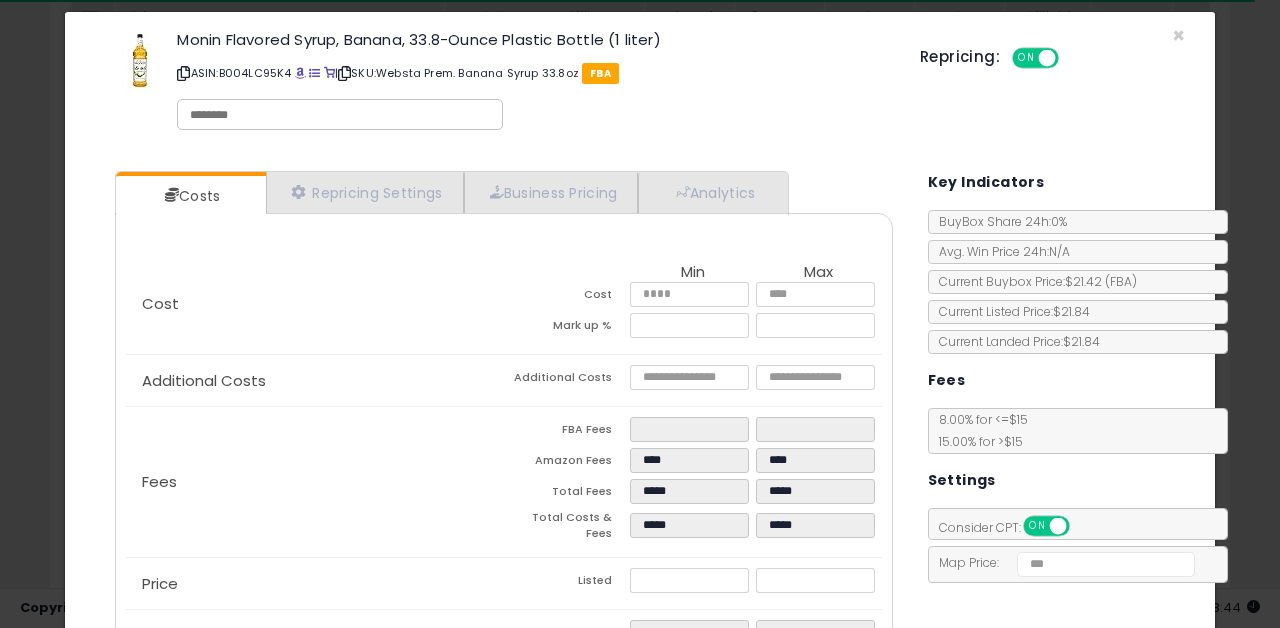scroll, scrollTop: 0, scrollLeft: 0, axis: both 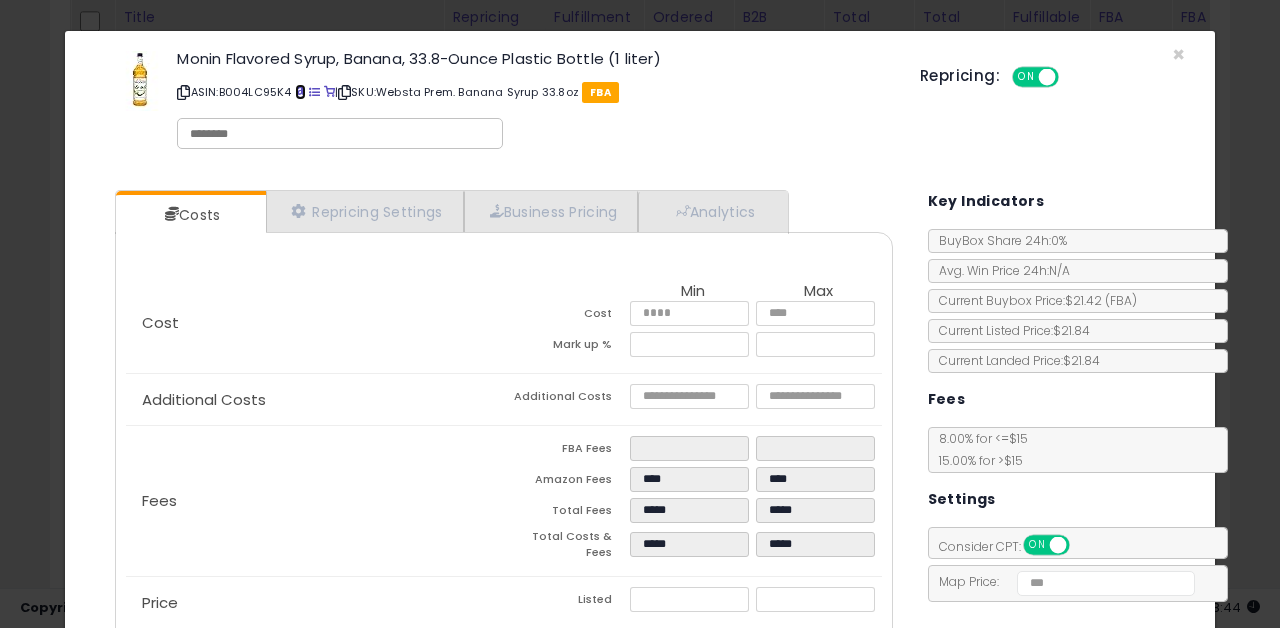 click at bounding box center (300, 92) 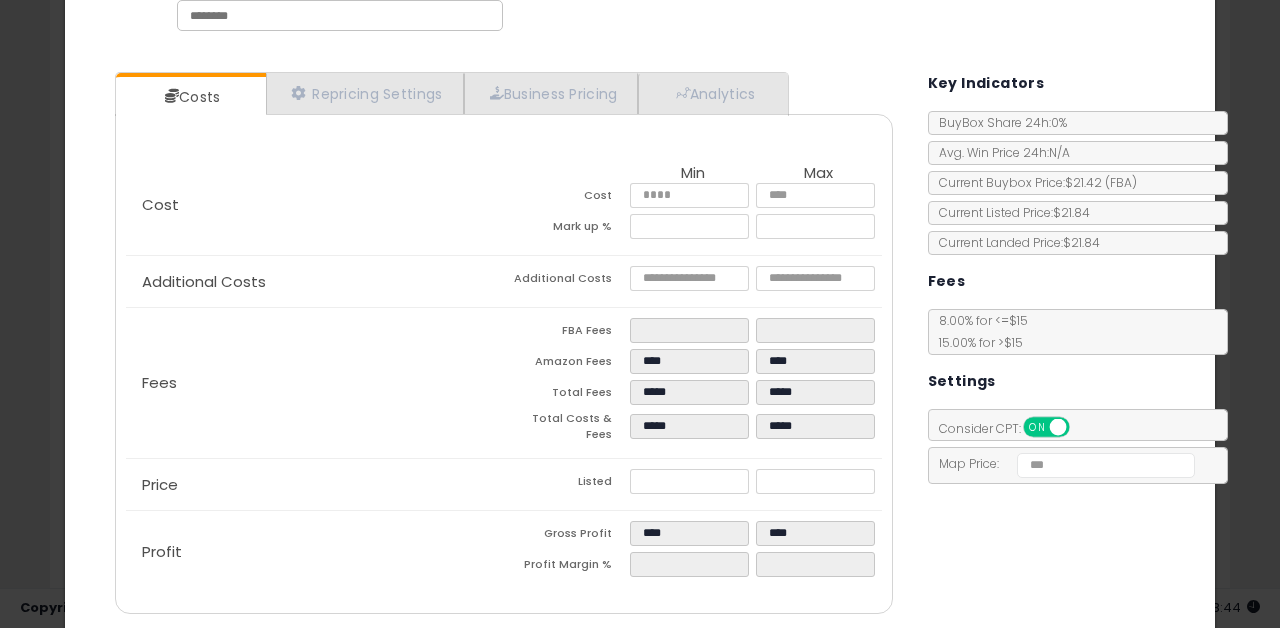 scroll, scrollTop: 126, scrollLeft: 0, axis: vertical 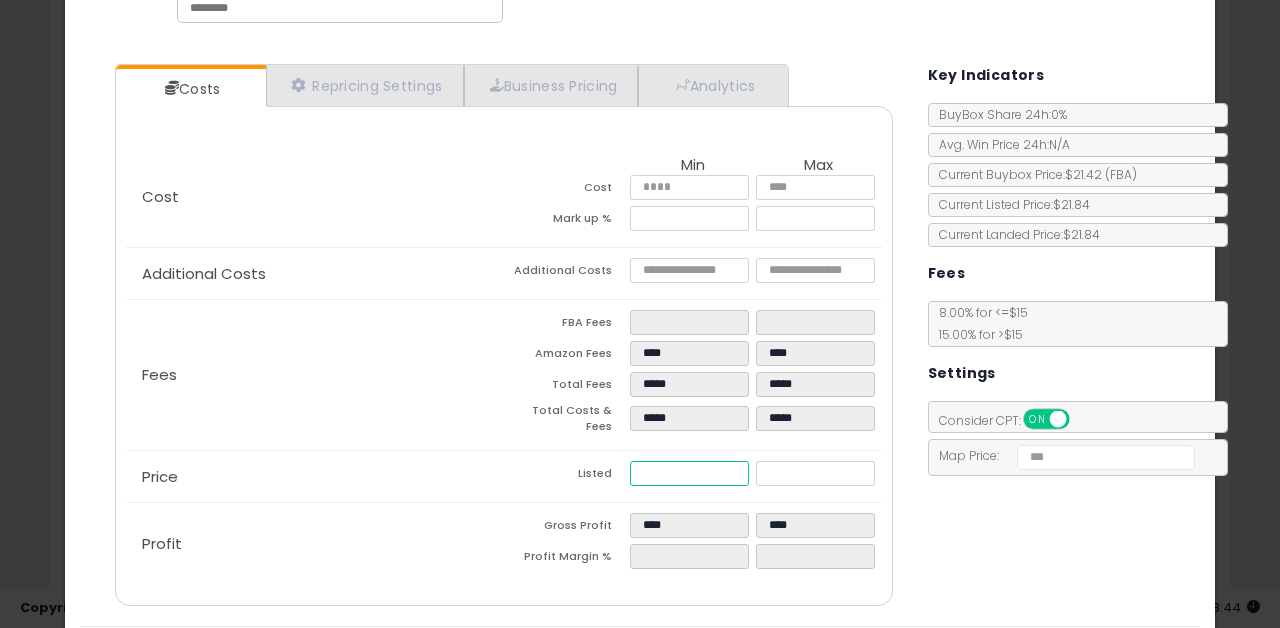 type on "****" 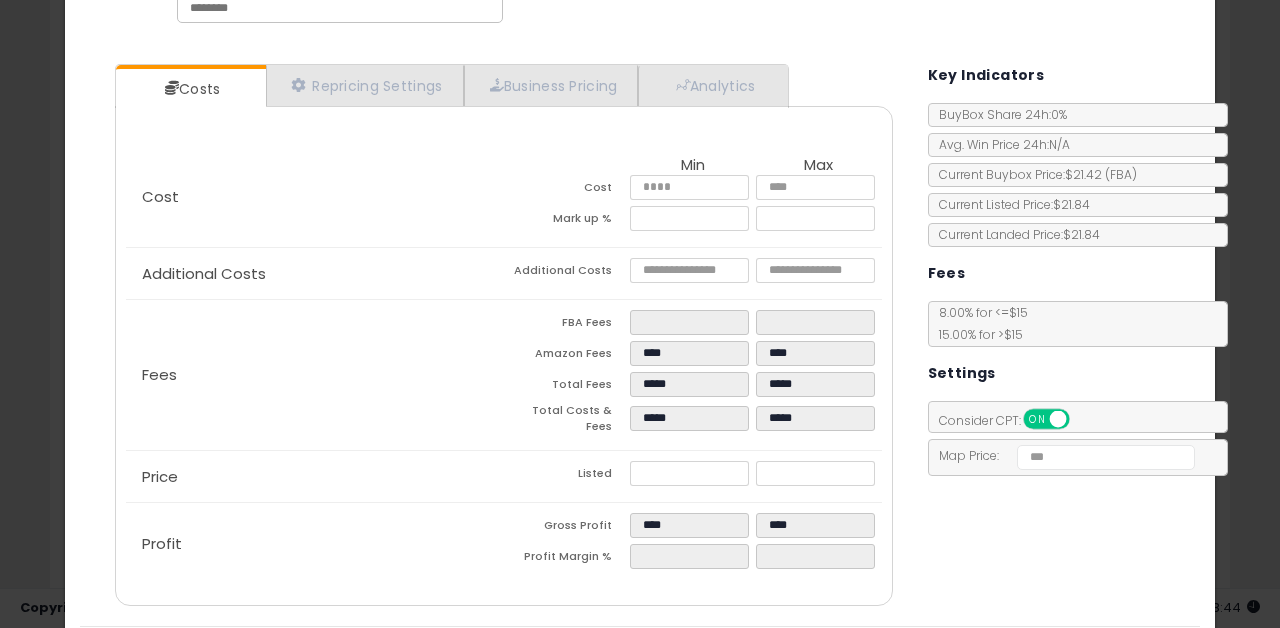 click on "Costs
Repricing Settings
Business Pricing
Analytics
Cost" at bounding box center (640, 337) 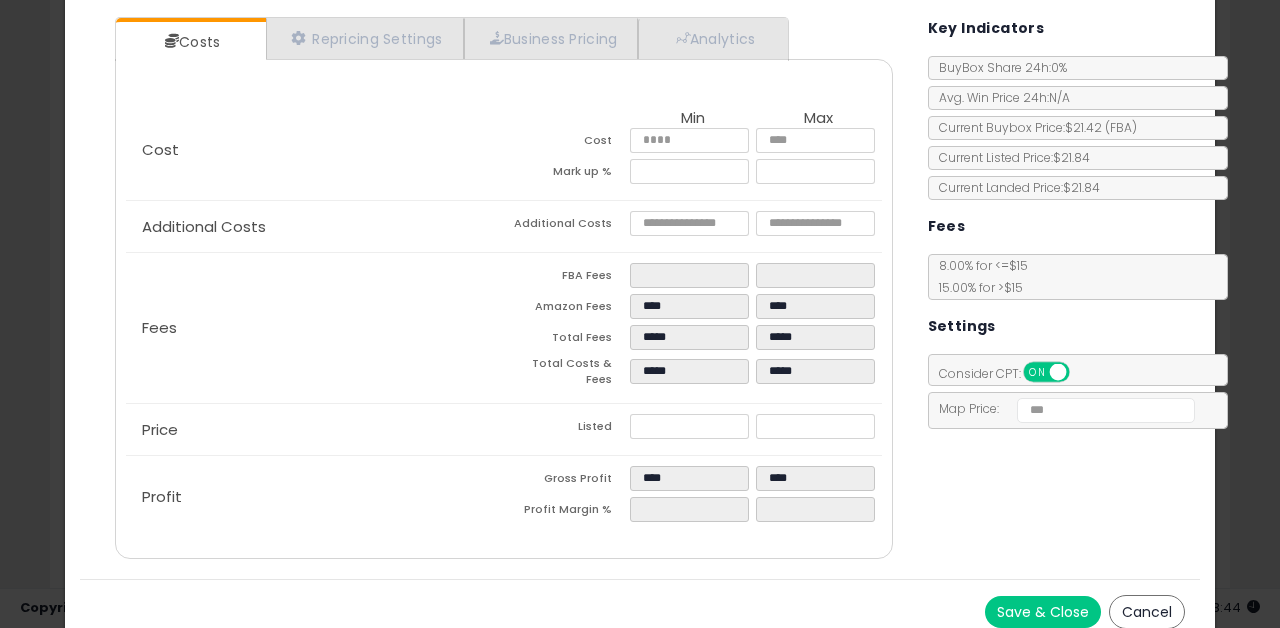 scroll, scrollTop: 182, scrollLeft: 0, axis: vertical 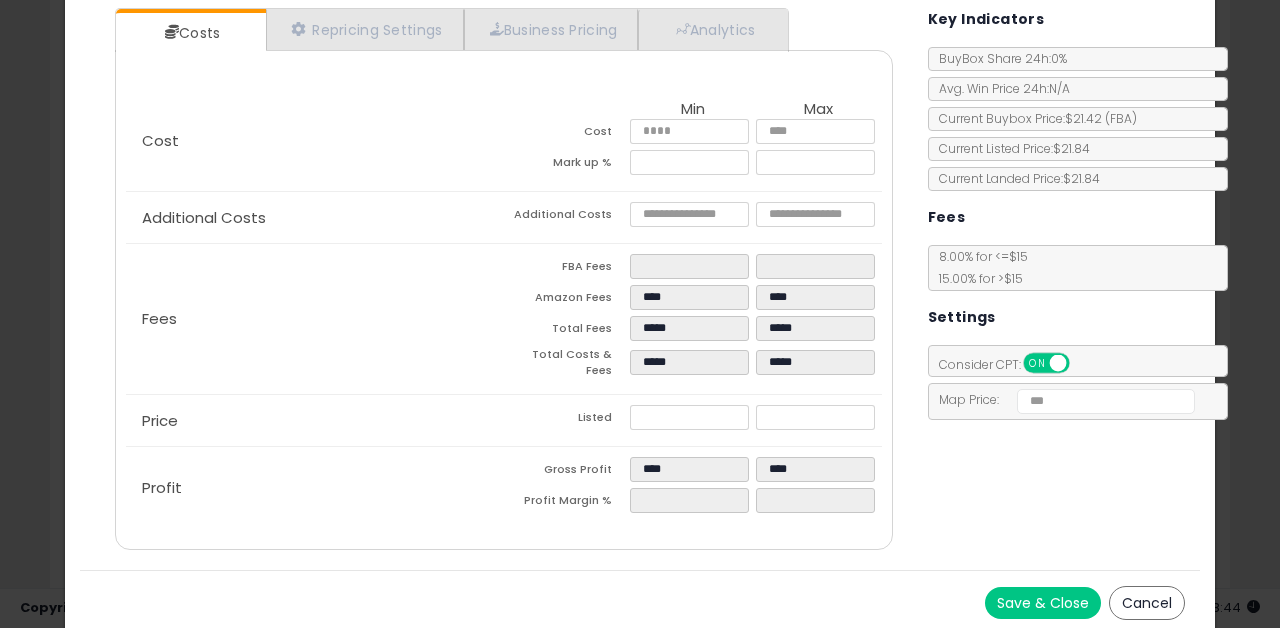 click on "Save & Close" at bounding box center [1043, 603] 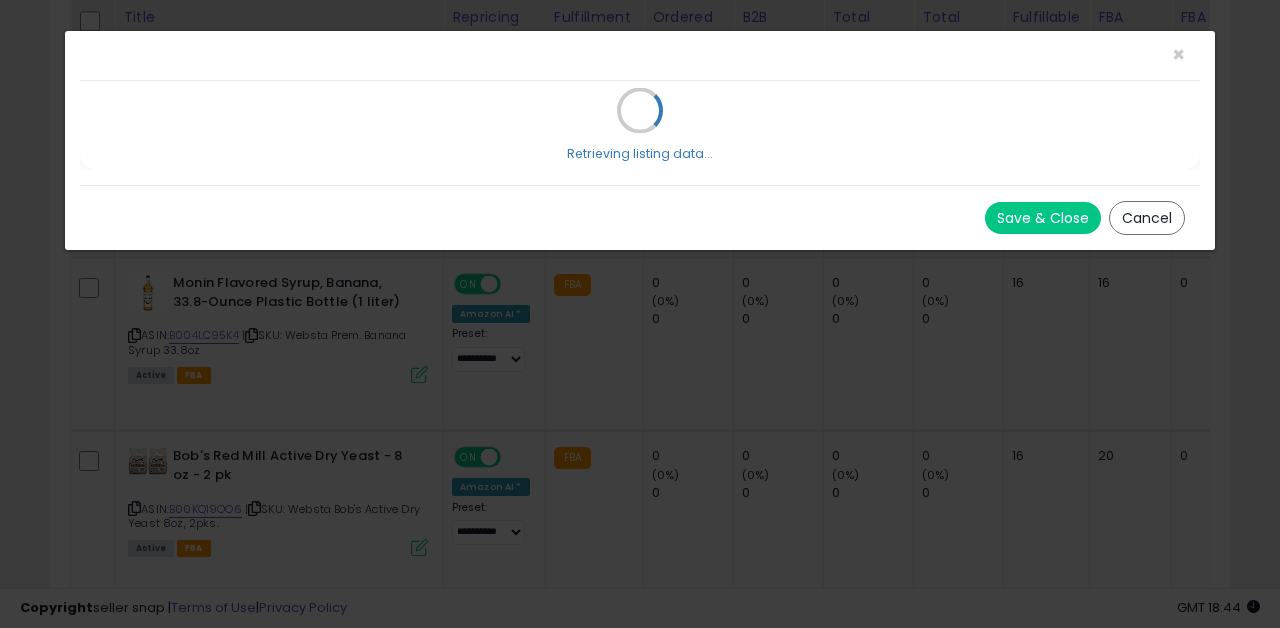 scroll, scrollTop: 0, scrollLeft: 0, axis: both 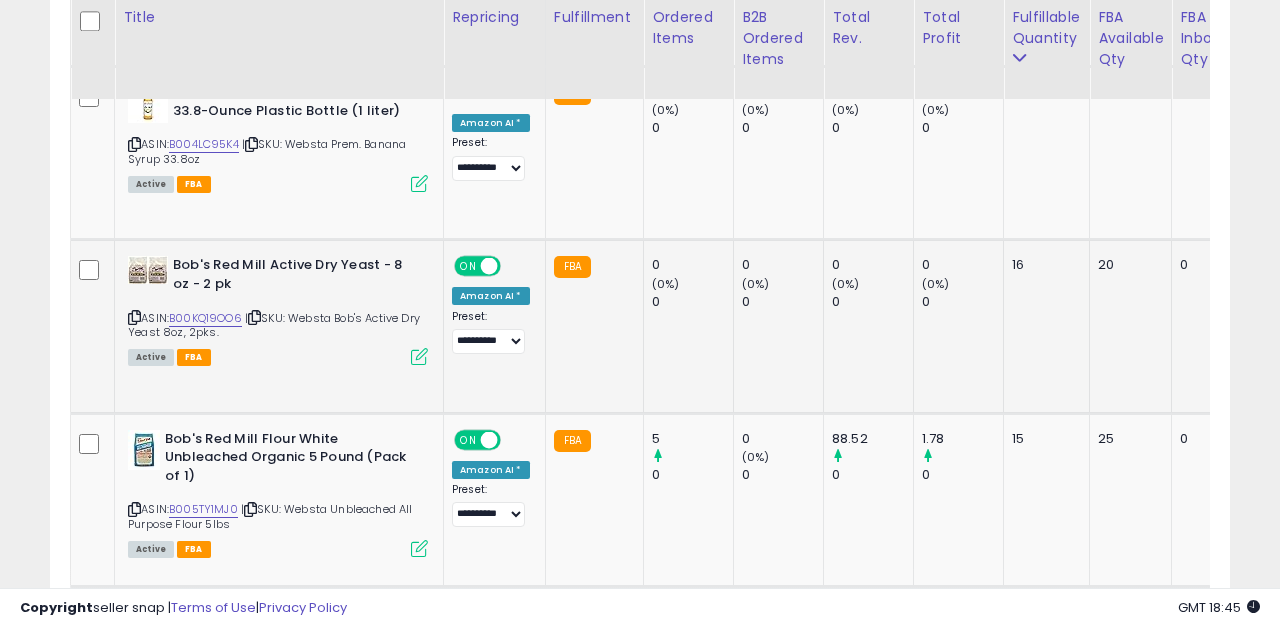 click at bounding box center (419, 356) 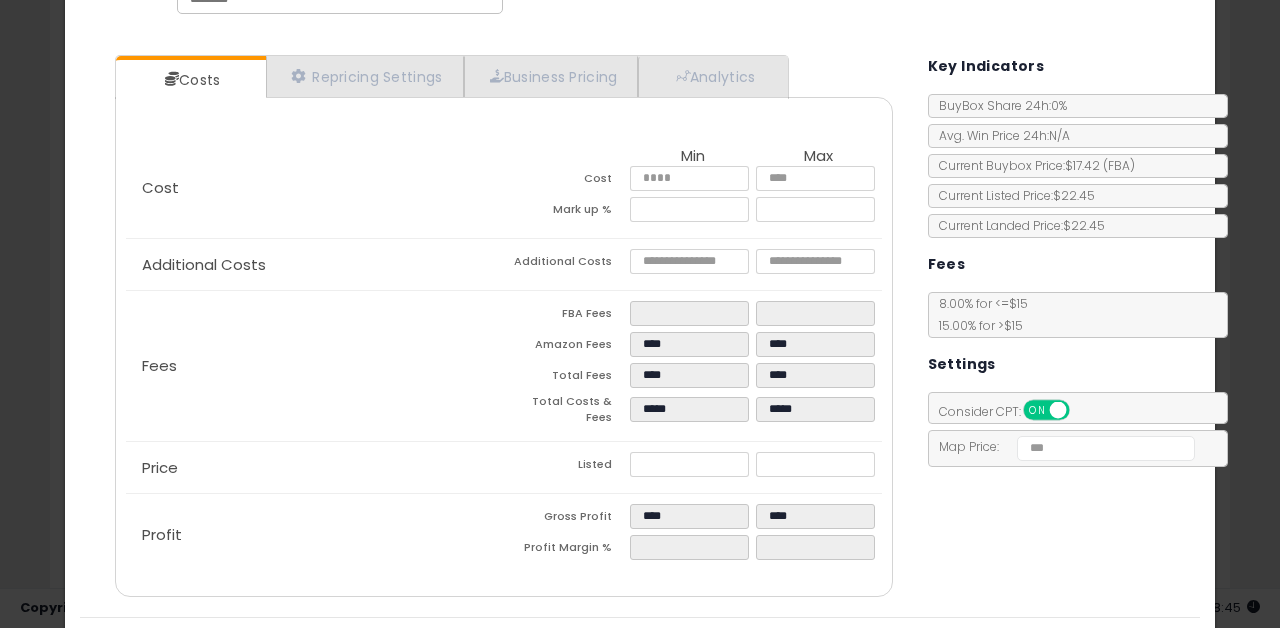 scroll, scrollTop: 0, scrollLeft: 0, axis: both 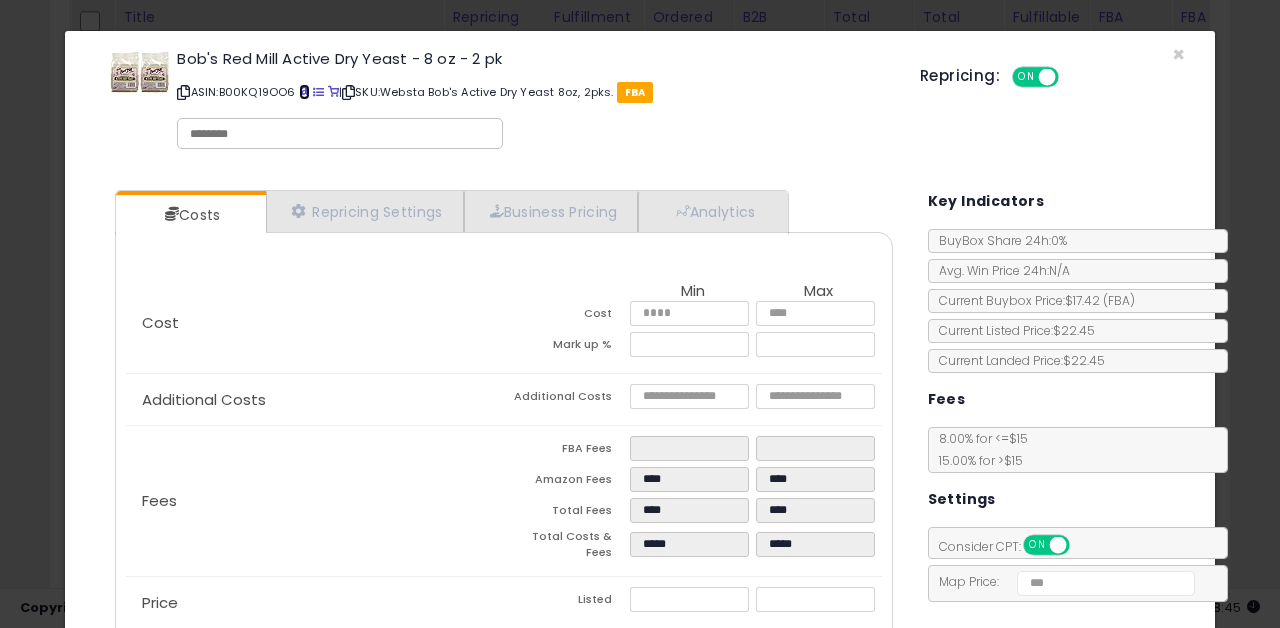click at bounding box center [304, 92] 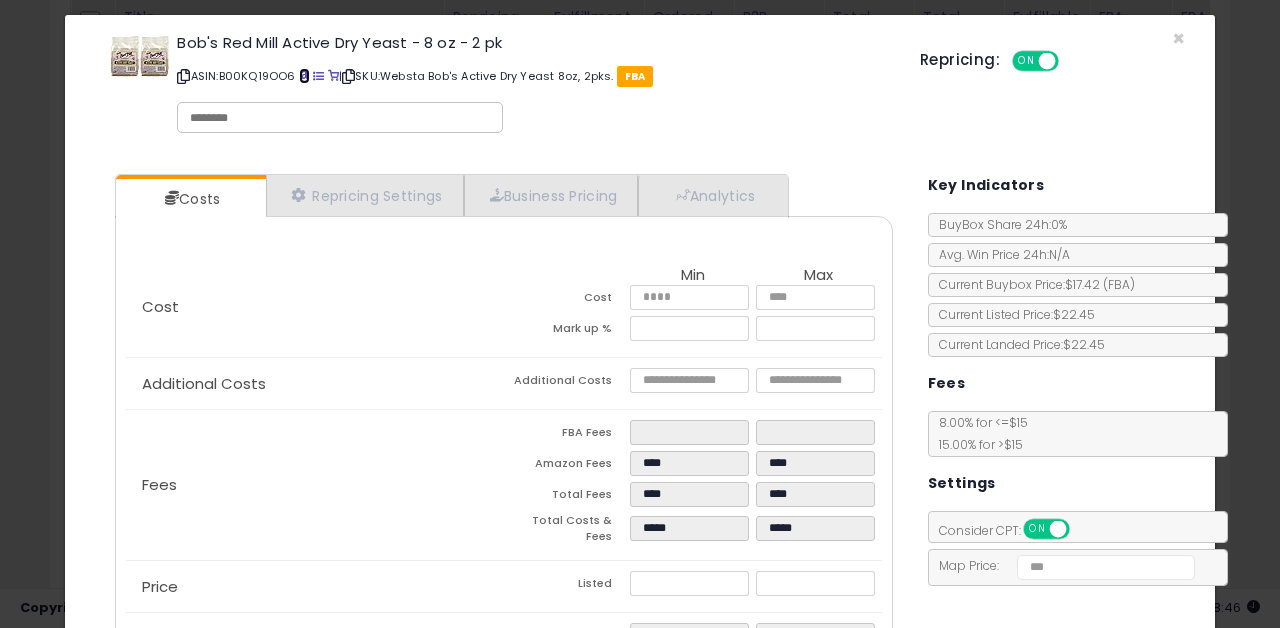 scroll, scrollTop: 0, scrollLeft: 0, axis: both 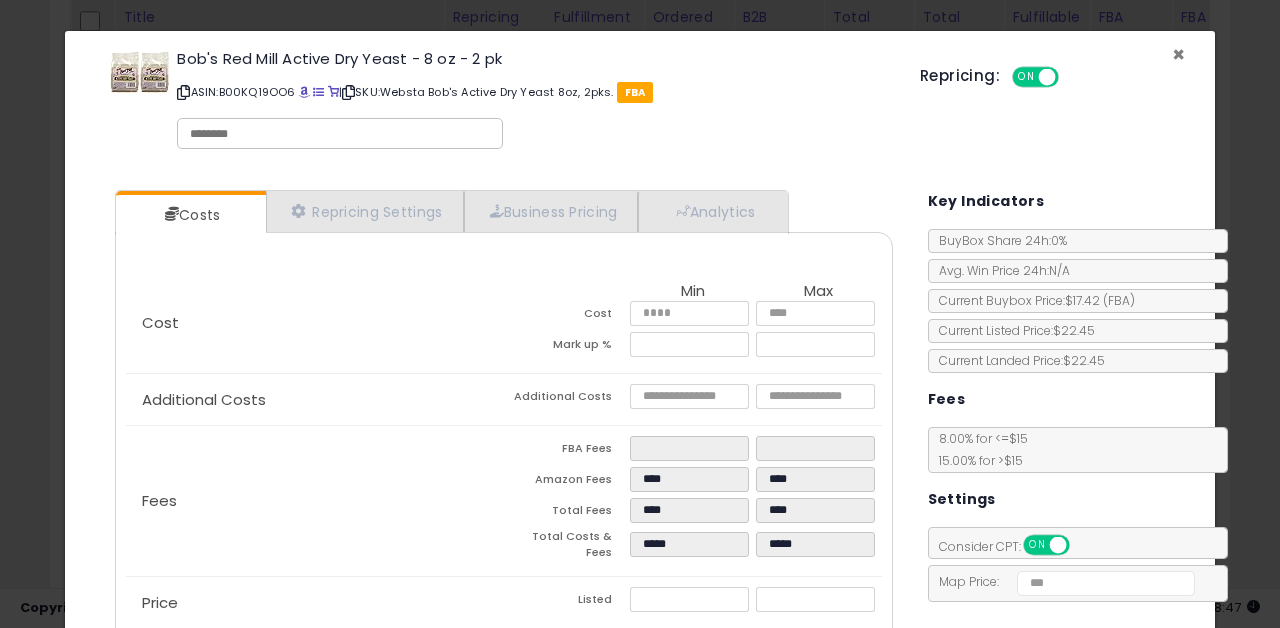 click on "×" at bounding box center (1178, 54) 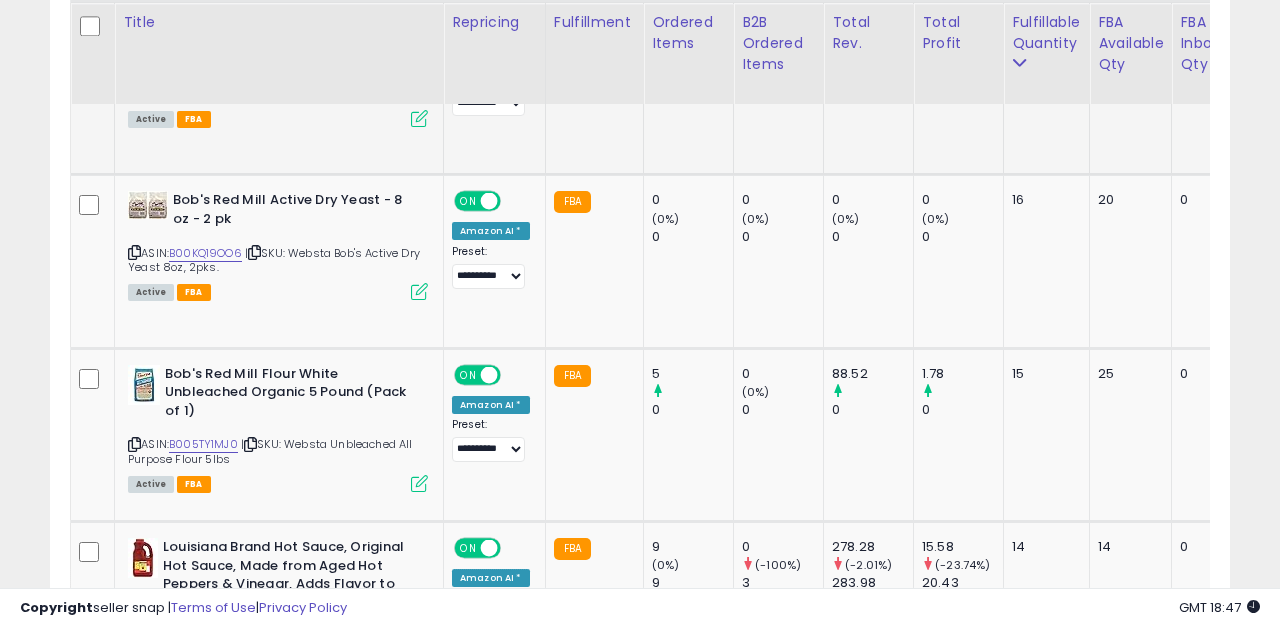 scroll, scrollTop: 3873, scrollLeft: 0, axis: vertical 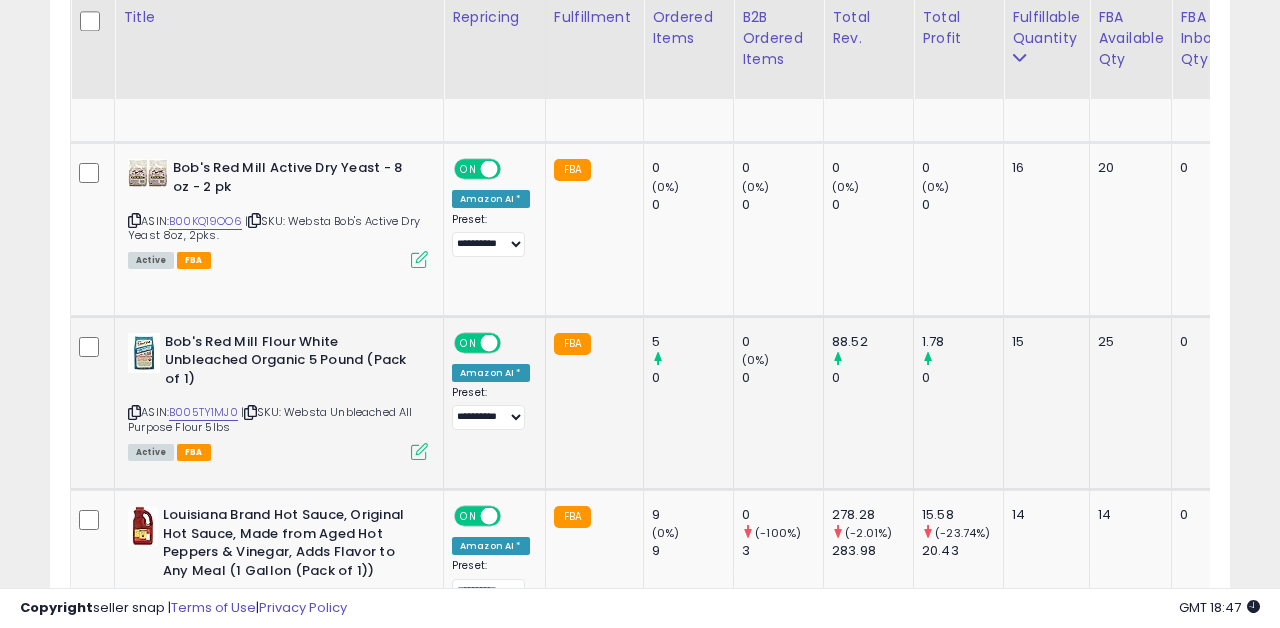 click at bounding box center [419, 451] 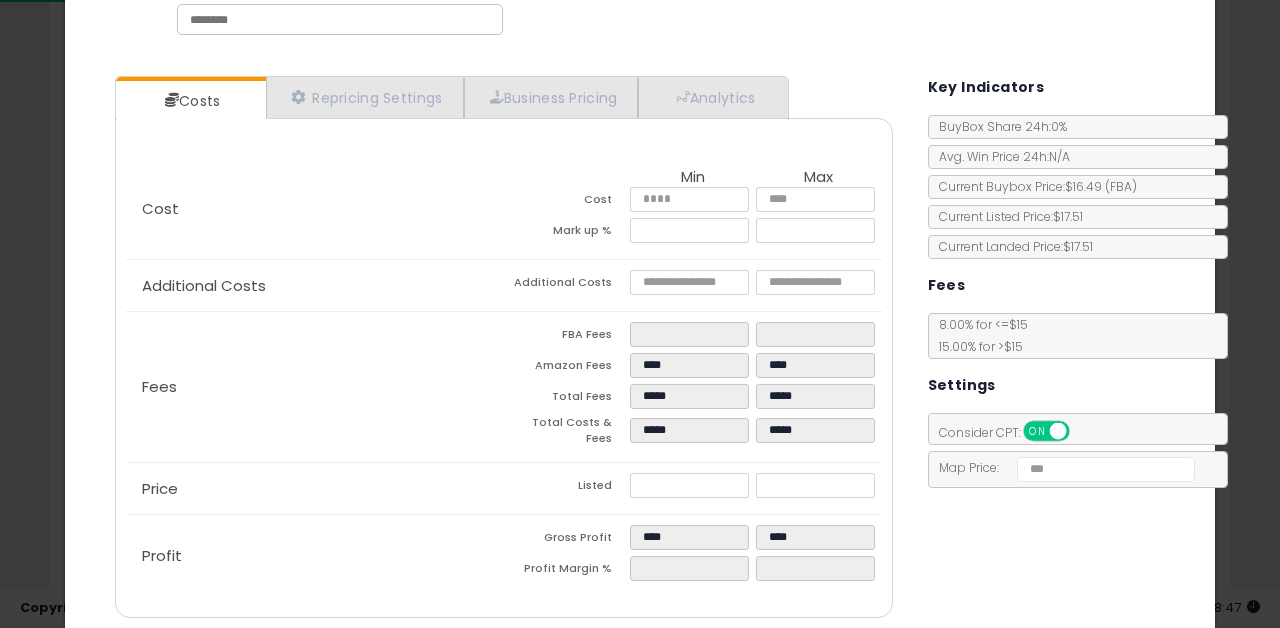 scroll, scrollTop: 117, scrollLeft: 0, axis: vertical 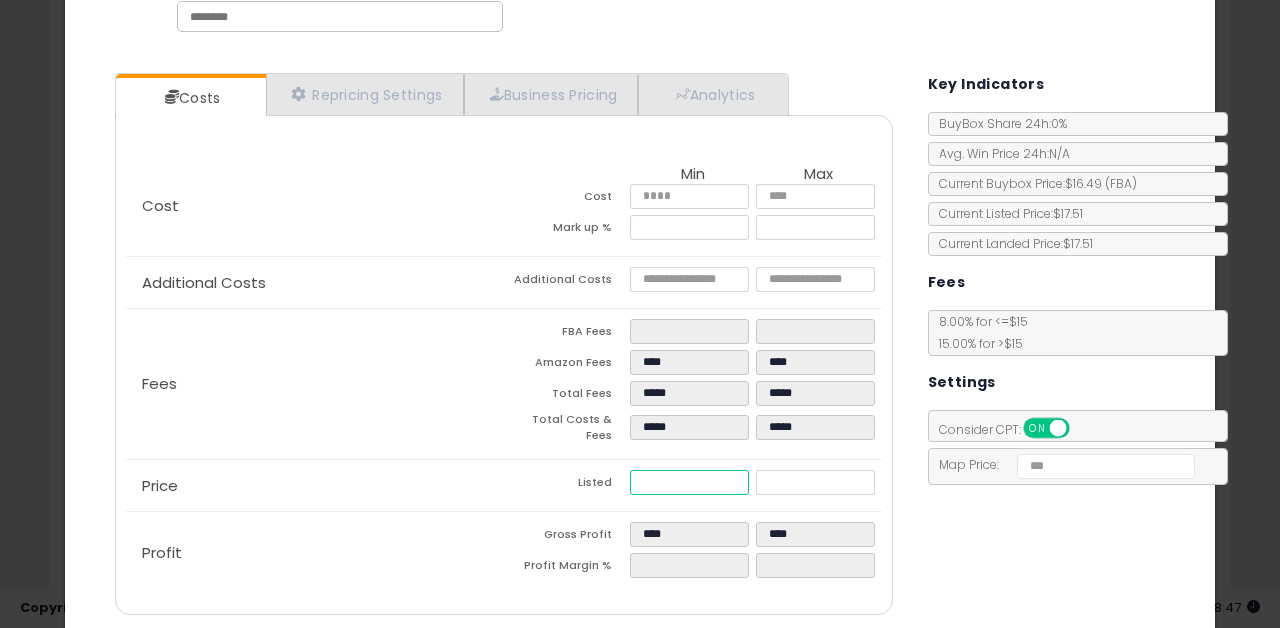type on "****" 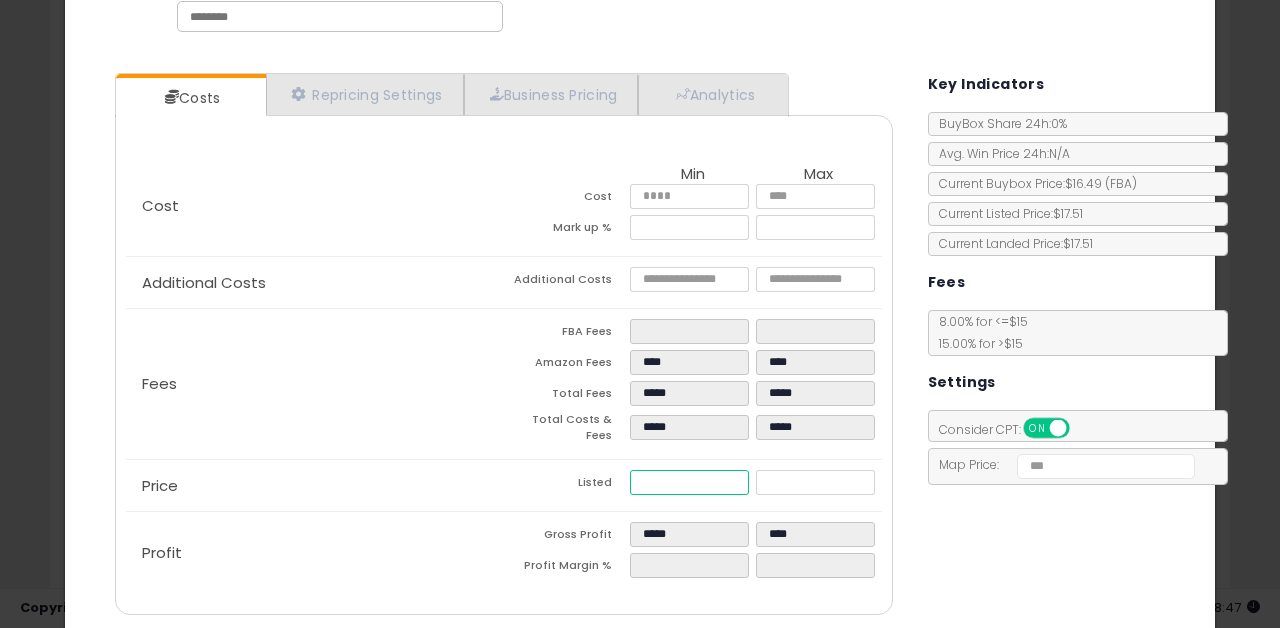 click on "*****" at bounding box center [690, 482] 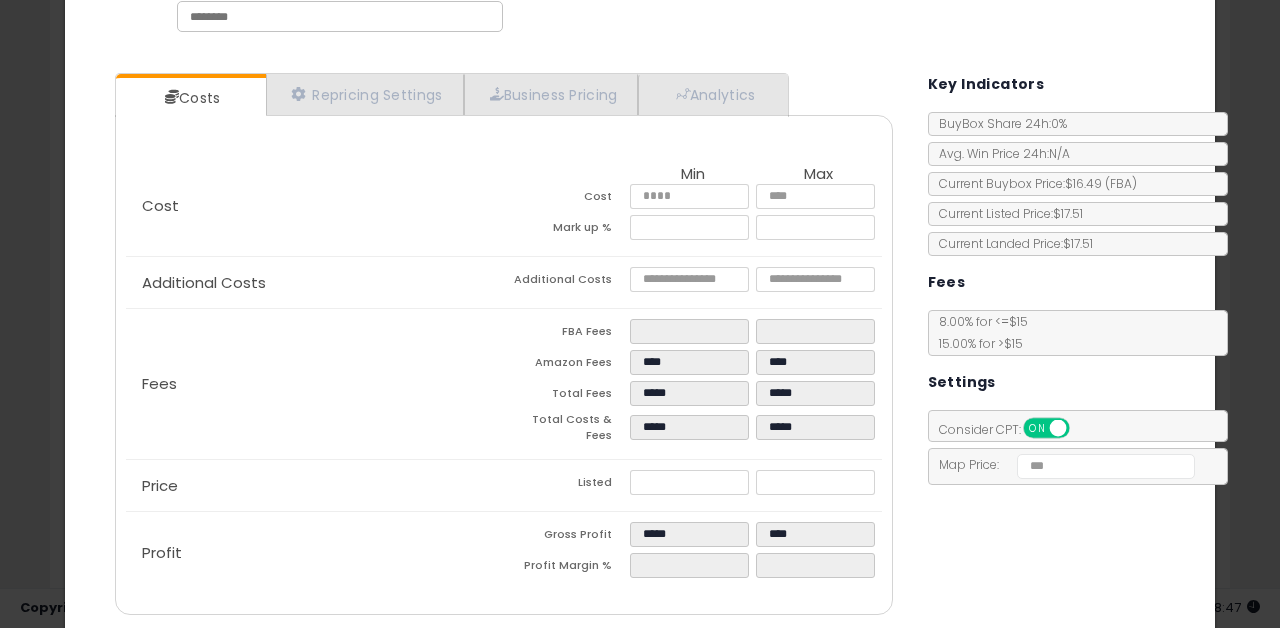 click on "Costs
Repricing Settings
Business Pricing
Analytics
Cost" at bounding box center (640, 346) 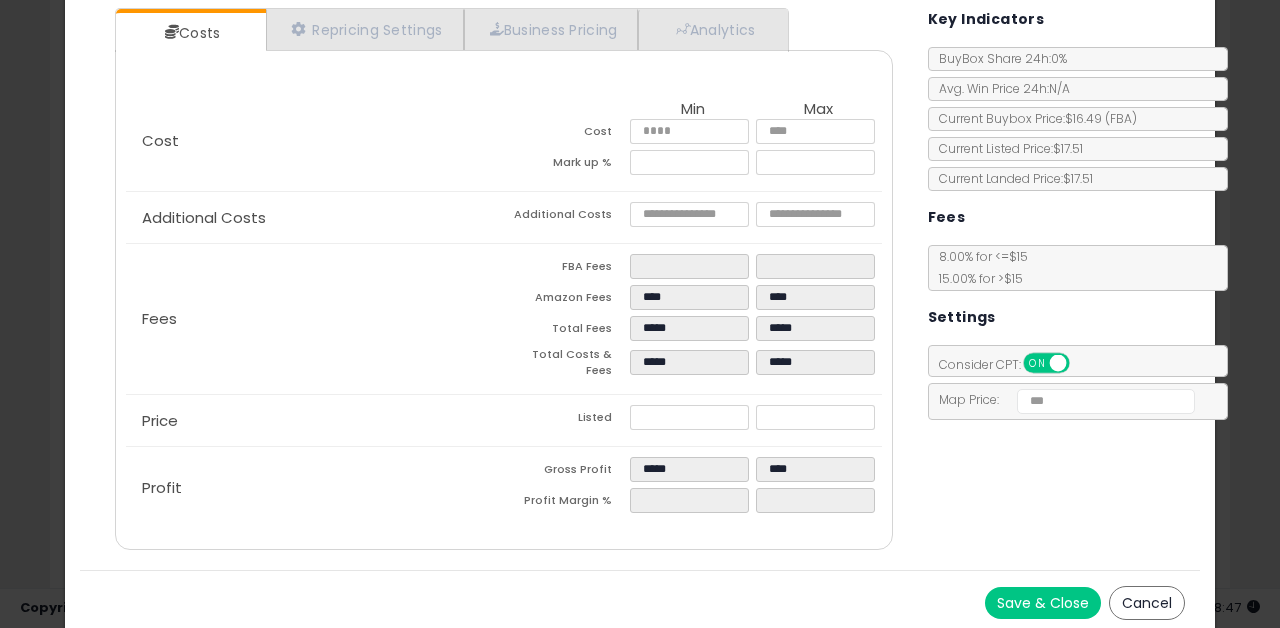 click on "Save & Close" at bounding box center [1043, 603] 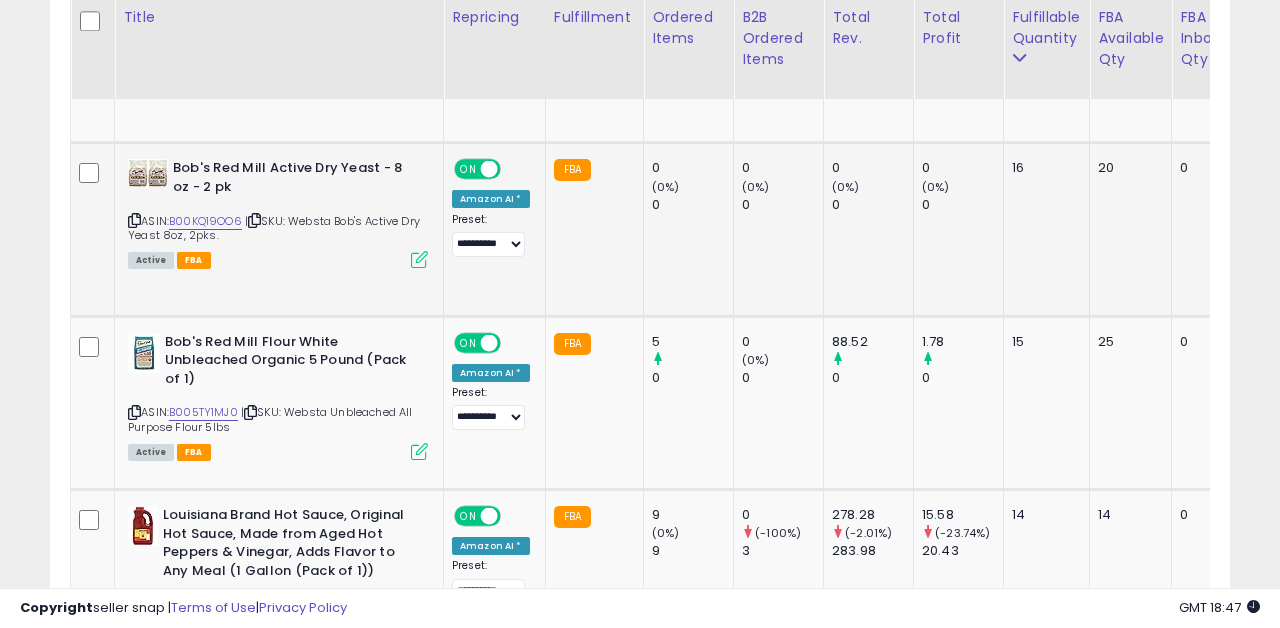 click at bounding box center [419, 259] 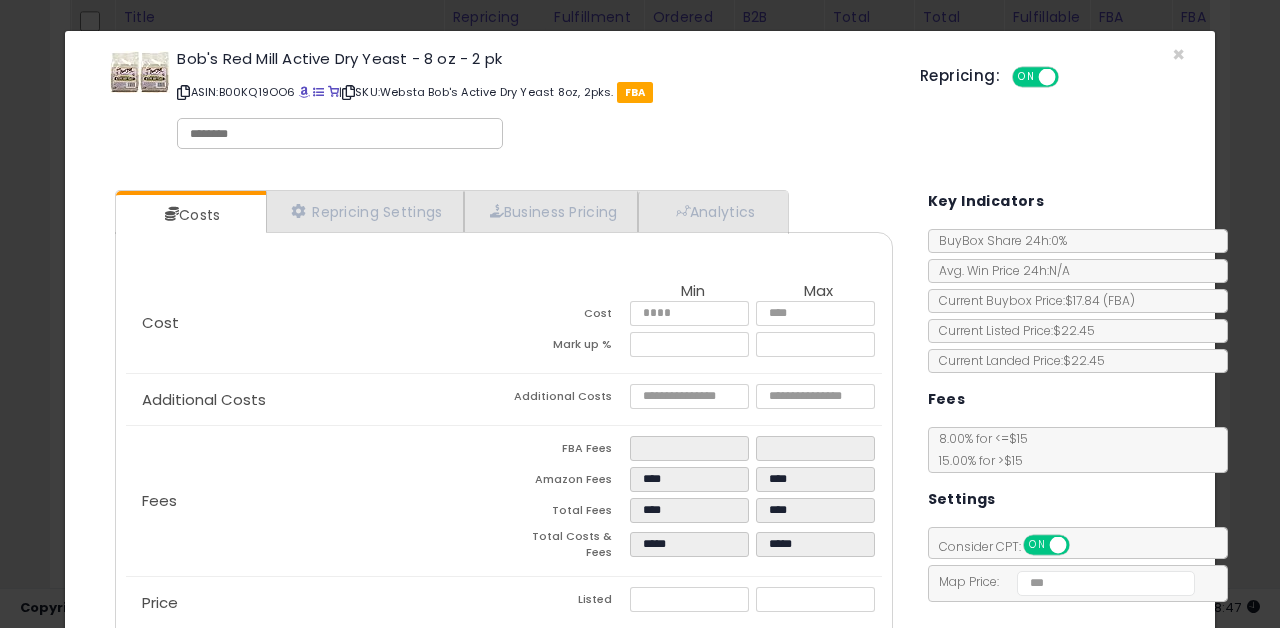 scroll, scrollTop: 182, scrollLeft: 0, axis: vertical 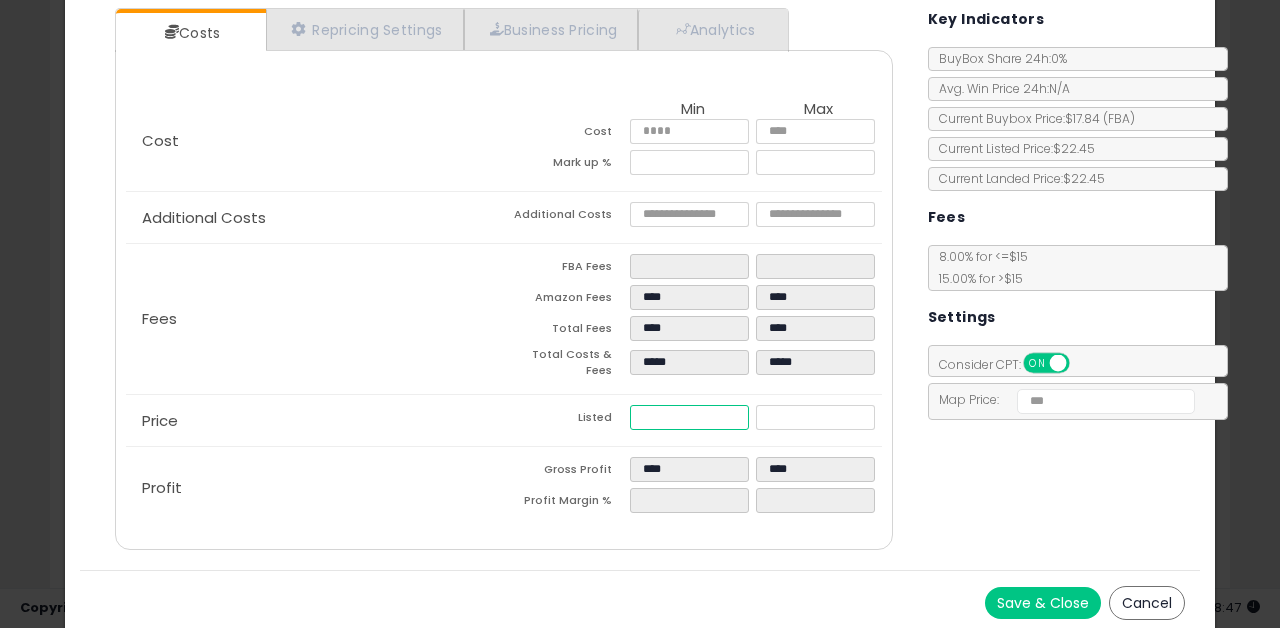 click on "*****" at bounding box center [690, 417] 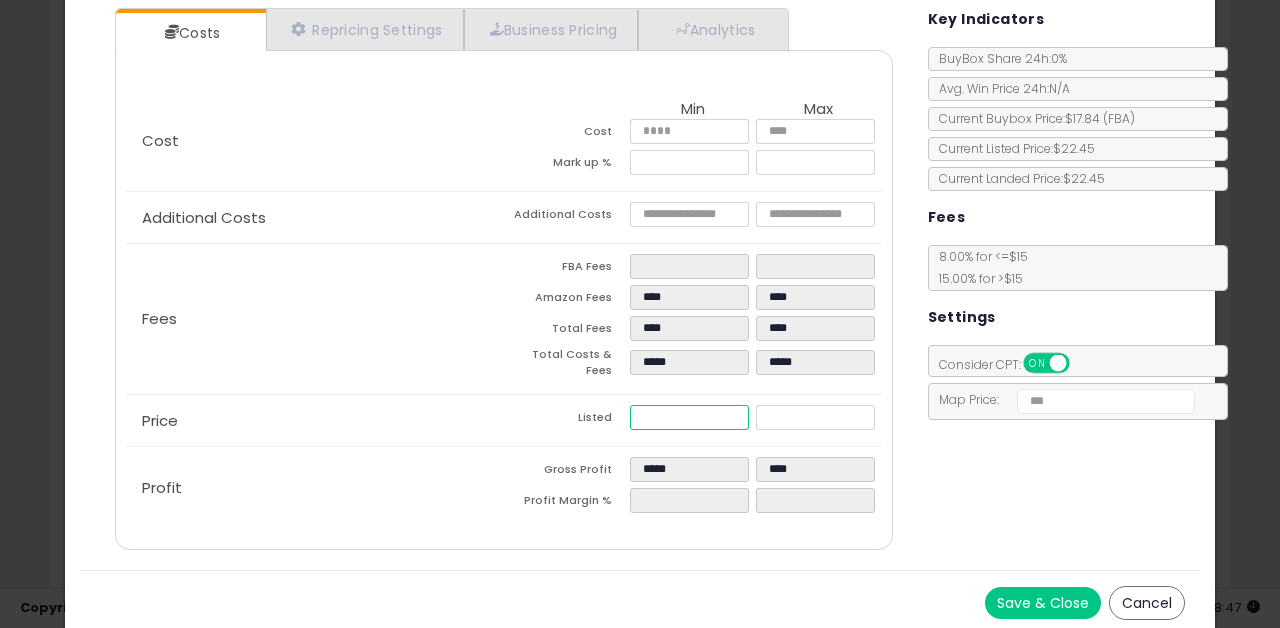 click on "*****" at bounding box center (690, 417) 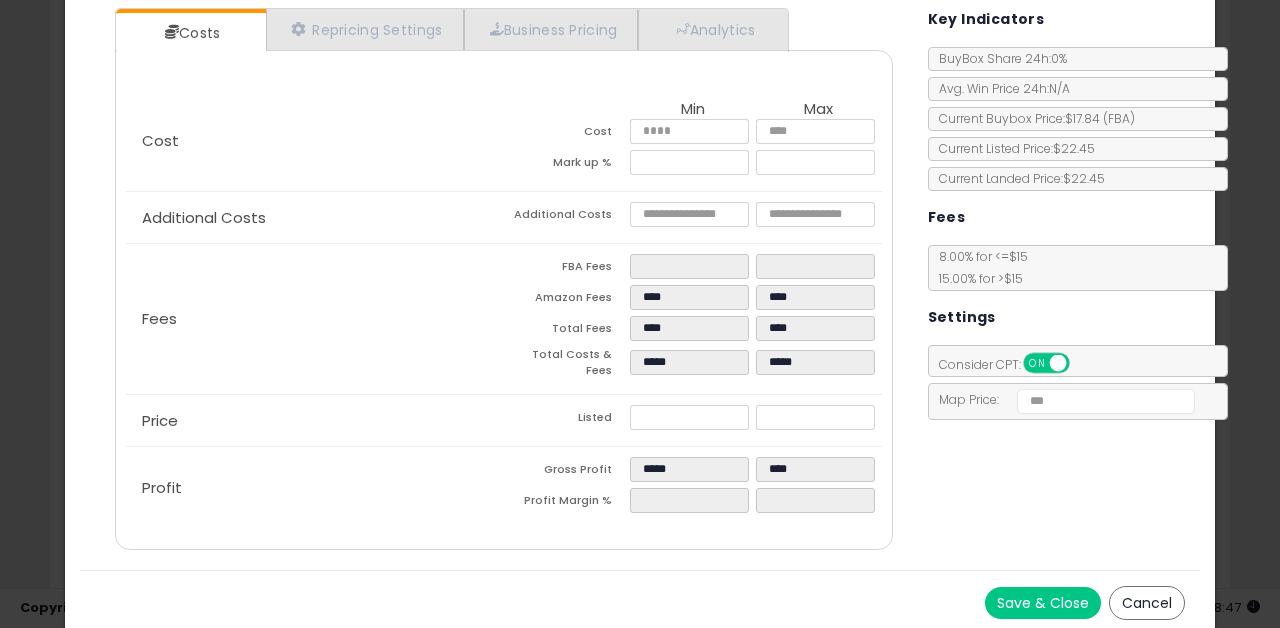 click on "Costs
Repricing Settings
Business Pricing
Analytics
Cost" at bounding box center (640, 281) 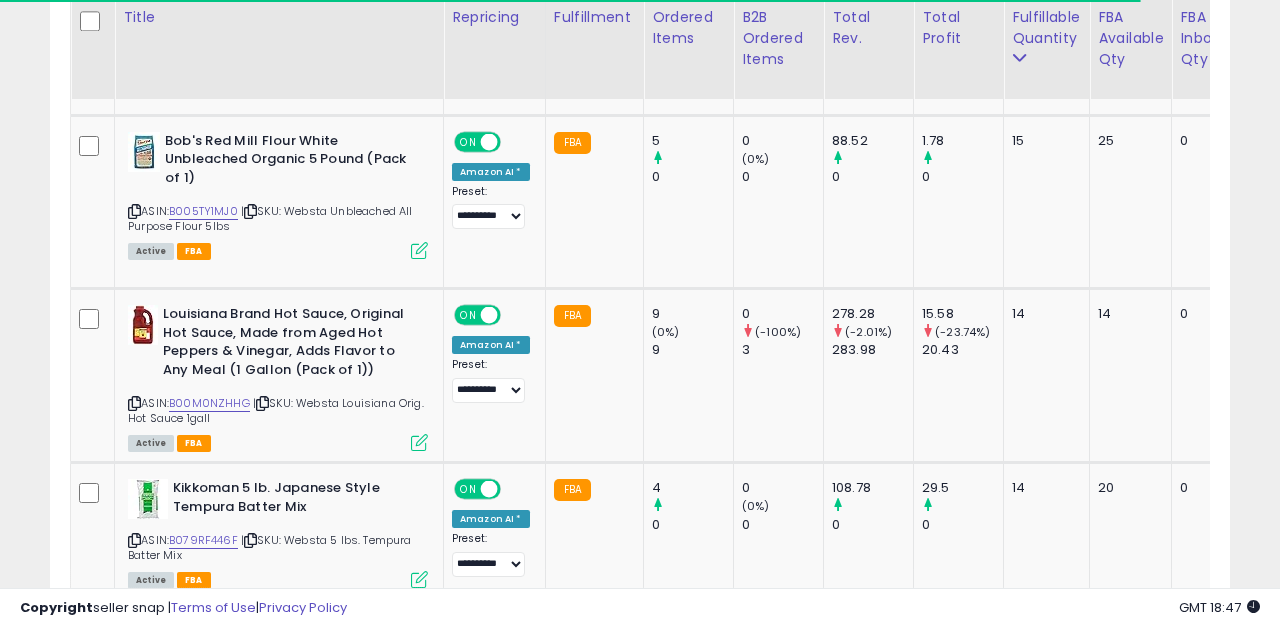 scroll, scrollTop: 4117, scrollLeft: 0, axis: vertical 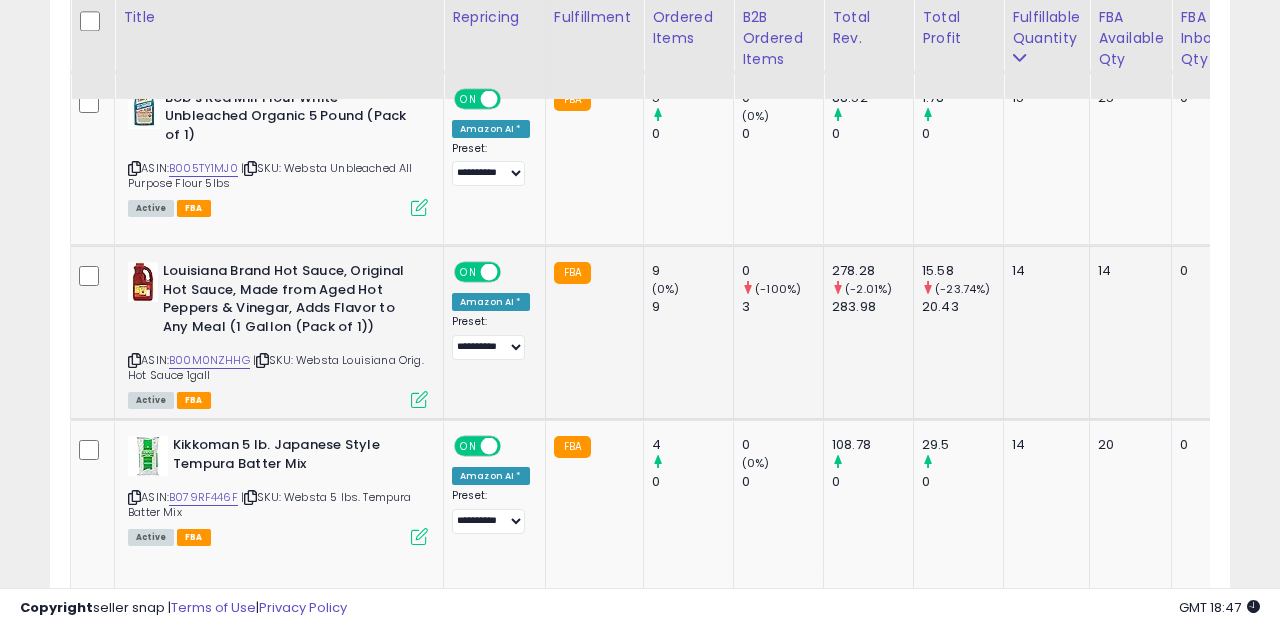 click at bounding box center [419, 399] 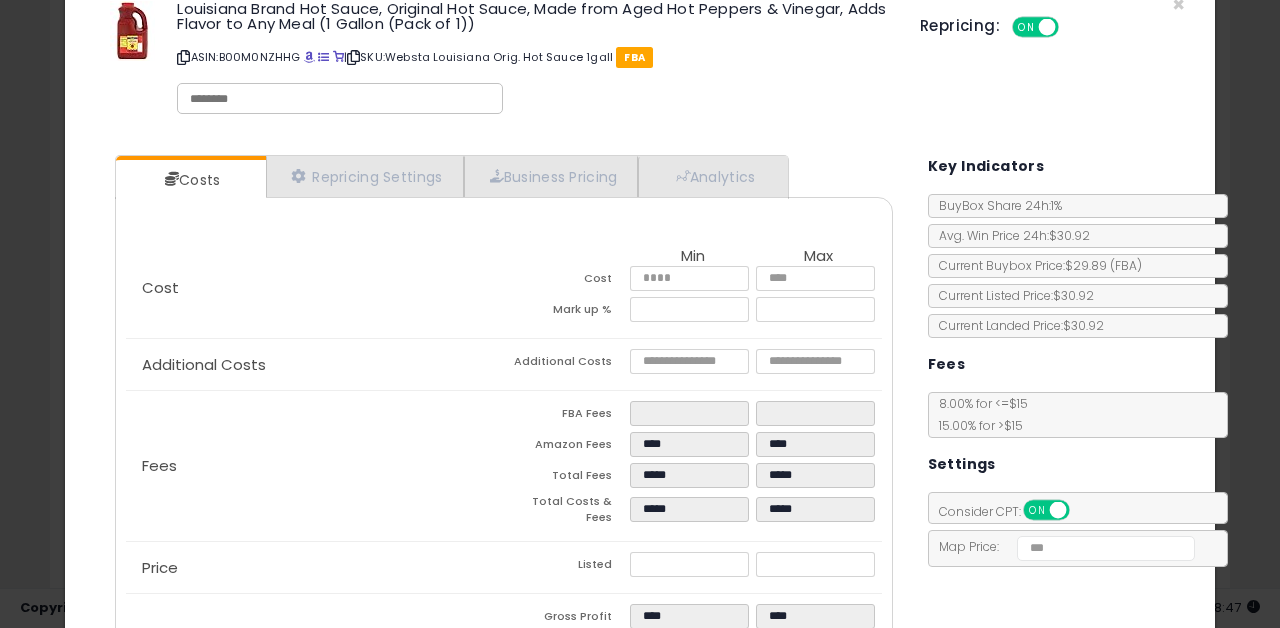 scroll, scrollTop: 0, scrollLeft: 0, axis: both 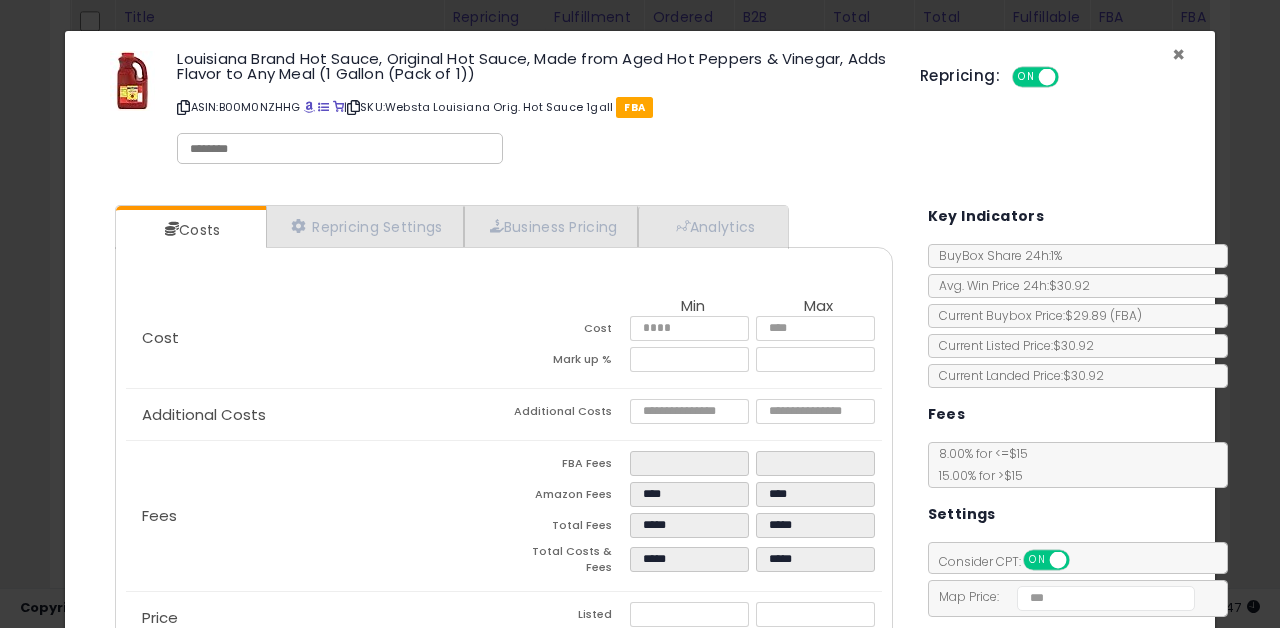 click on "×" at bounding box center (1178, 54) 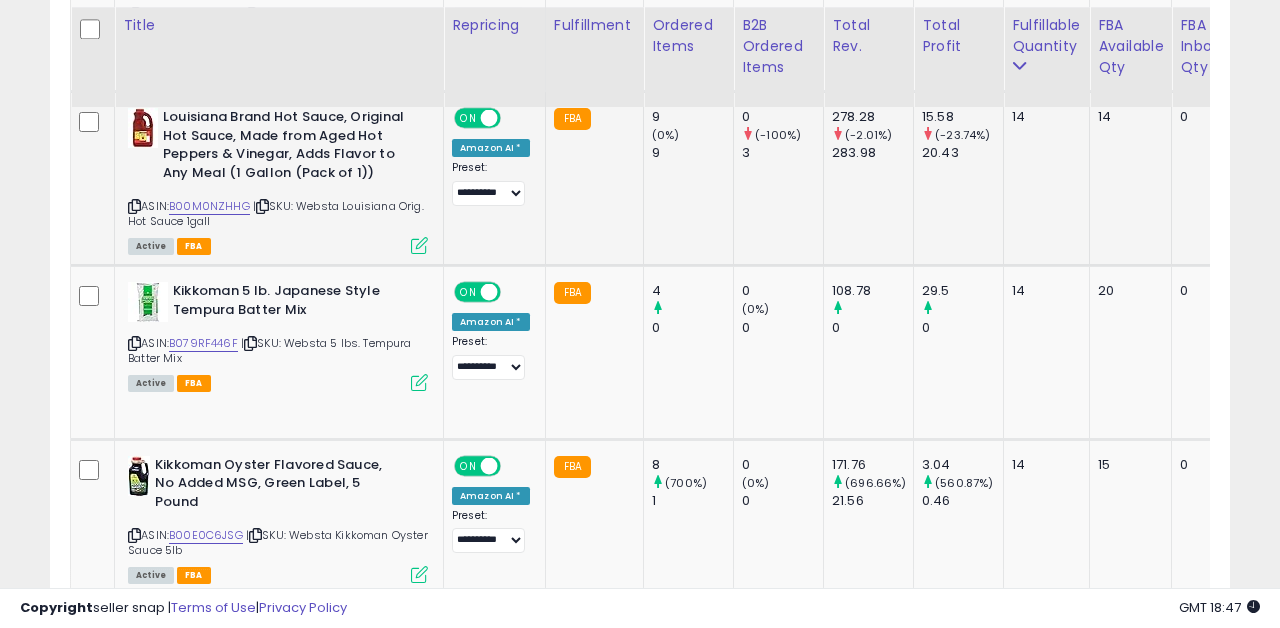scroll, scrollTop: 4281, scrollLeft: 0, axis: vertical 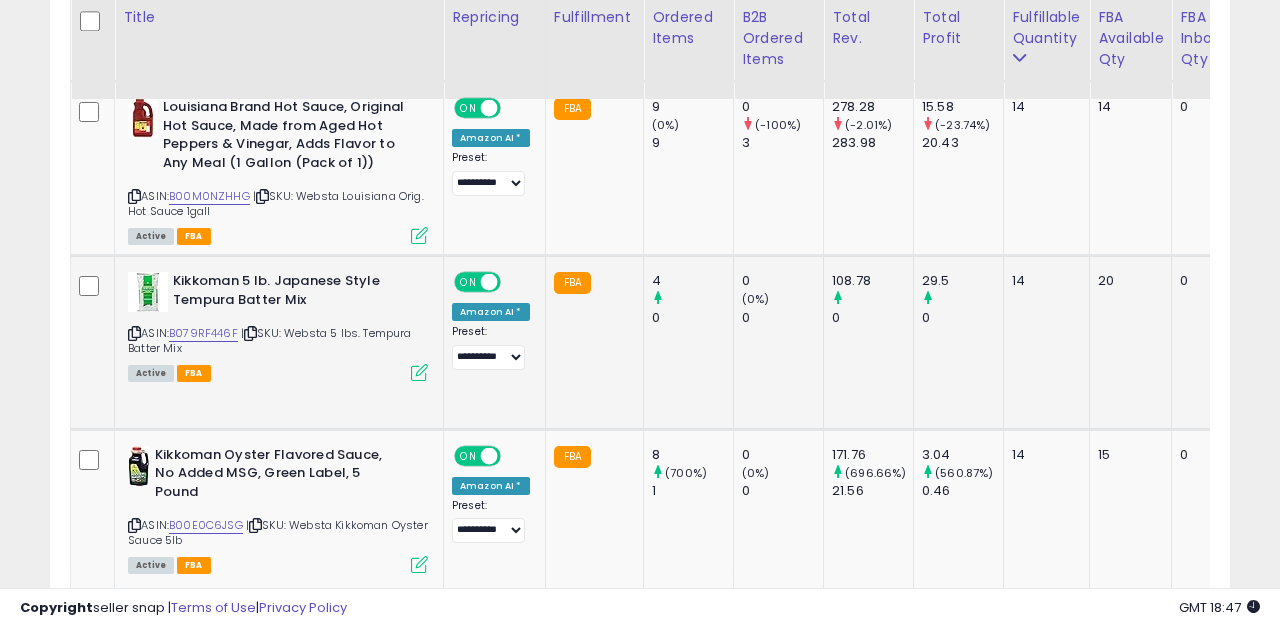 click at bounding box center (419, 372) 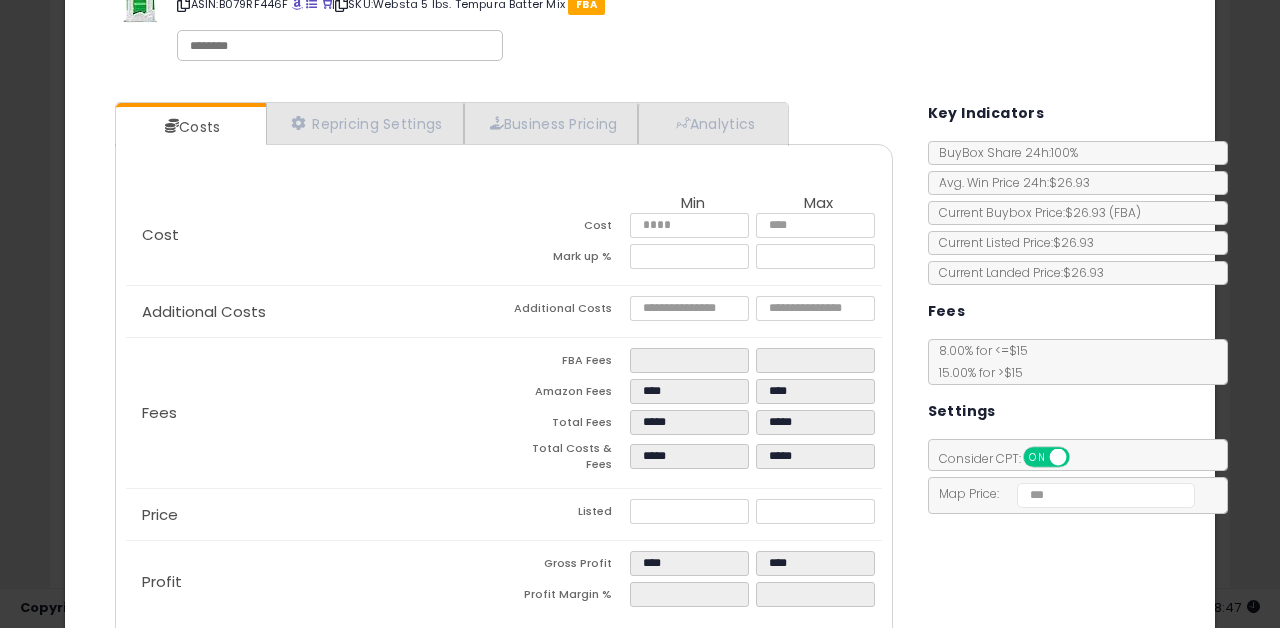 scroll, scrollTop: 89, scrollLeft: 0, axis: vertical 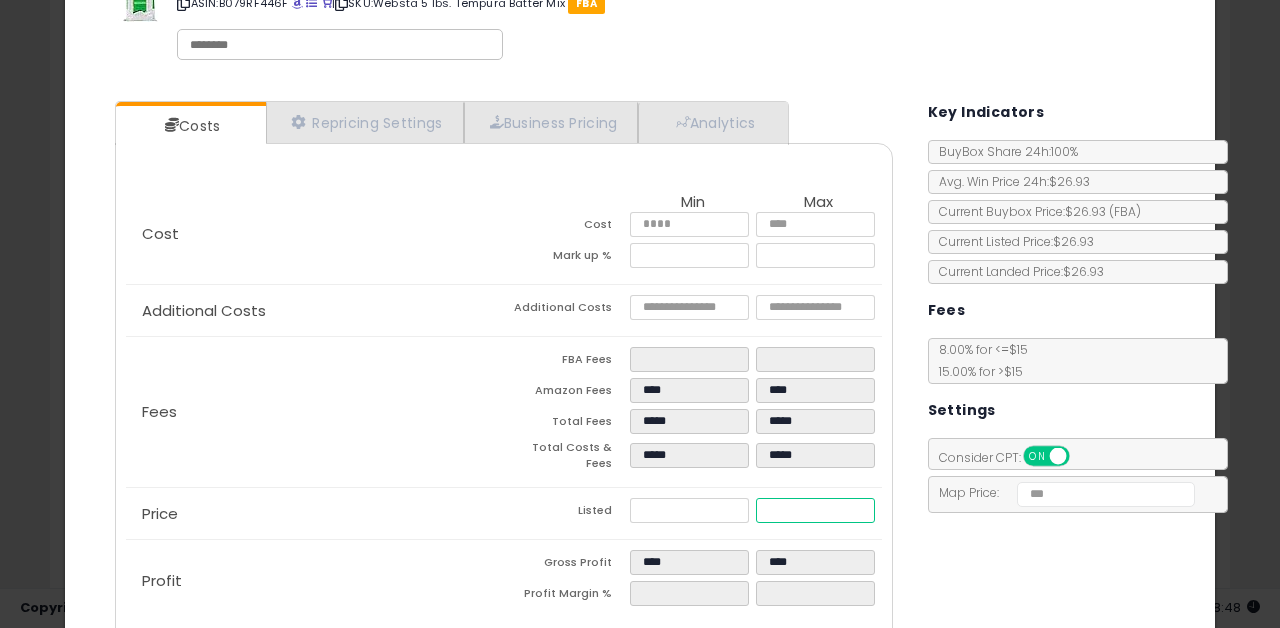 click on "****" at bounding box center (816, 510) 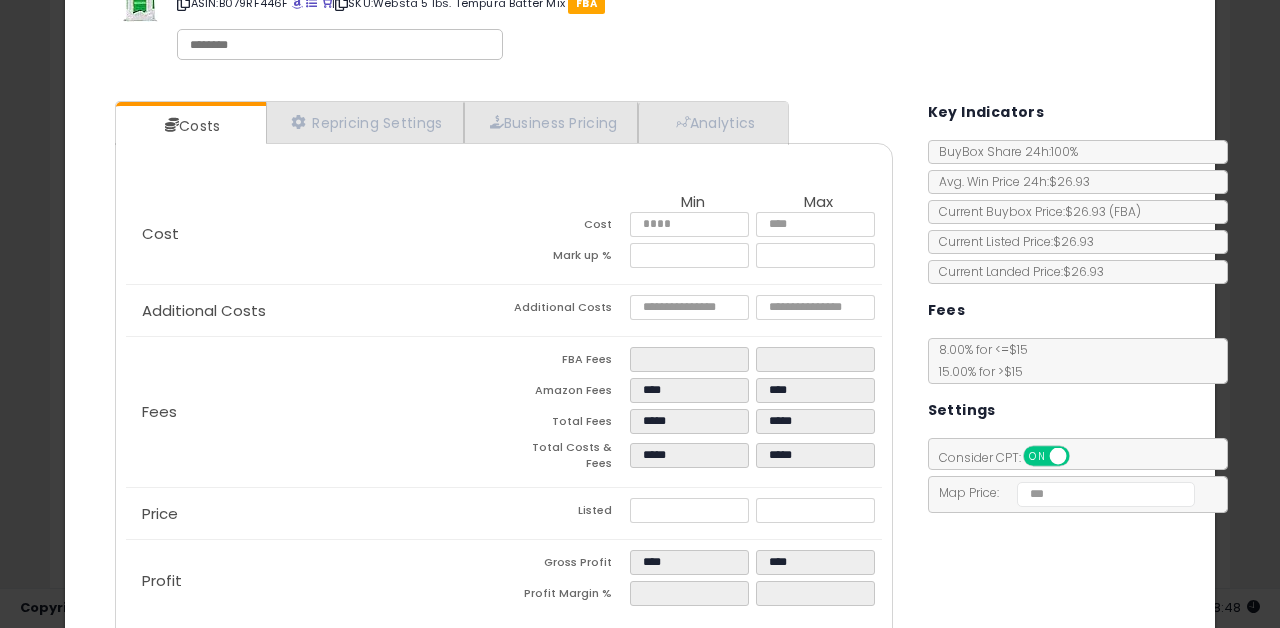 click on "Costs
Repricing Settings
Business Pricing
Analytics
Cost" at bounding box center [640, 374] 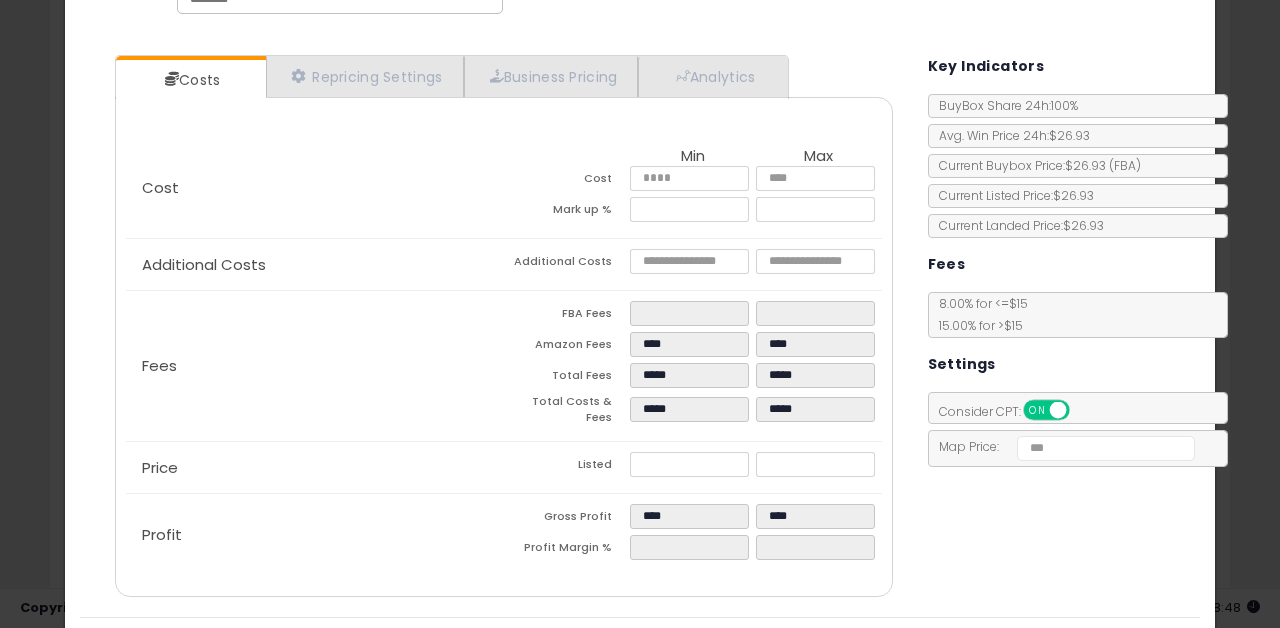 scroll, scrollTop: 182, scrollLeft: 0, axis: vertical 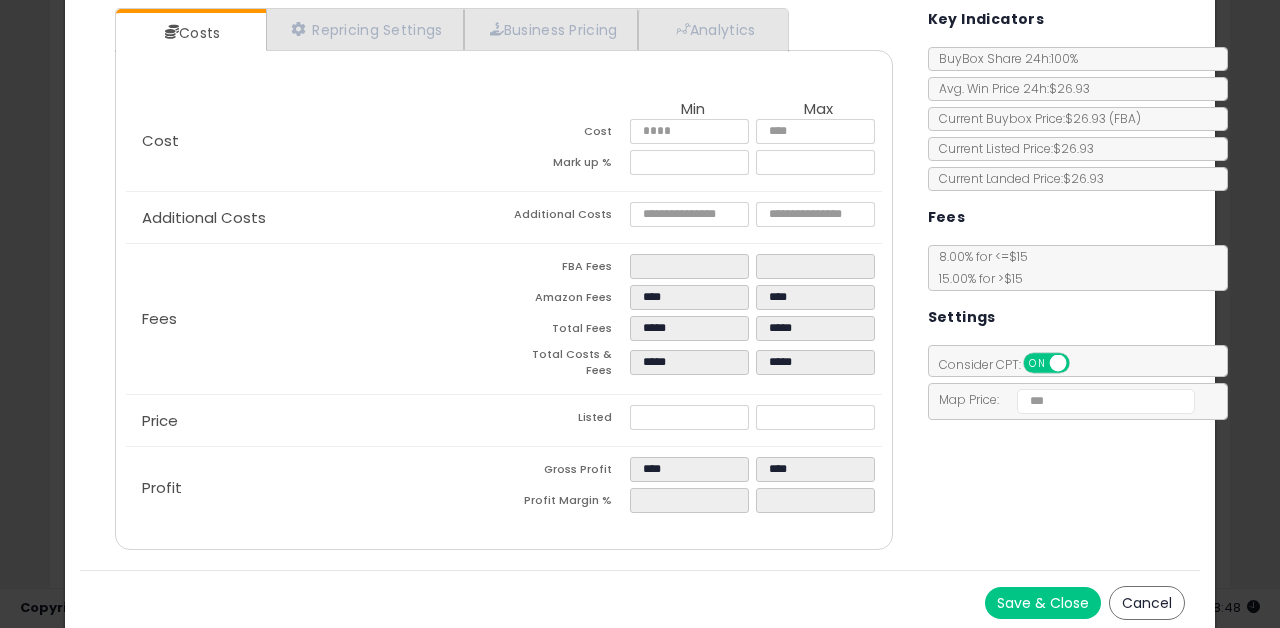click on "Save & Close" at bounding box center [1043, 603] 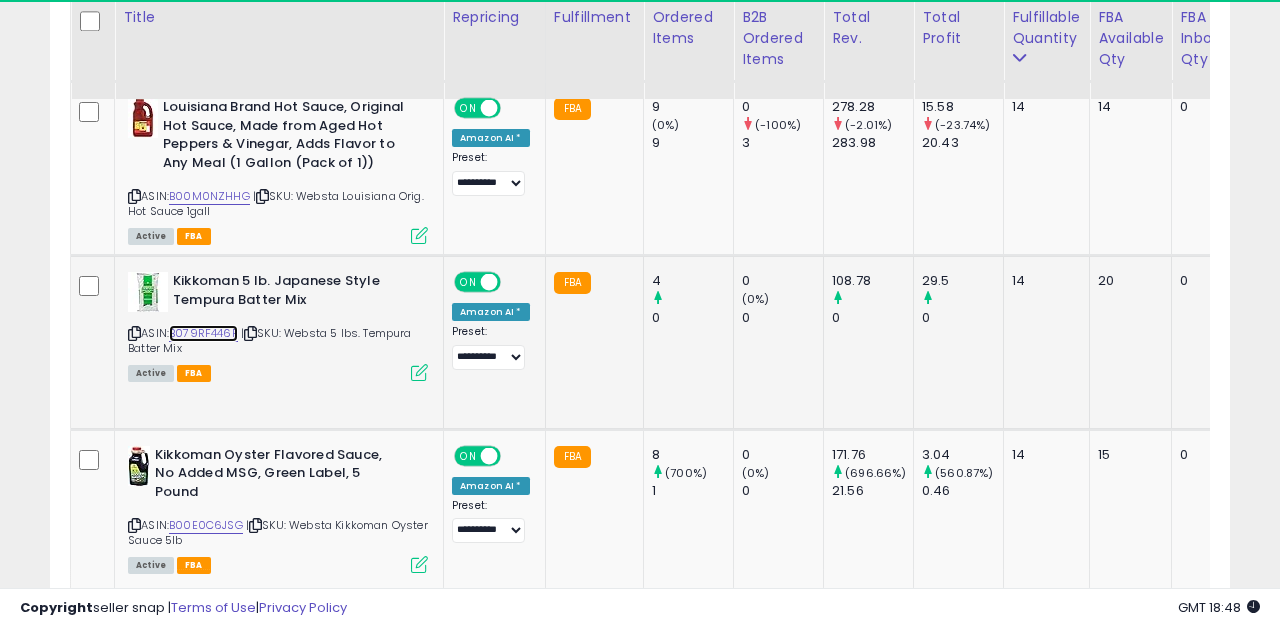 click on "B079RF446F" at bounding box center [203, 333] 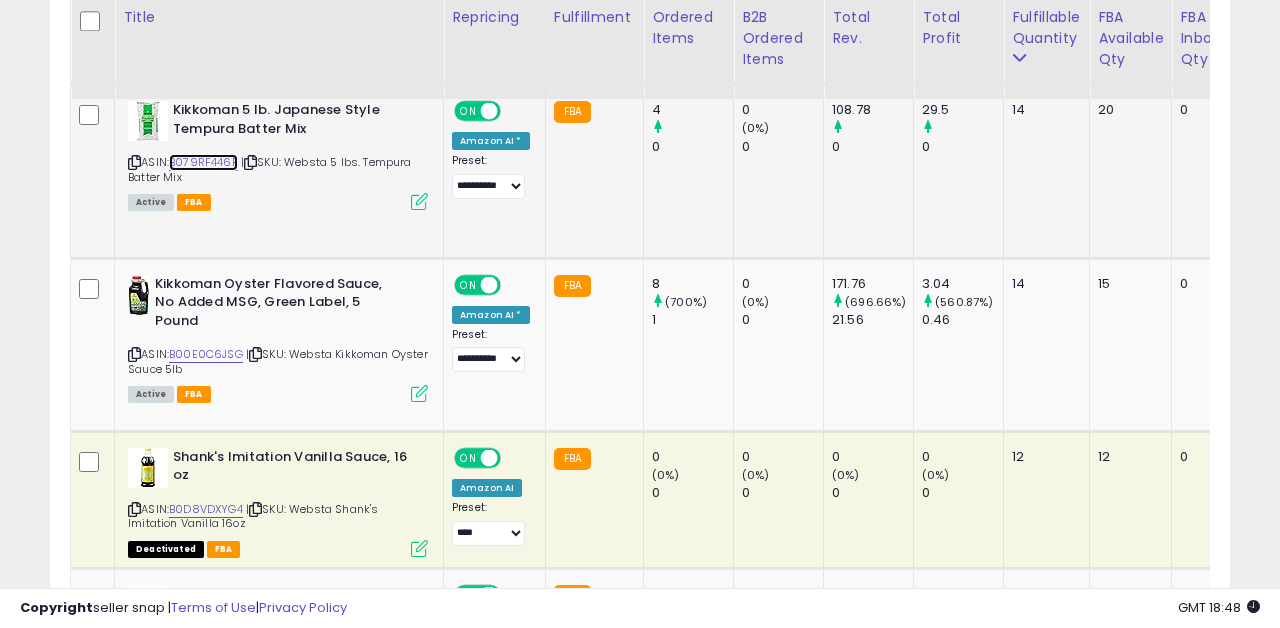 scroll, scrollTop: 4487, scrollLeft: 0, axis: vertical 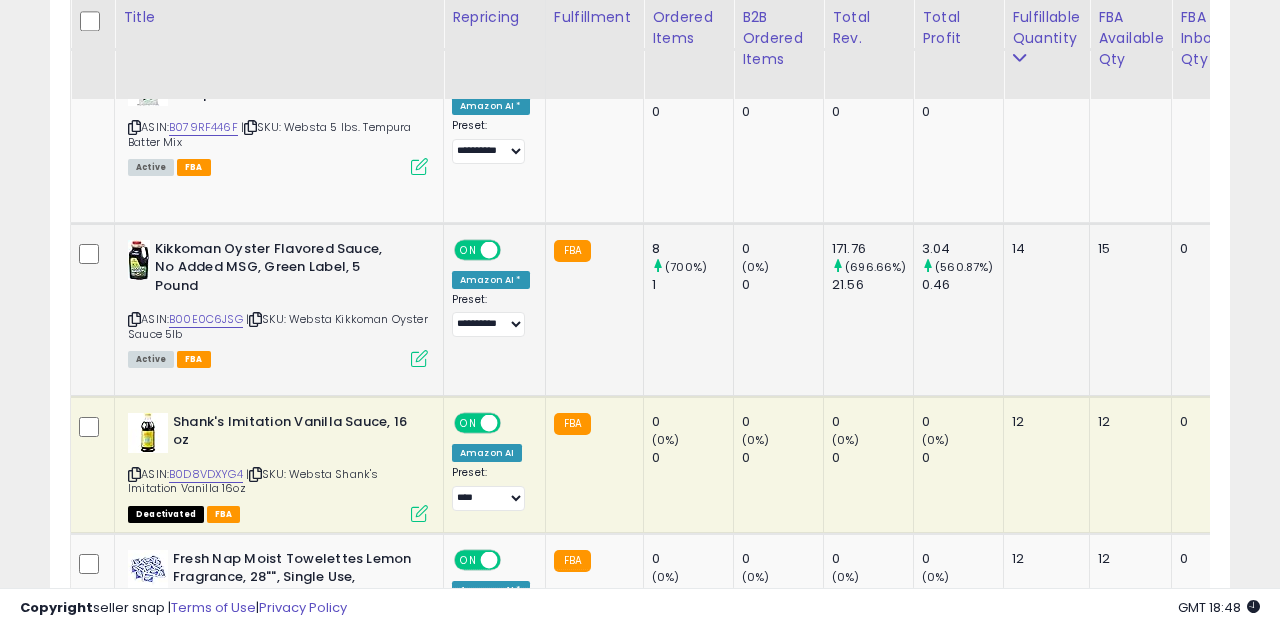 click at bounding box center (419, 358) 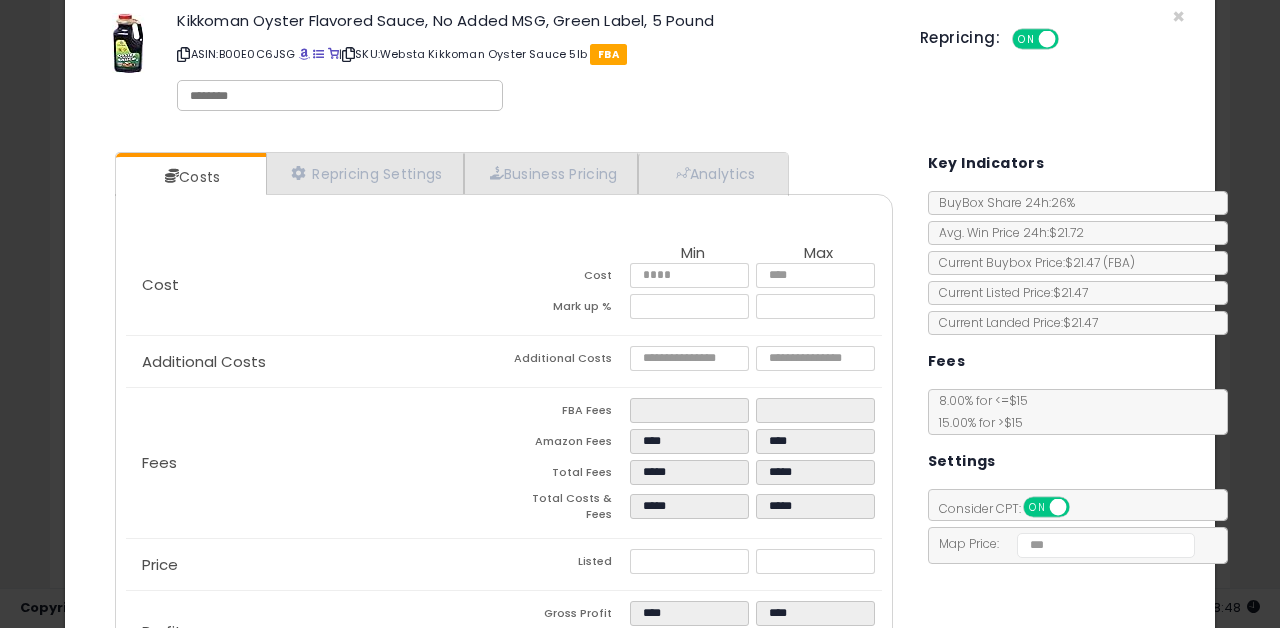 scroll, scrollTop: 0, scrollLeft: 0, axis: both 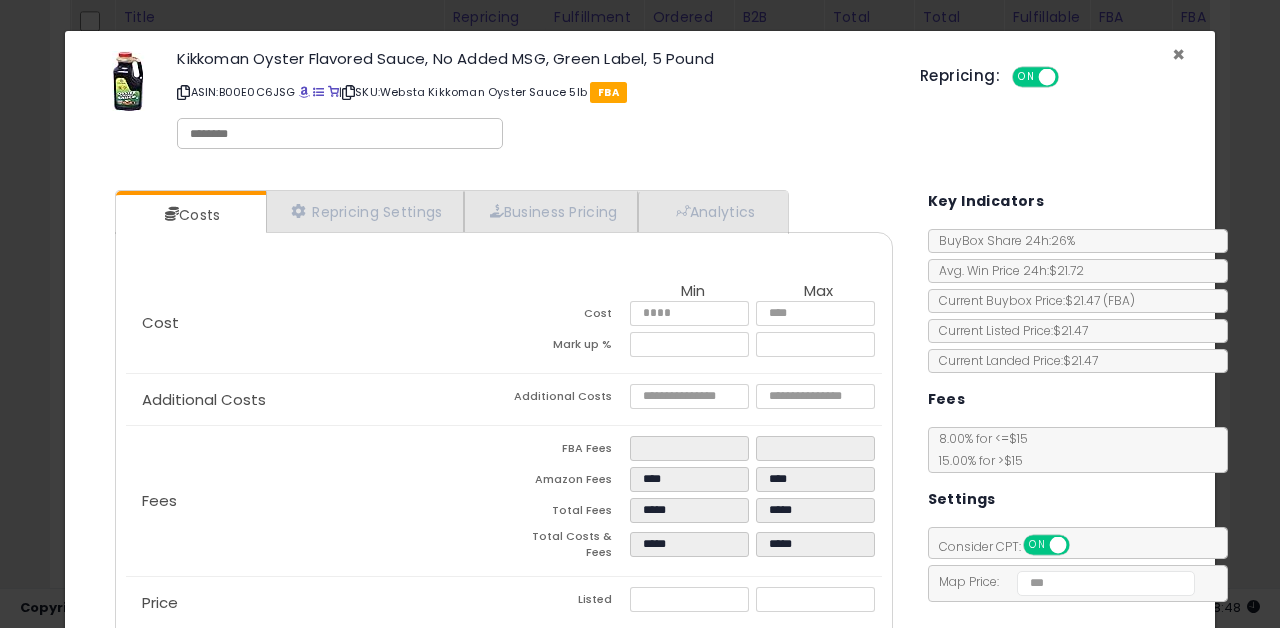 click on "×" at bounding box center [1178, 54] 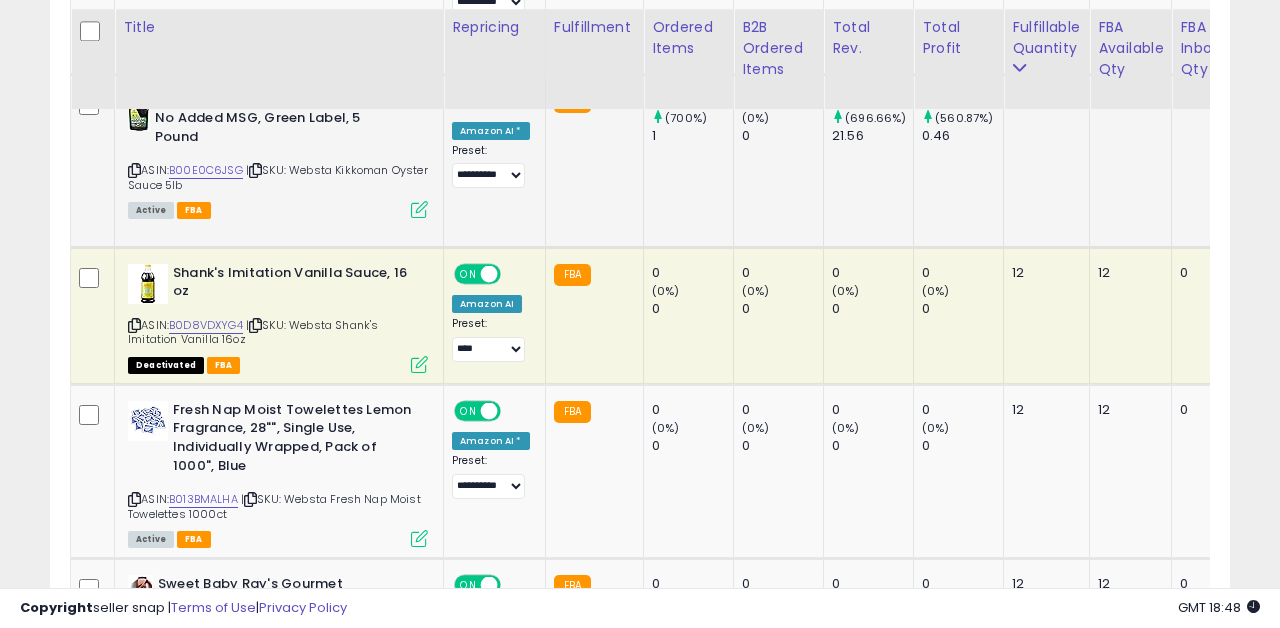 scroll, scrollTop: 4646, scrollLeft: 0, axis: vertical 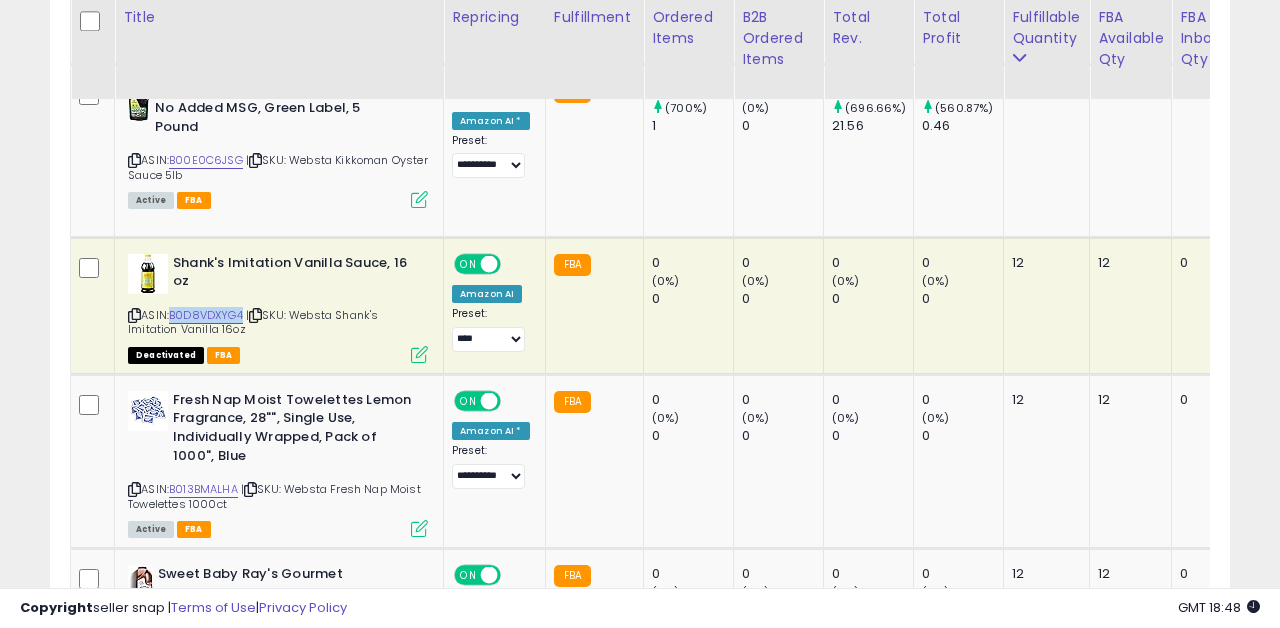 drag, startPoint x: 248, startPoint y: 316, endPoint x: 173, endPoint y: 318, distance: 75.026665 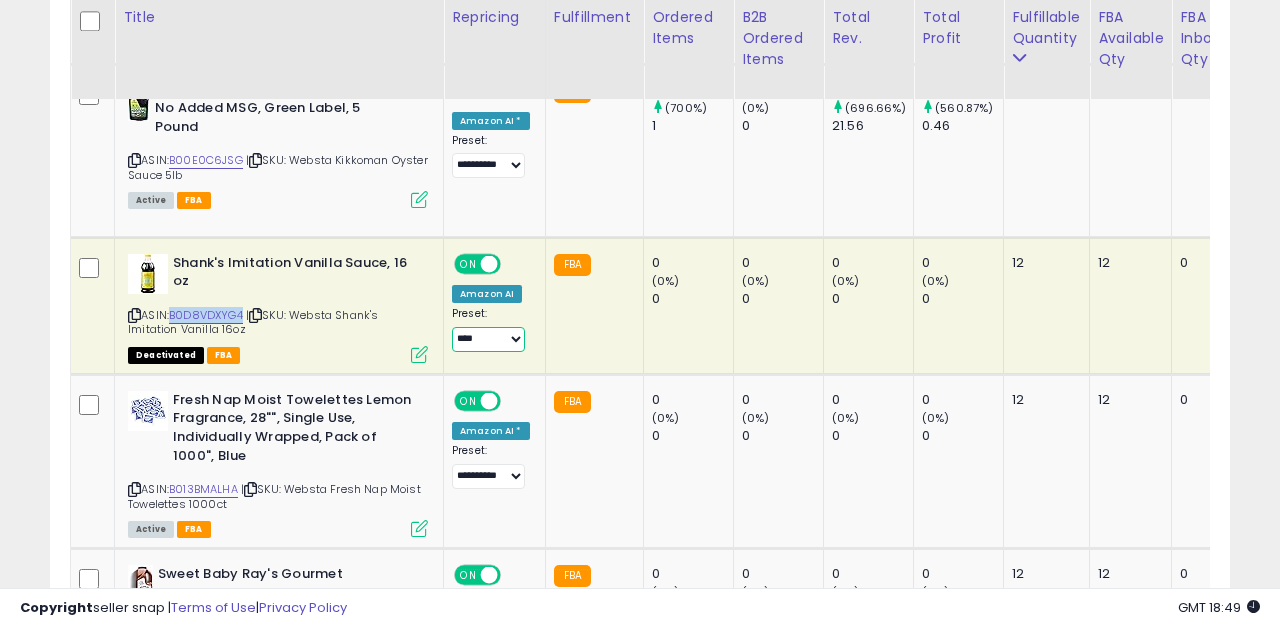 click on "**********" at bounding box center [488, 339] 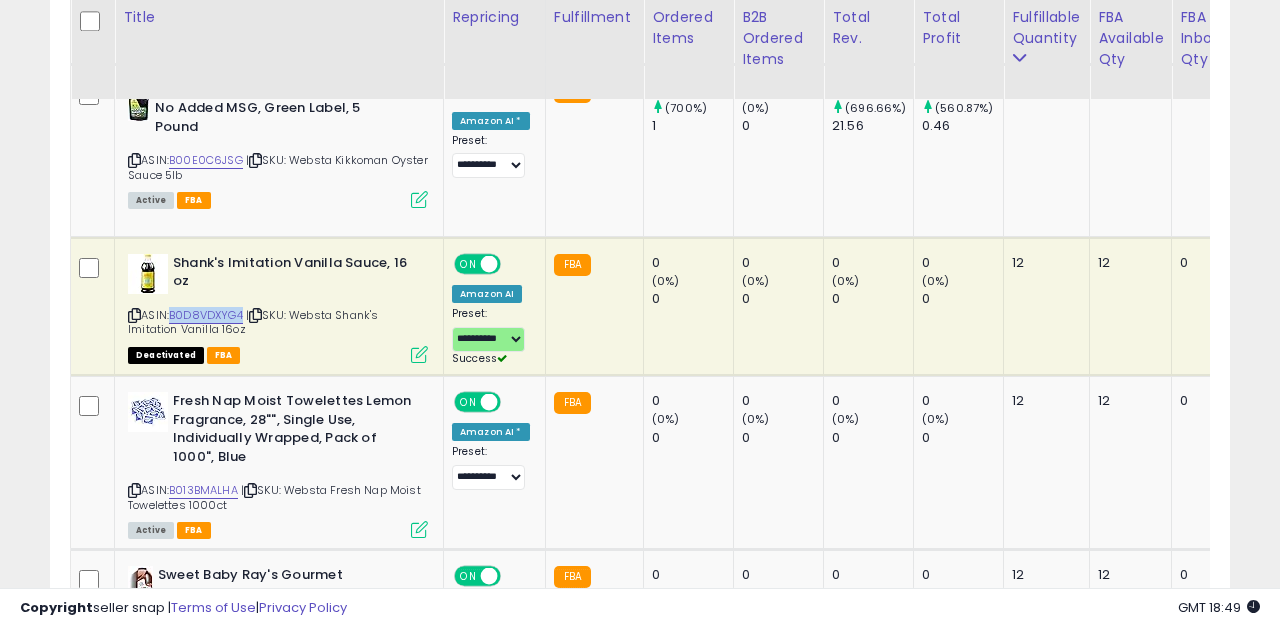 click at bounding box center [419, 354] 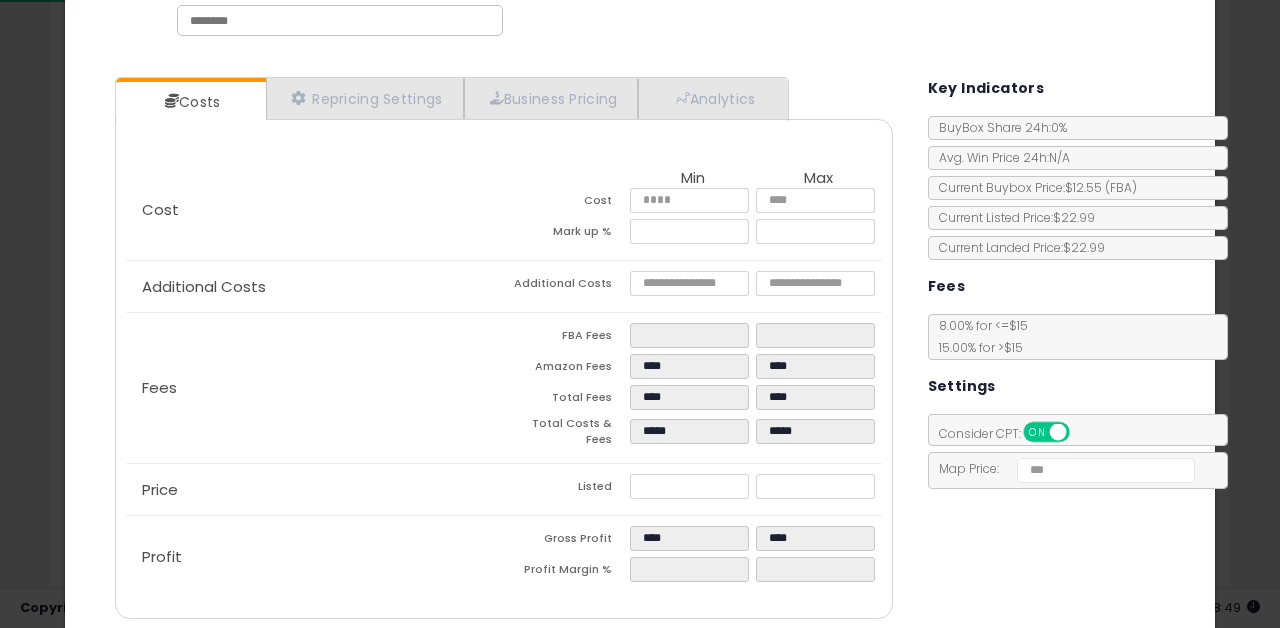 scroll, scrollTop: 0, scrollLeft: 0, axis: both 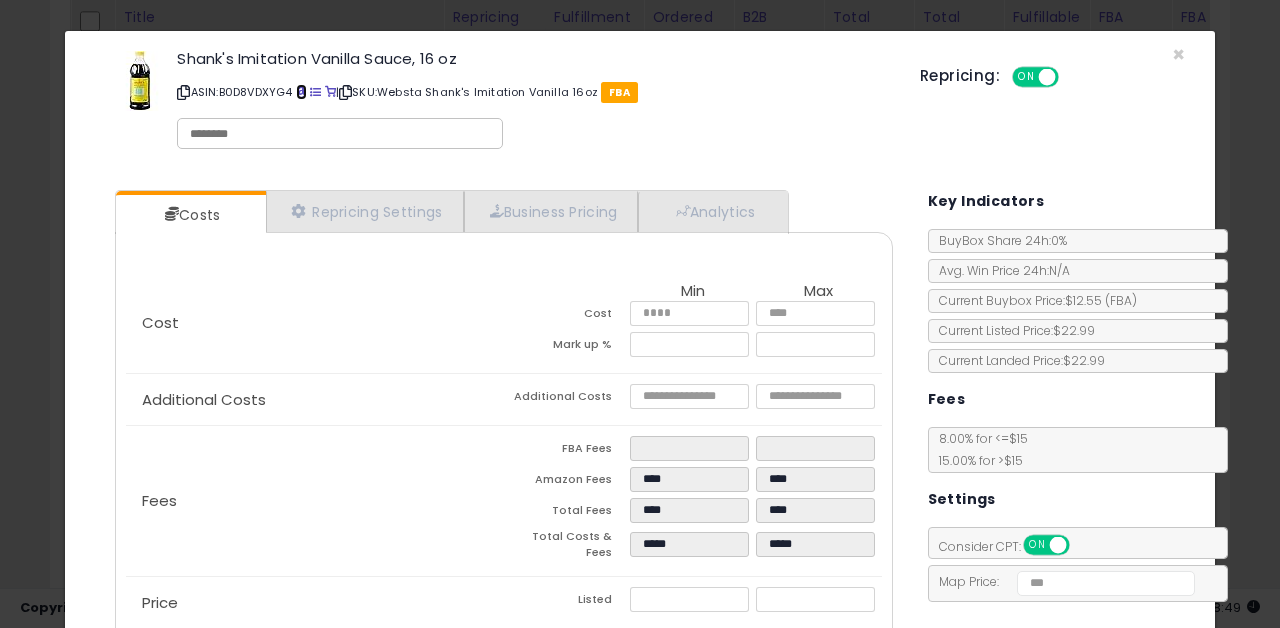 click at bounding box center [301, 92] 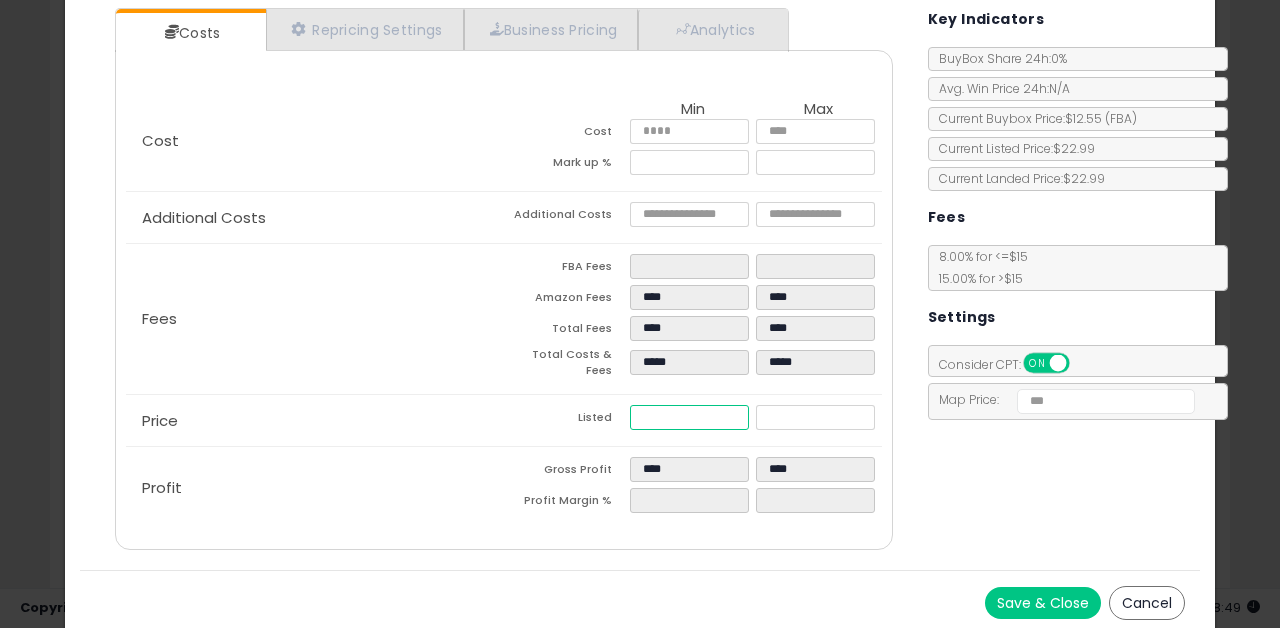 click on "*****" at bounding box center (690, 417) 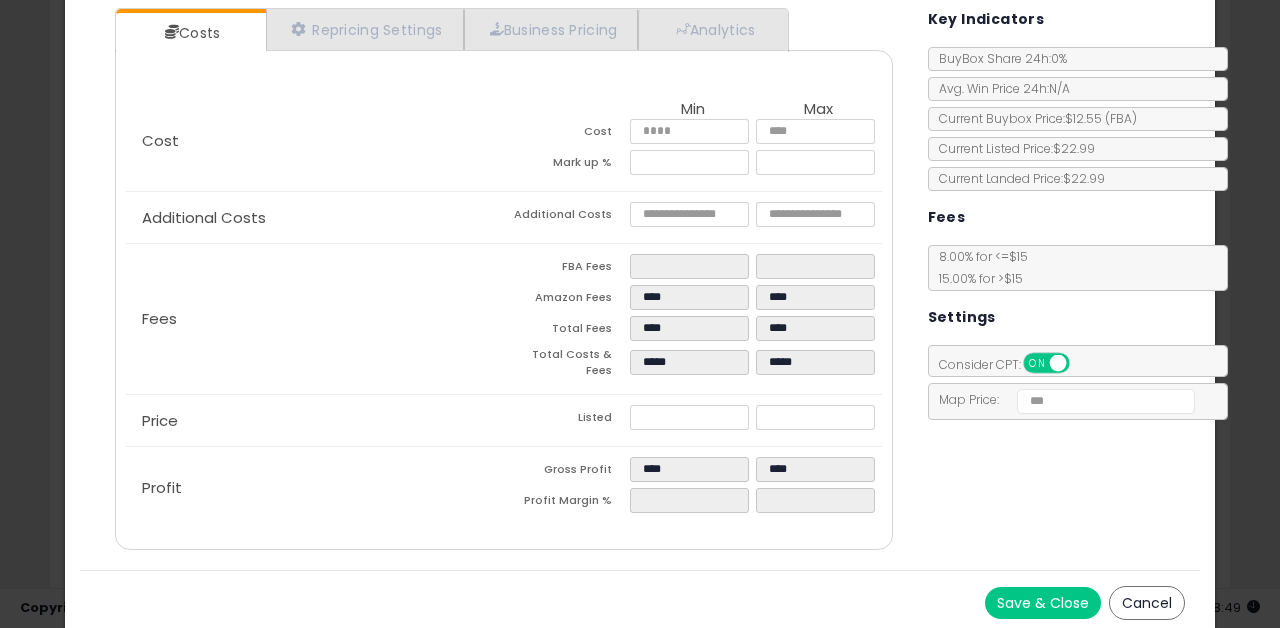 click on "Cost
Min
Max
Cost
****
****
Mark up %
*****
******
Additional Costs
Additional Costs" at bounding box center [504, 310] 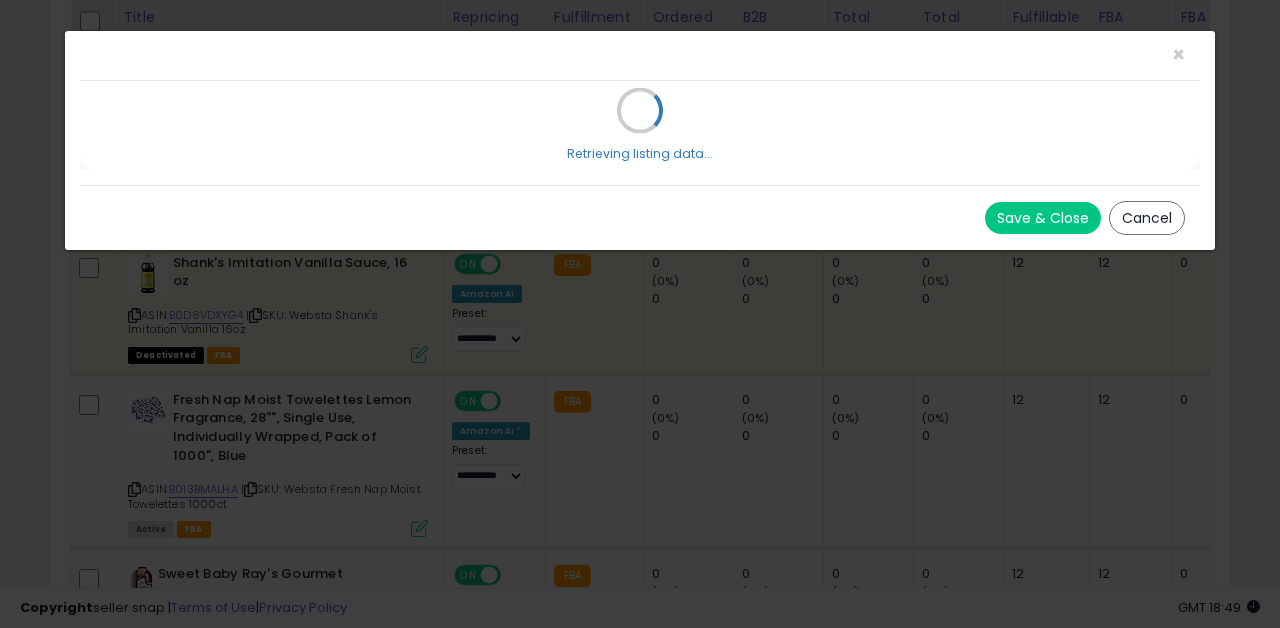 scroll, scrollTop: 0, scrollLeft: 0, axis: both 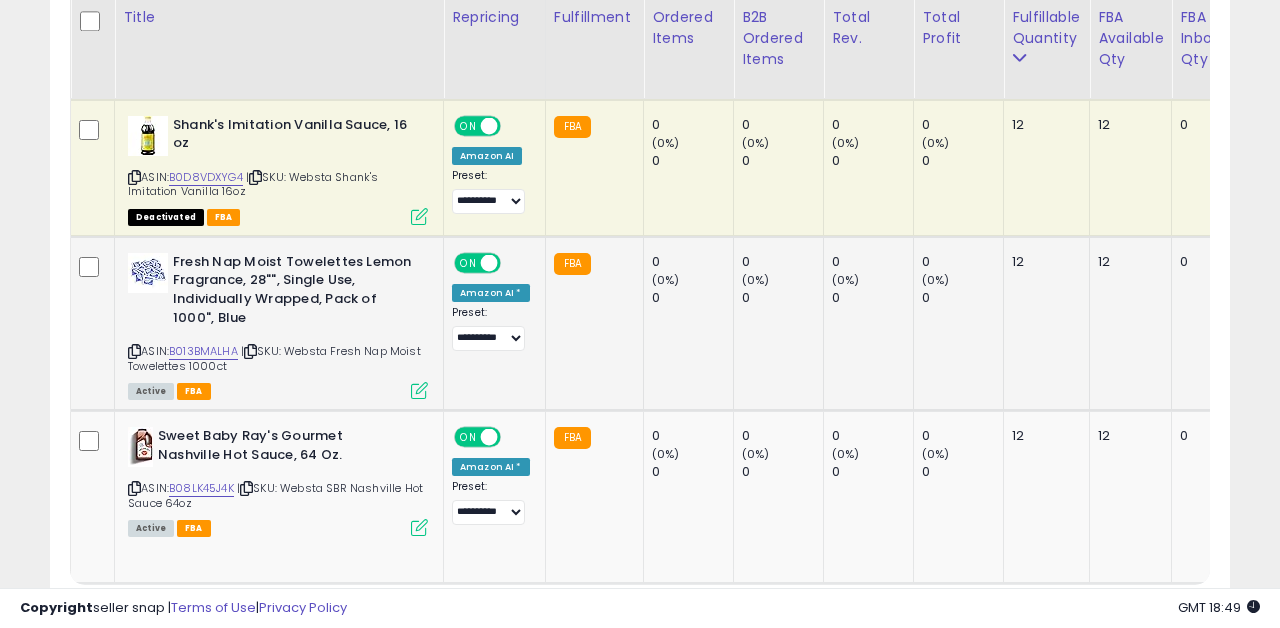 click at bounding box center (419, 390) 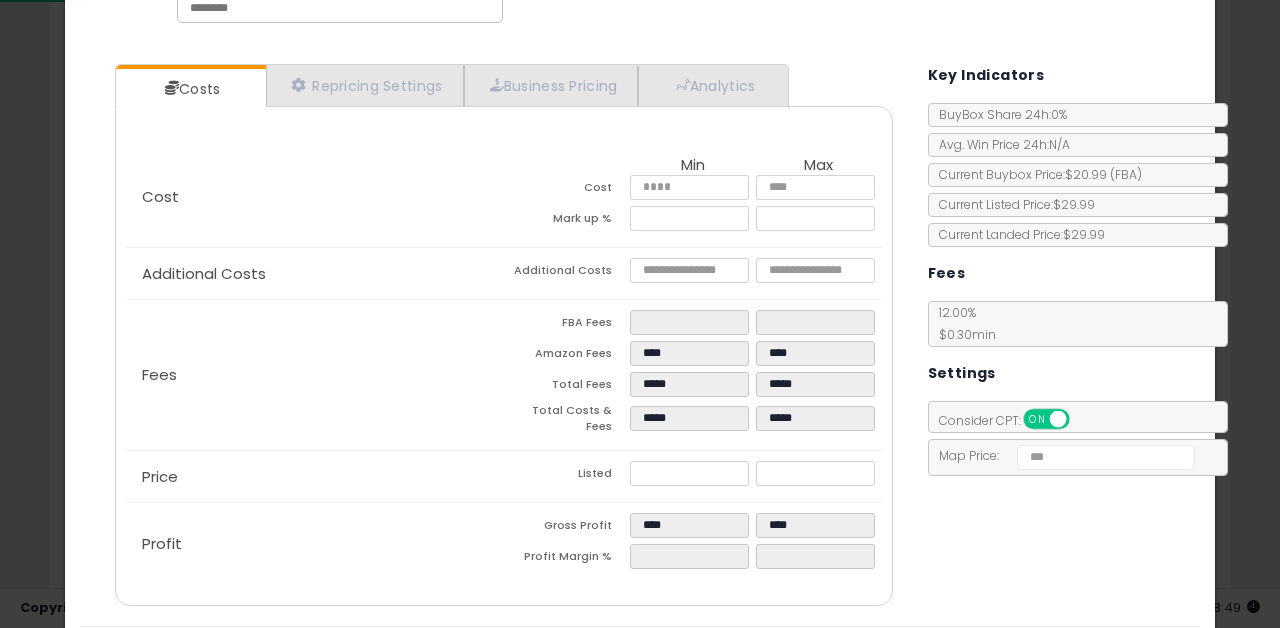 scroll, scrollTop: 0, scrollLeft: 0, axis: both 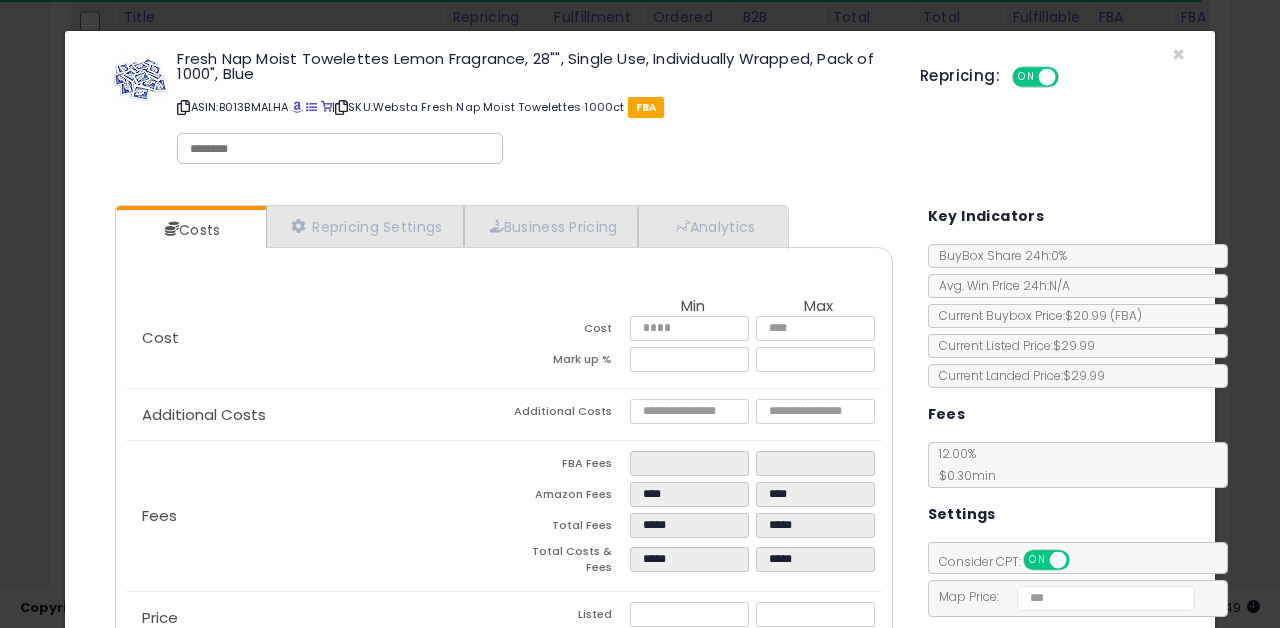 click on "ASIN:  B013BMALHA
|
SKU:  Websta Fresh Nap Moist Towelettes 1000ct
FBA" at bounding box center (533, 107) 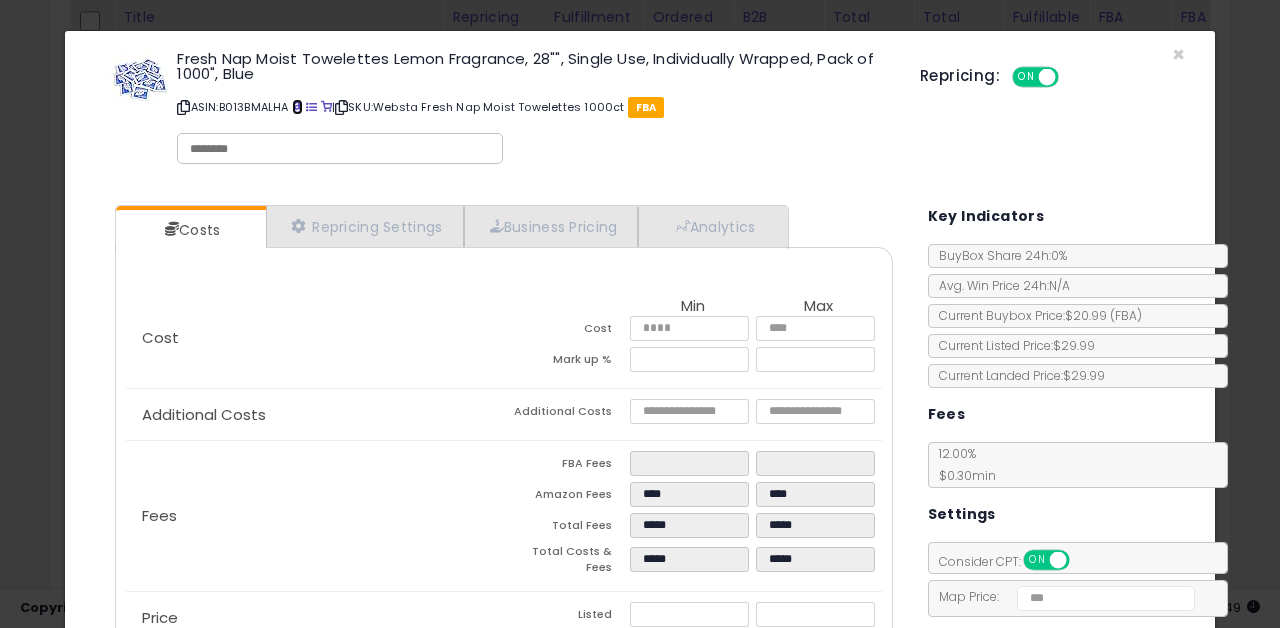 click at bounding box center (297, 107) 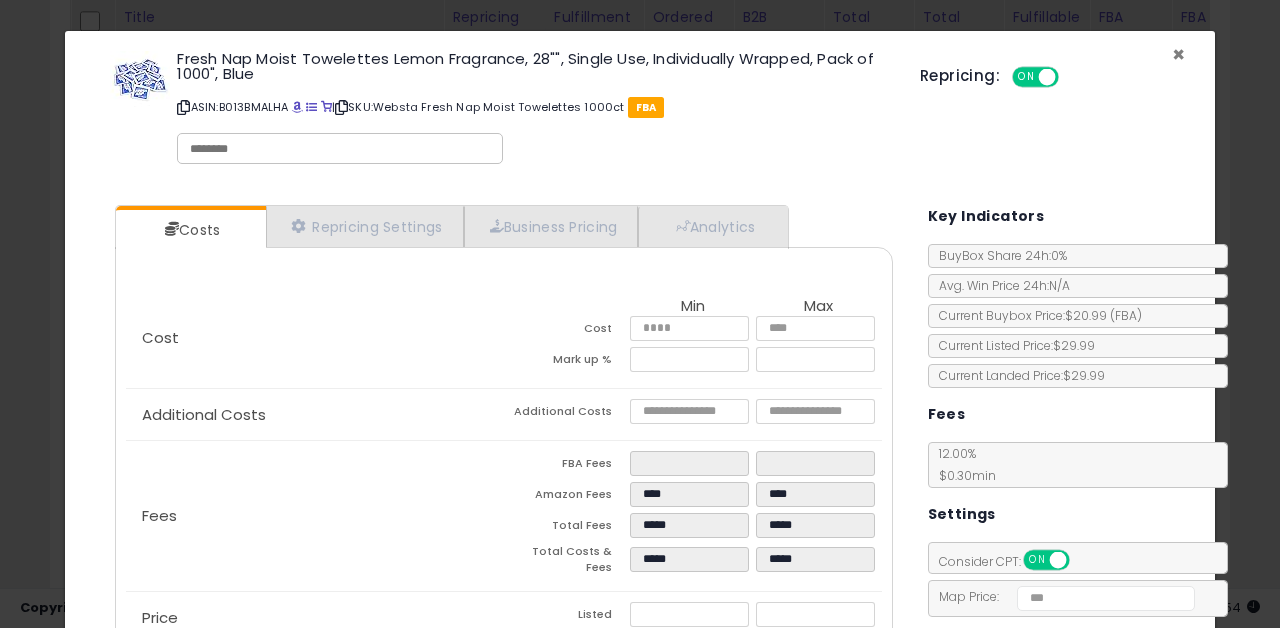 click on "×" at bounding box center (1178, 54) 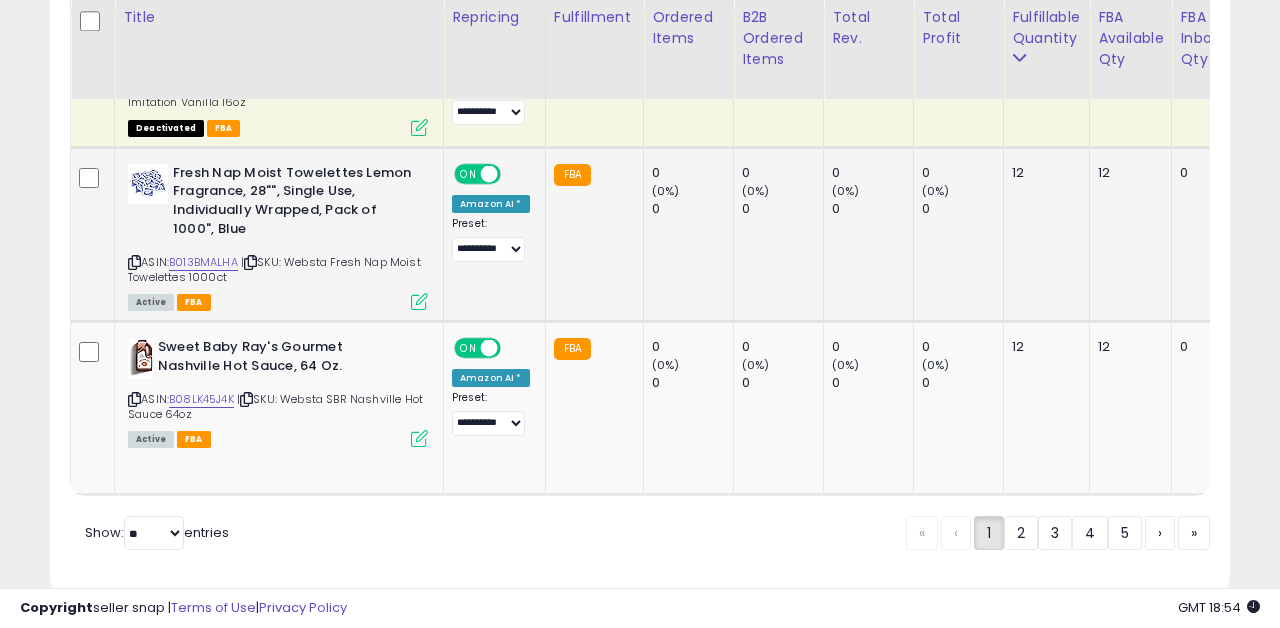 scroll, scrollTop: 4917, scrollLeft: 0, axis: vertical 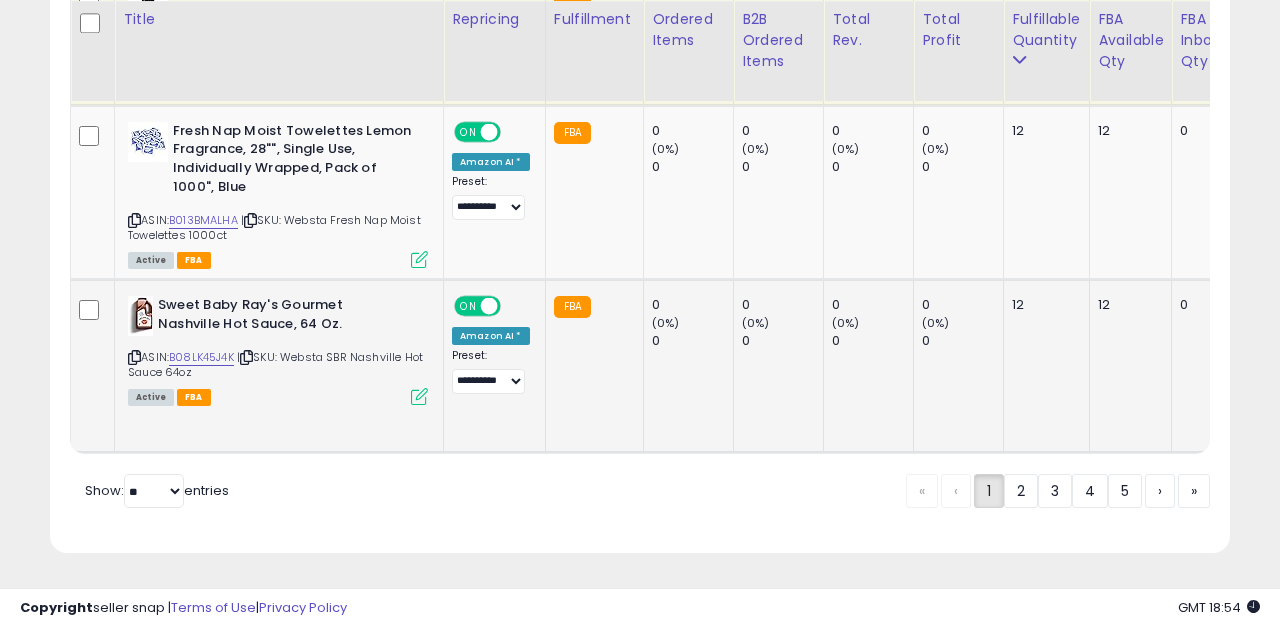 click at bounding box center (419, 396) 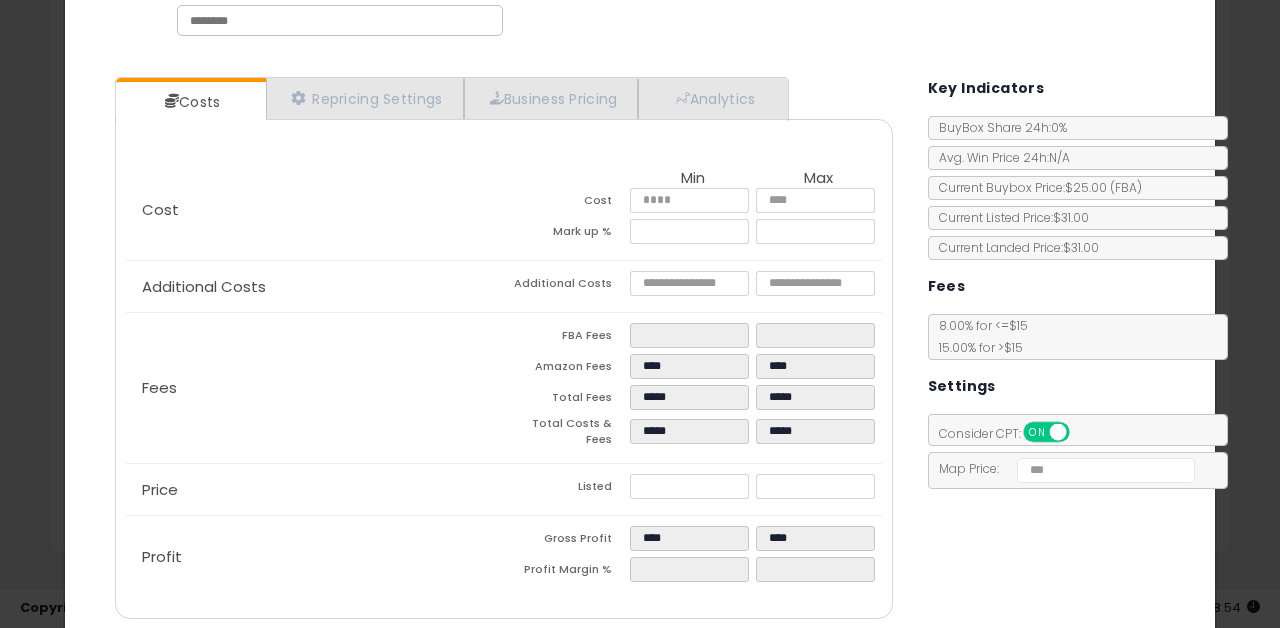 scroll, scrollTop: 0, scrollLeft: 0, axis: both 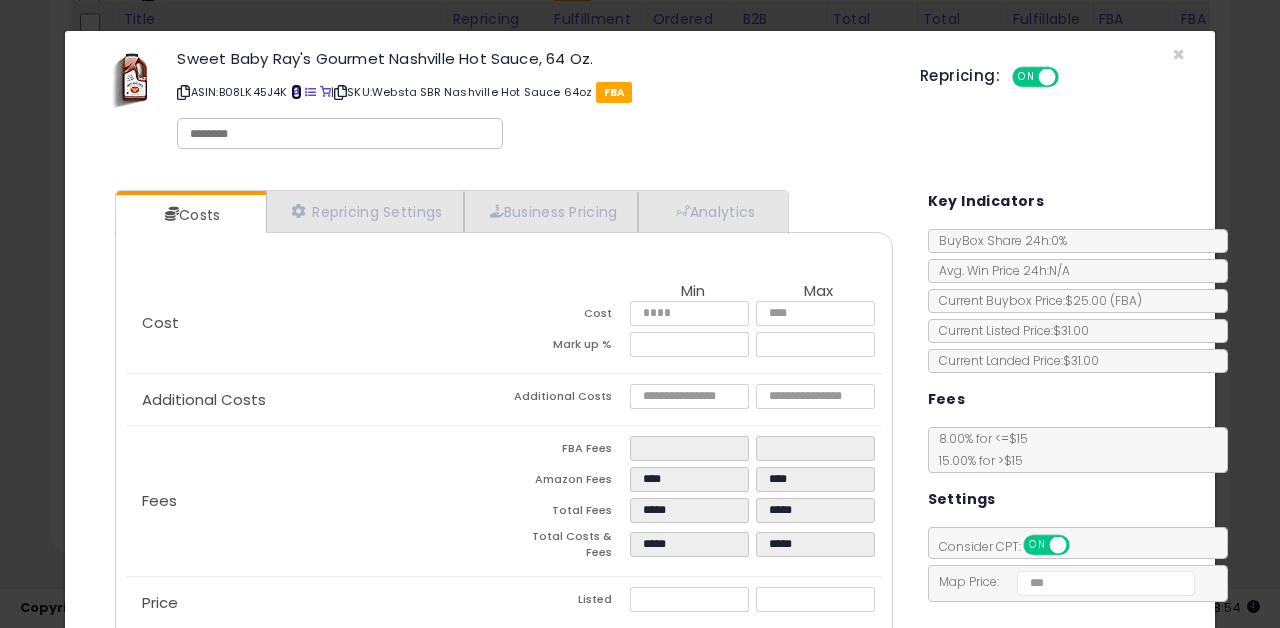 click at bounding box center [296, 92] 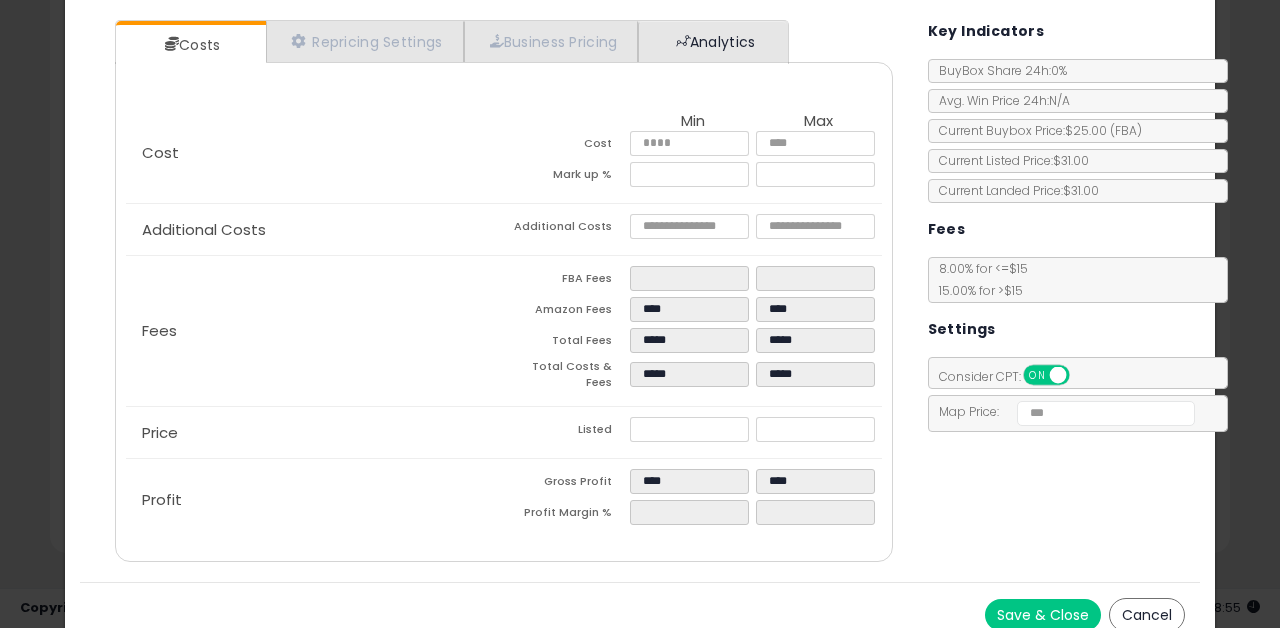 scroll, scrollTop: 182, scrollLeft: 0, axis: vertical 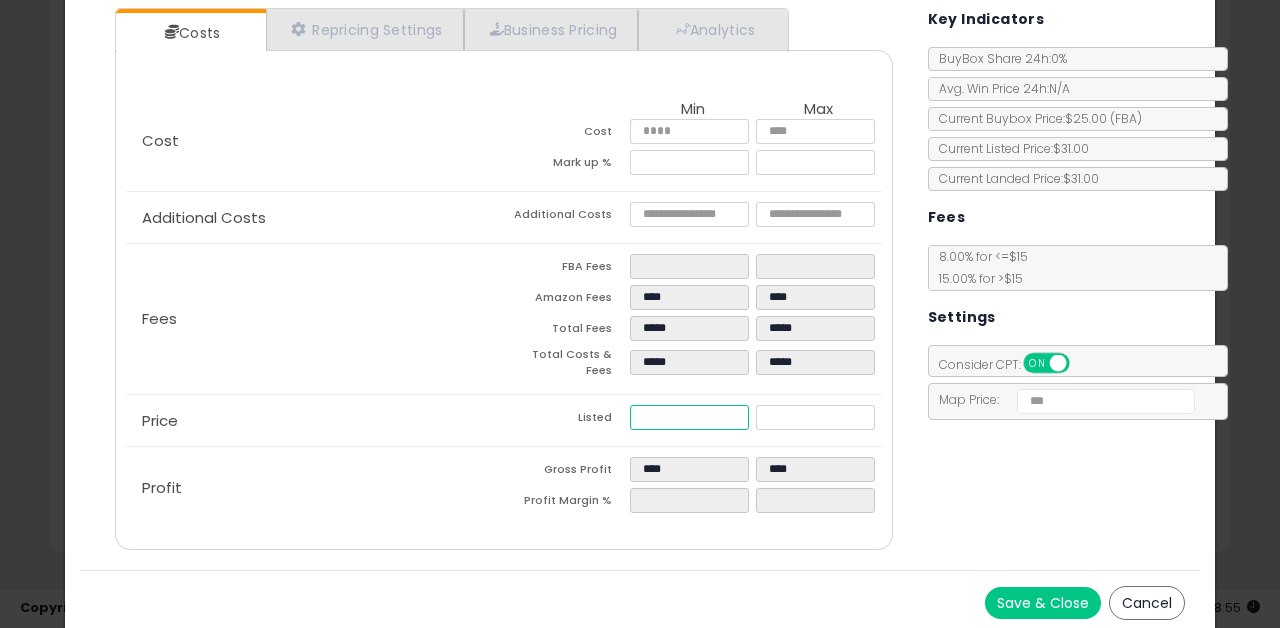 click on "*****" at bounding box center (690, 417) 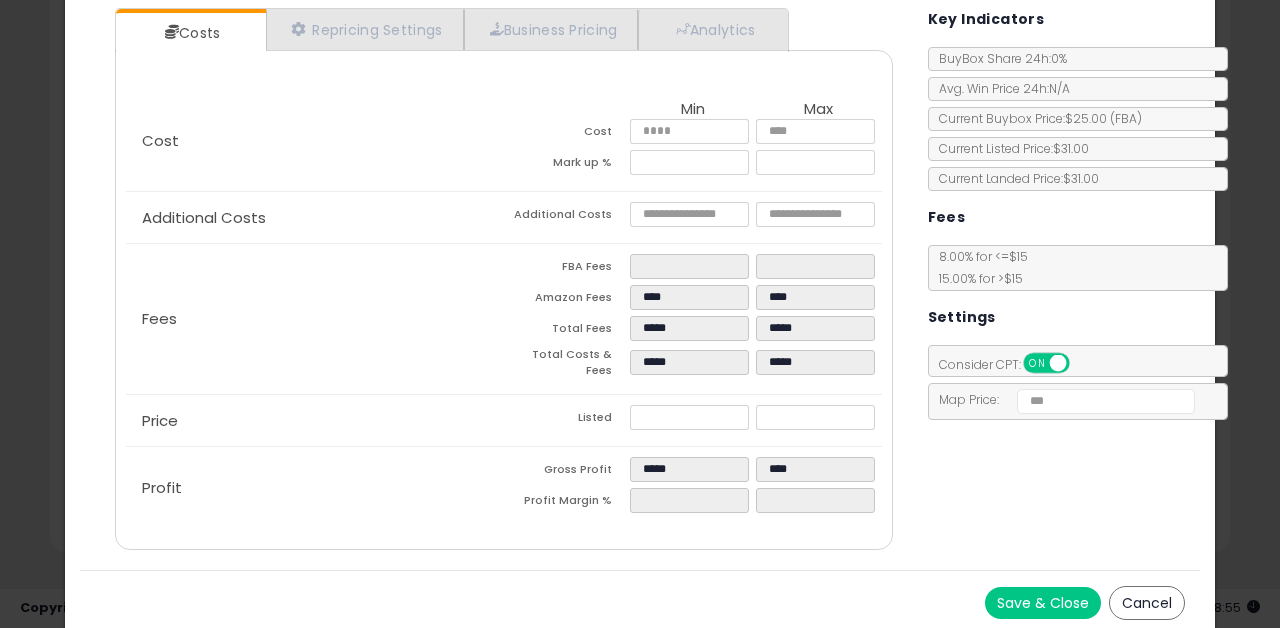 click on "Costs
Repricing Settings
Business Pricing
Analytics
Cost" at bounding box center [640, 281] 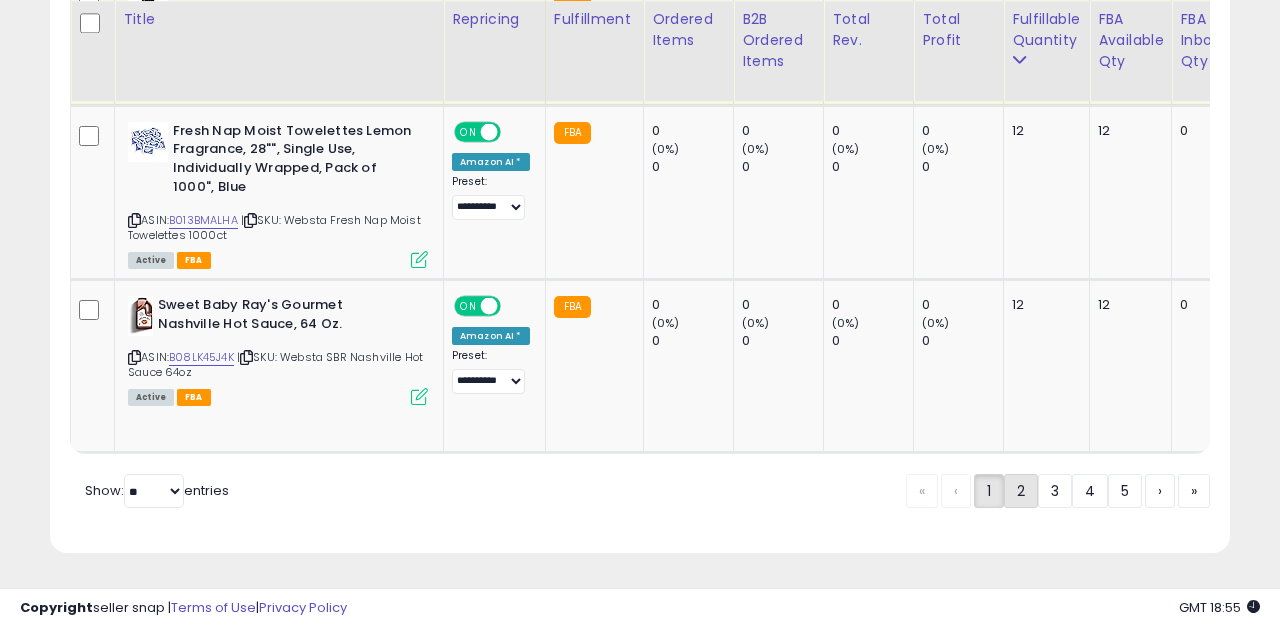 click on "2" 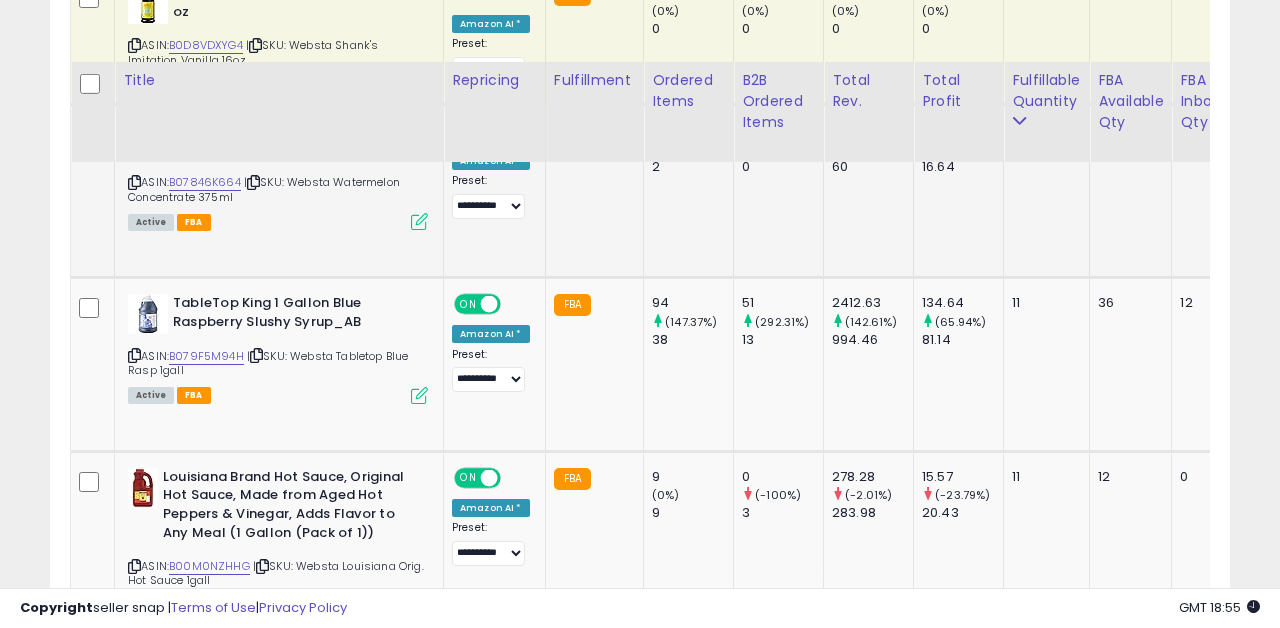 scroll, scrollTop: 1167, scrollLeft: 0, axis: vertical 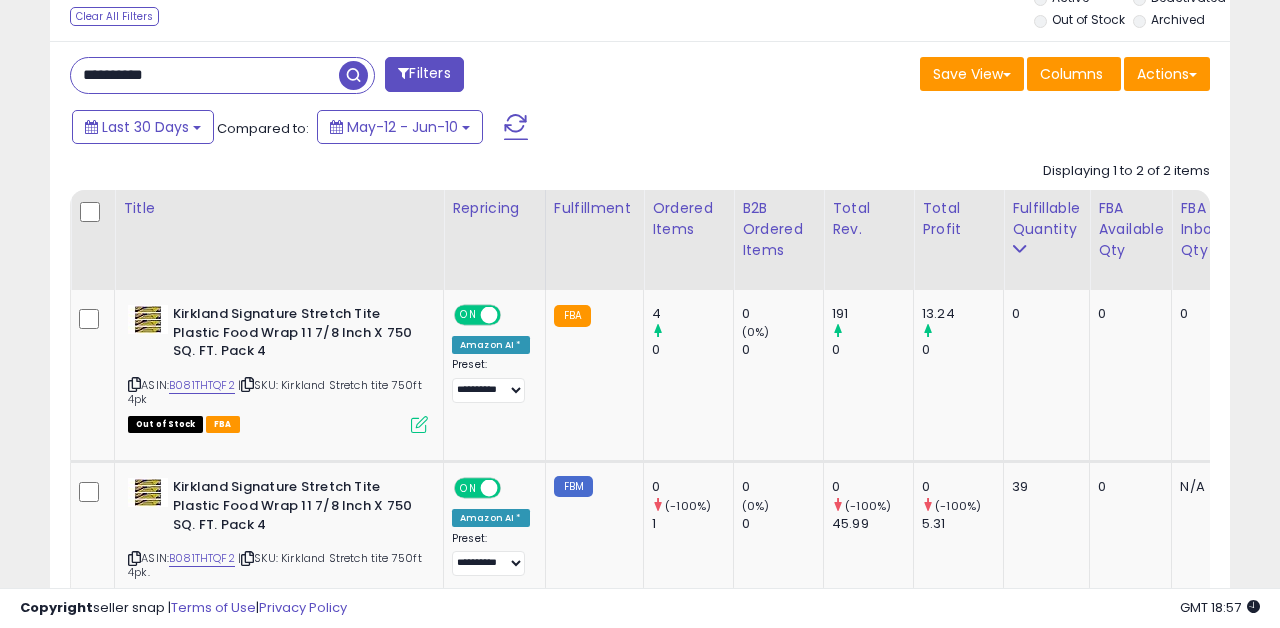 click on "**********" at bounding box center (205, 75) 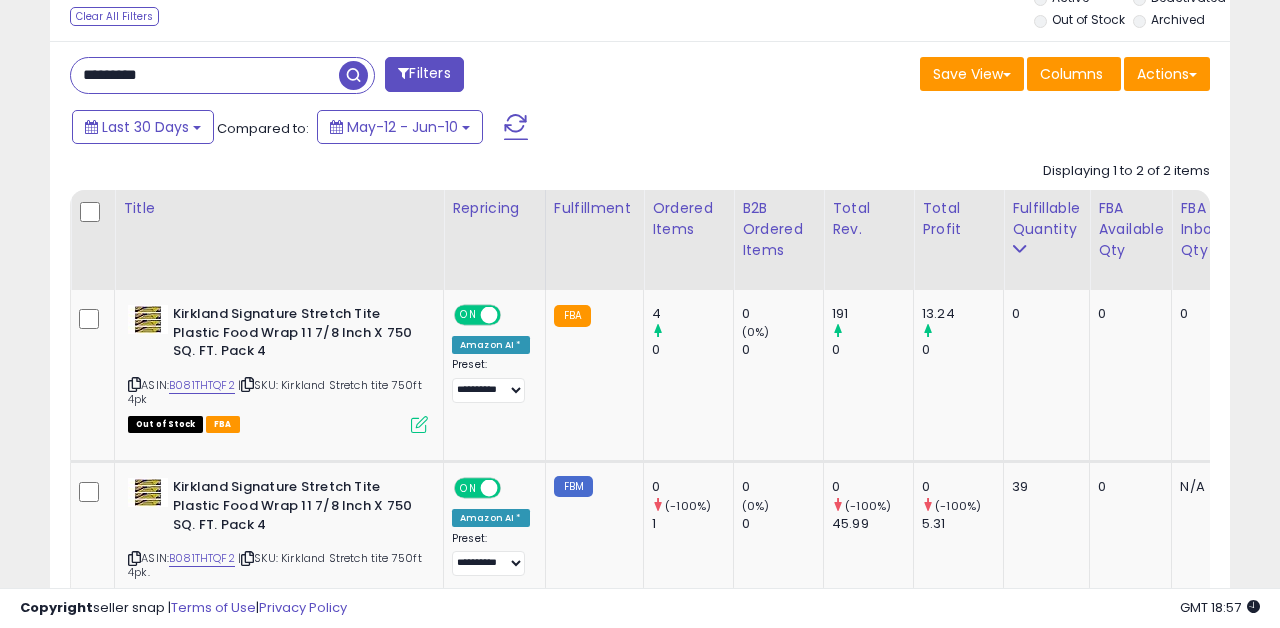 type on "*********" 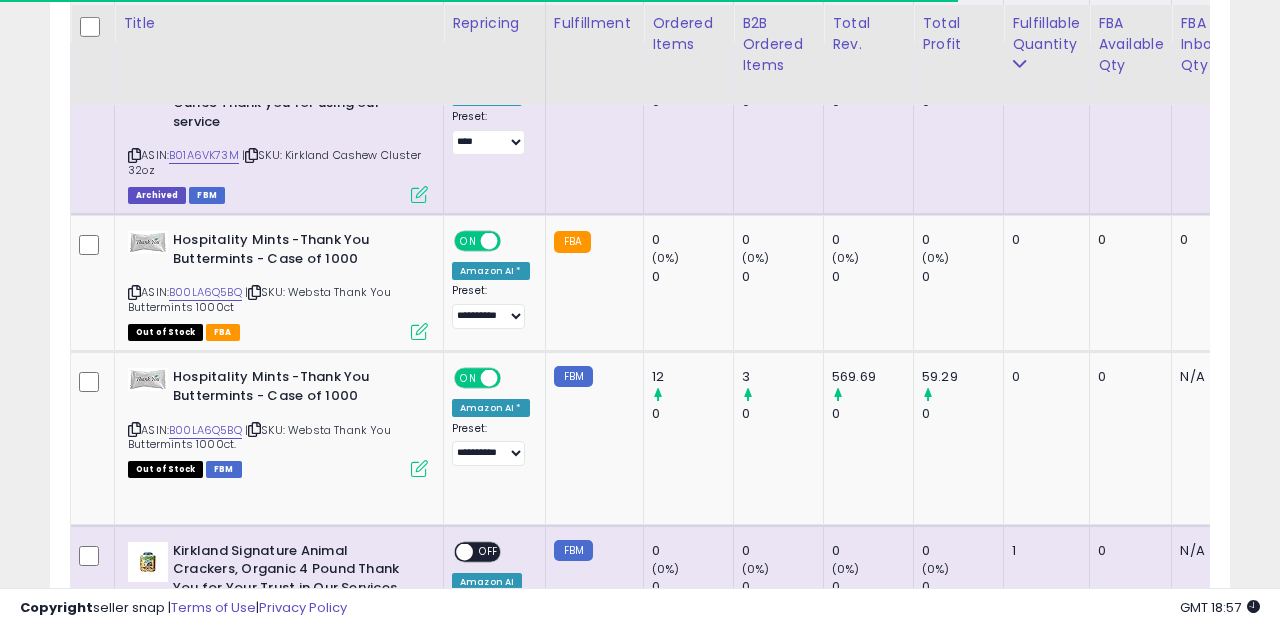 scroll, scrollTop: 1034, scrollLeft: 0, axis: vertical 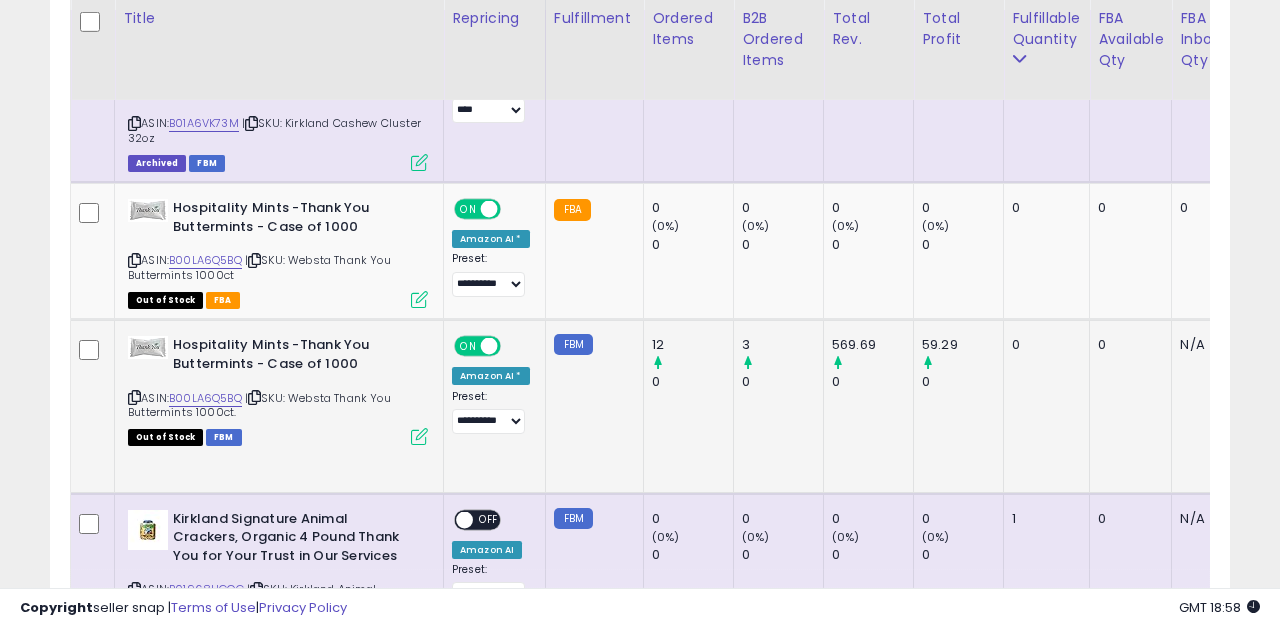 click at bounding box center [419, 436] 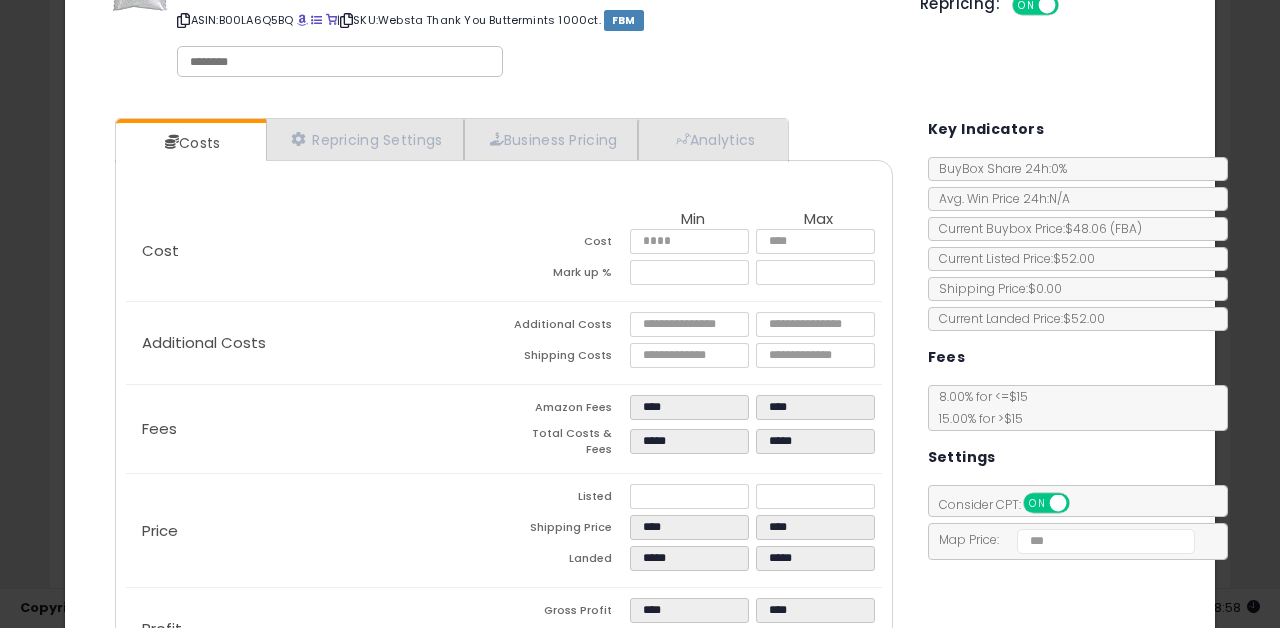 scroll, scrollTop: 0, scrollLeft: 0, axis: both 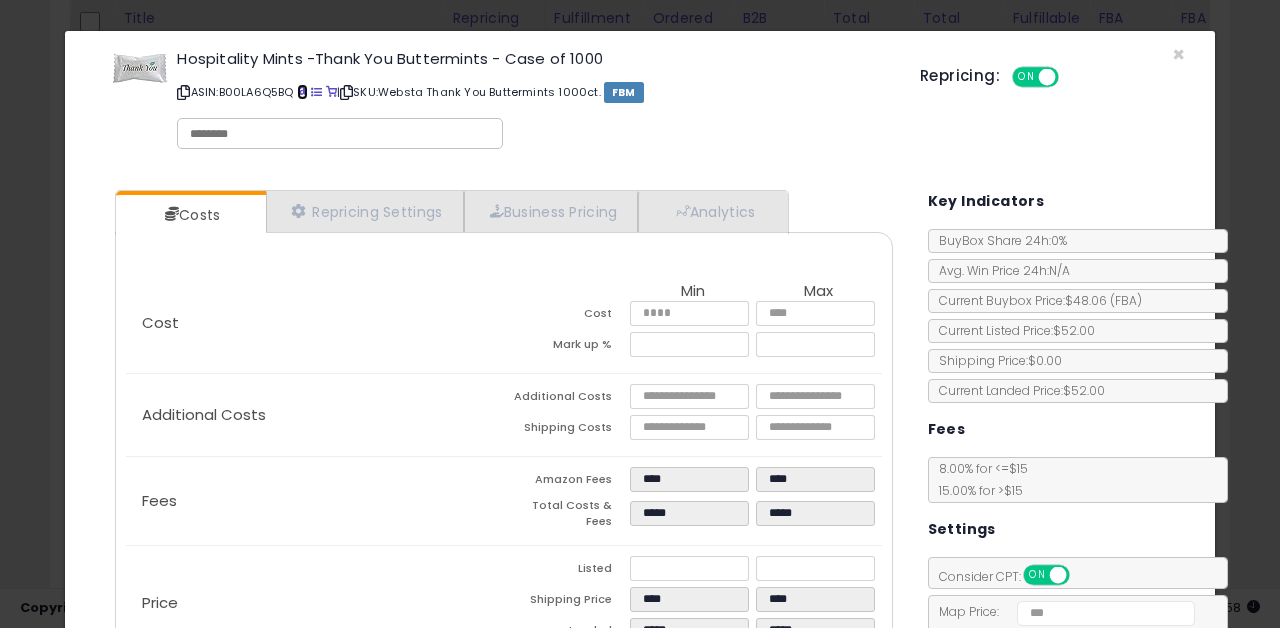click at bounding box center [302, 92] 